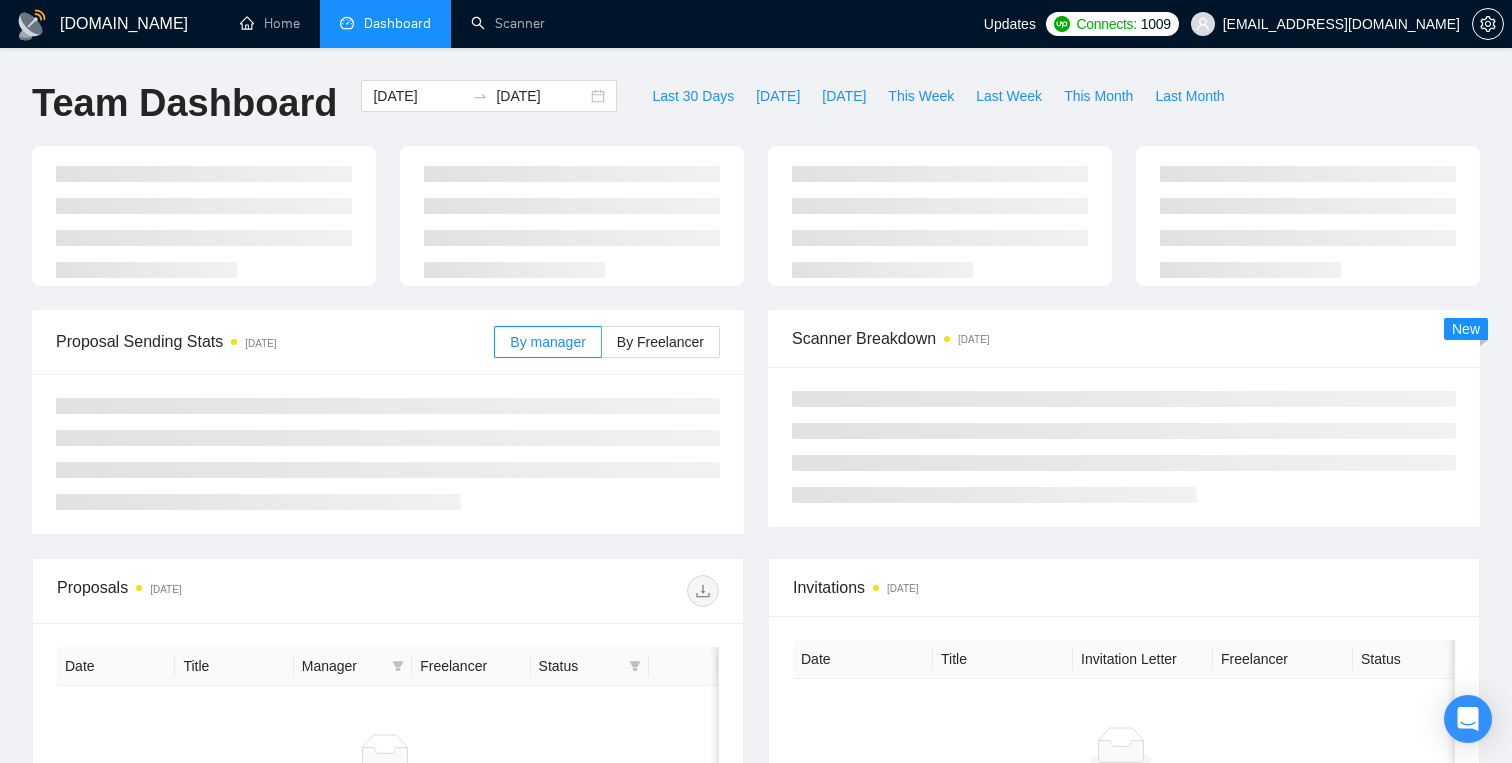 scroll, scrollTop: 0, scrollLeft: 0, axis: both 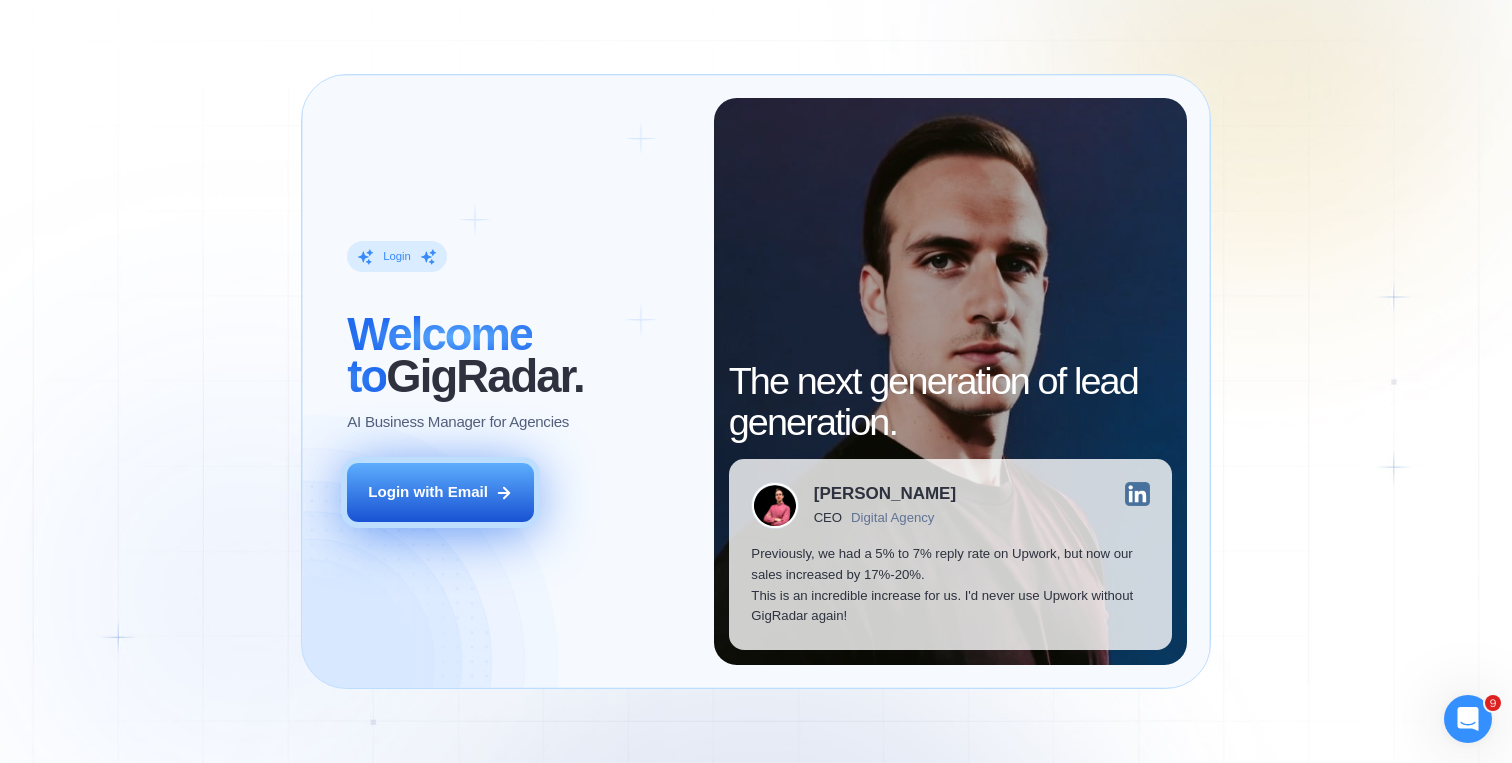 click on "Login with Email" at bounding box center [440, 492] 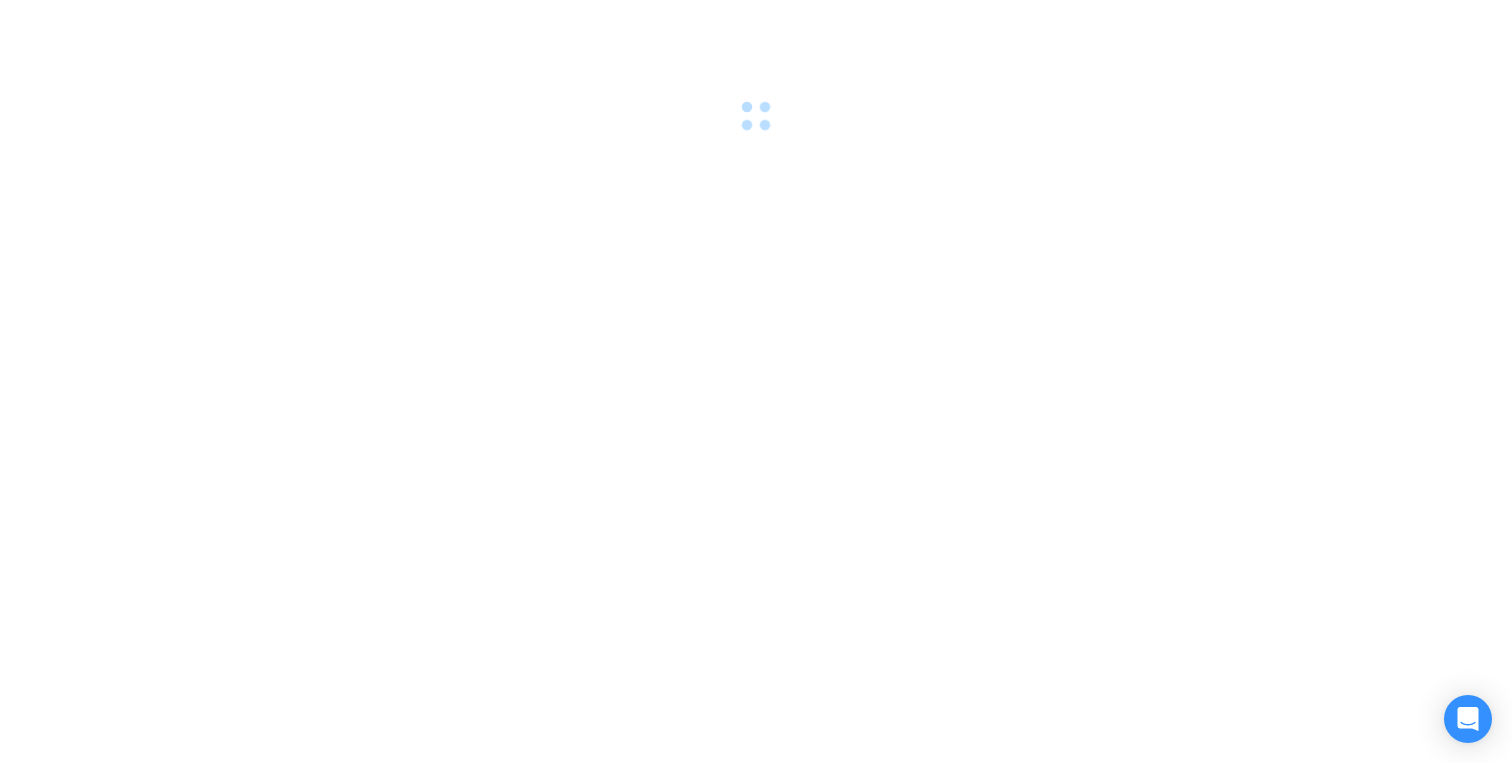 scroll, scrollTop: 0, scrollLeft: 0, axis: both 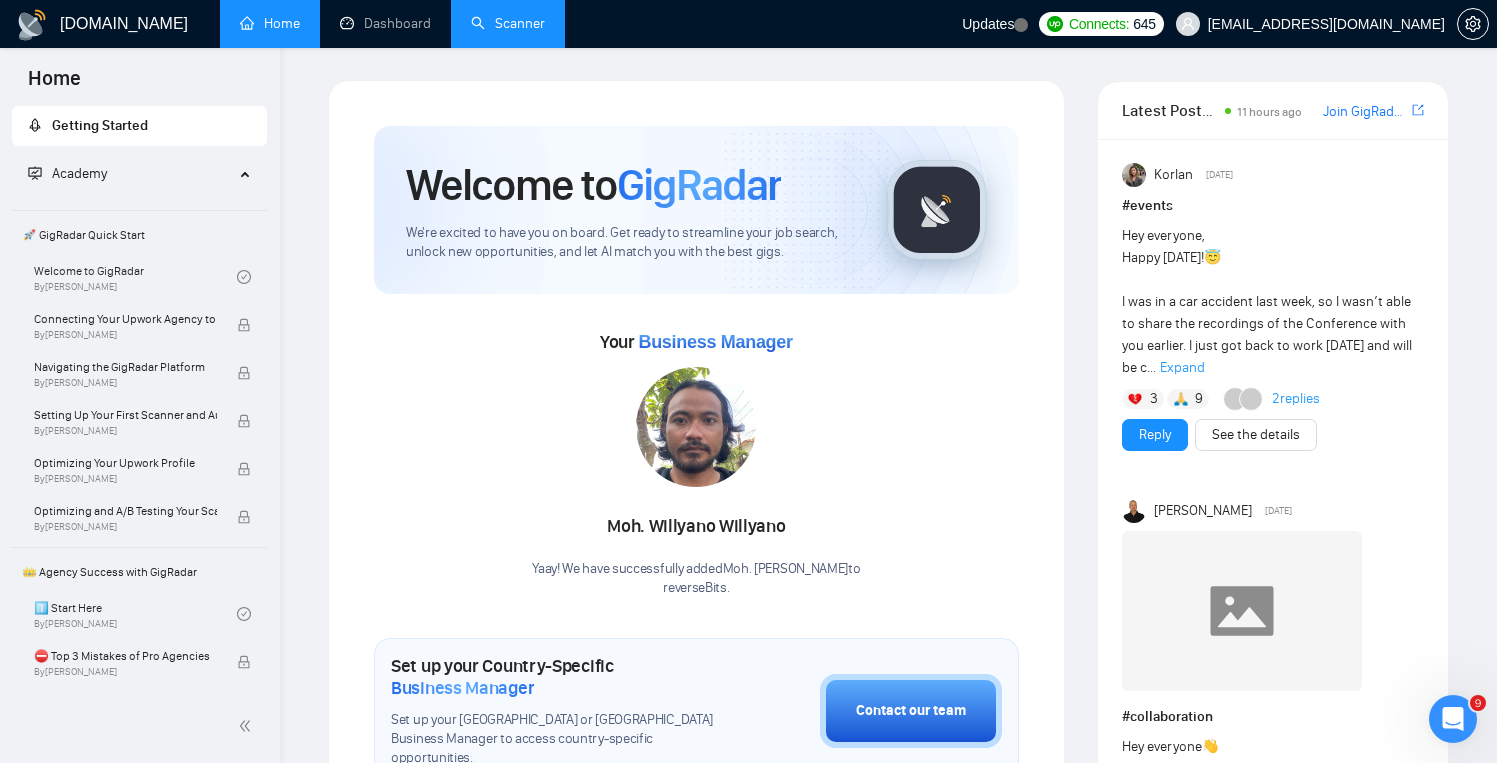 click on "Scanner" at bounding box center [508, 23] 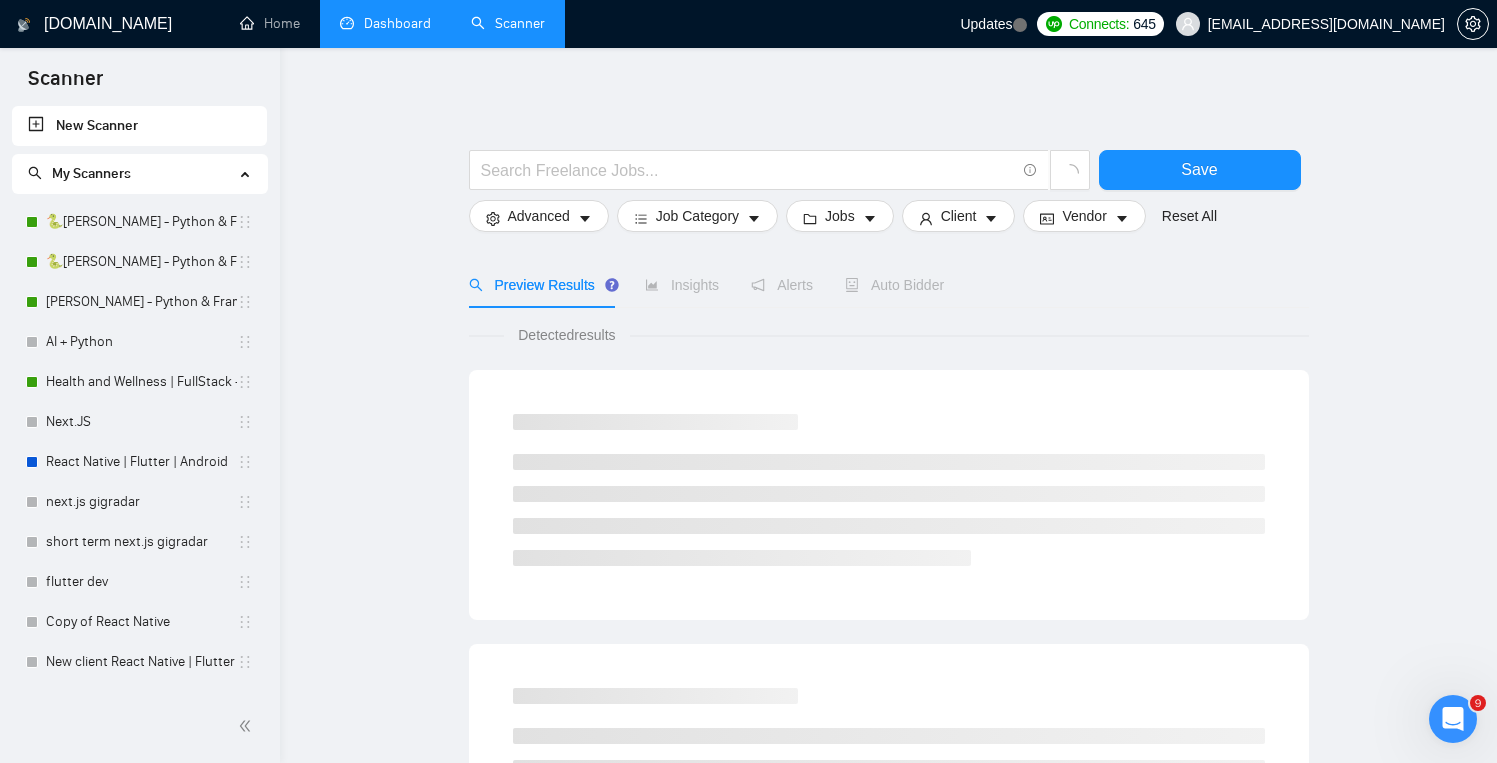 click on "Dashboard" at bounding box center (385, 23) 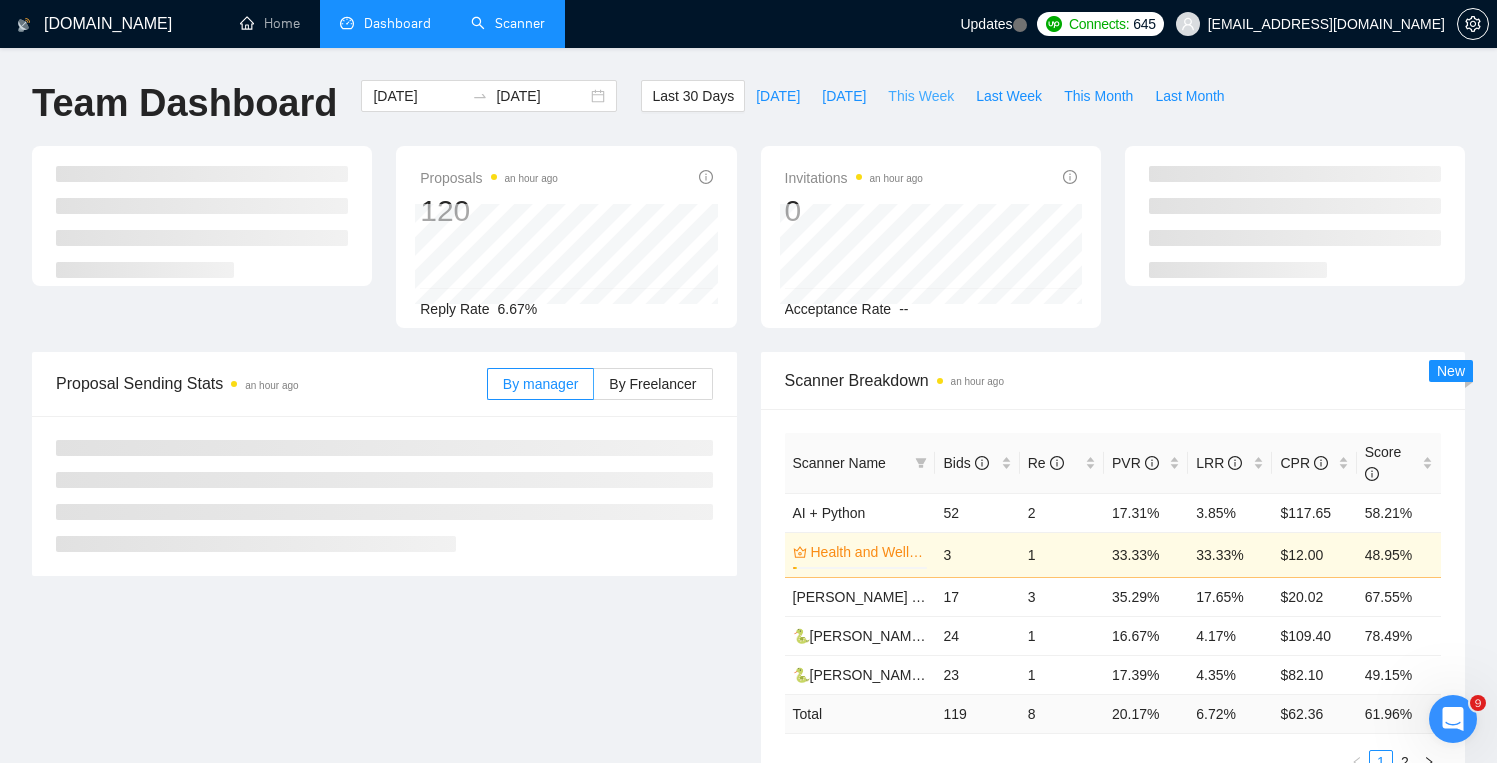 click on "This Week" at bounding box center (921, 96) 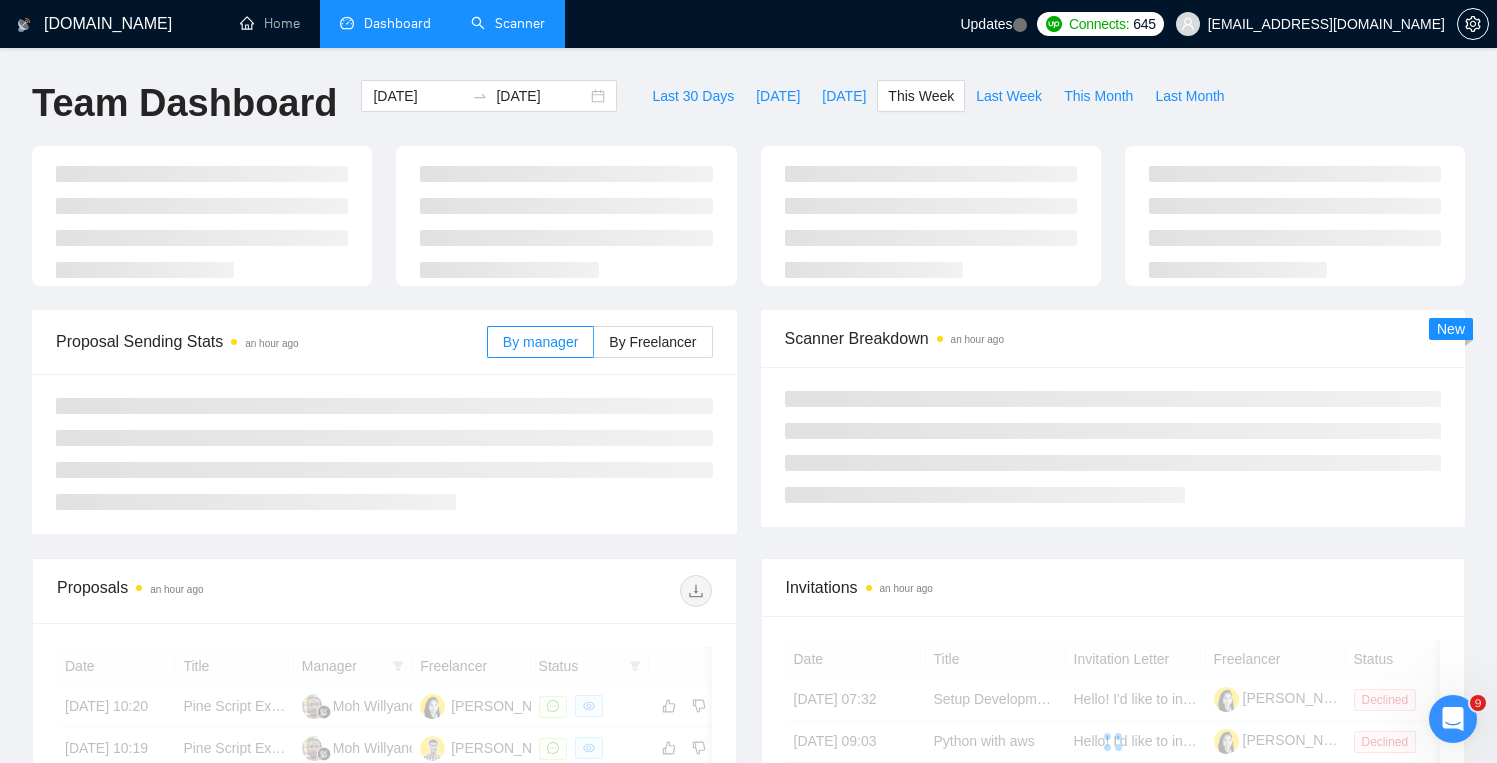 type on "[DATE]" 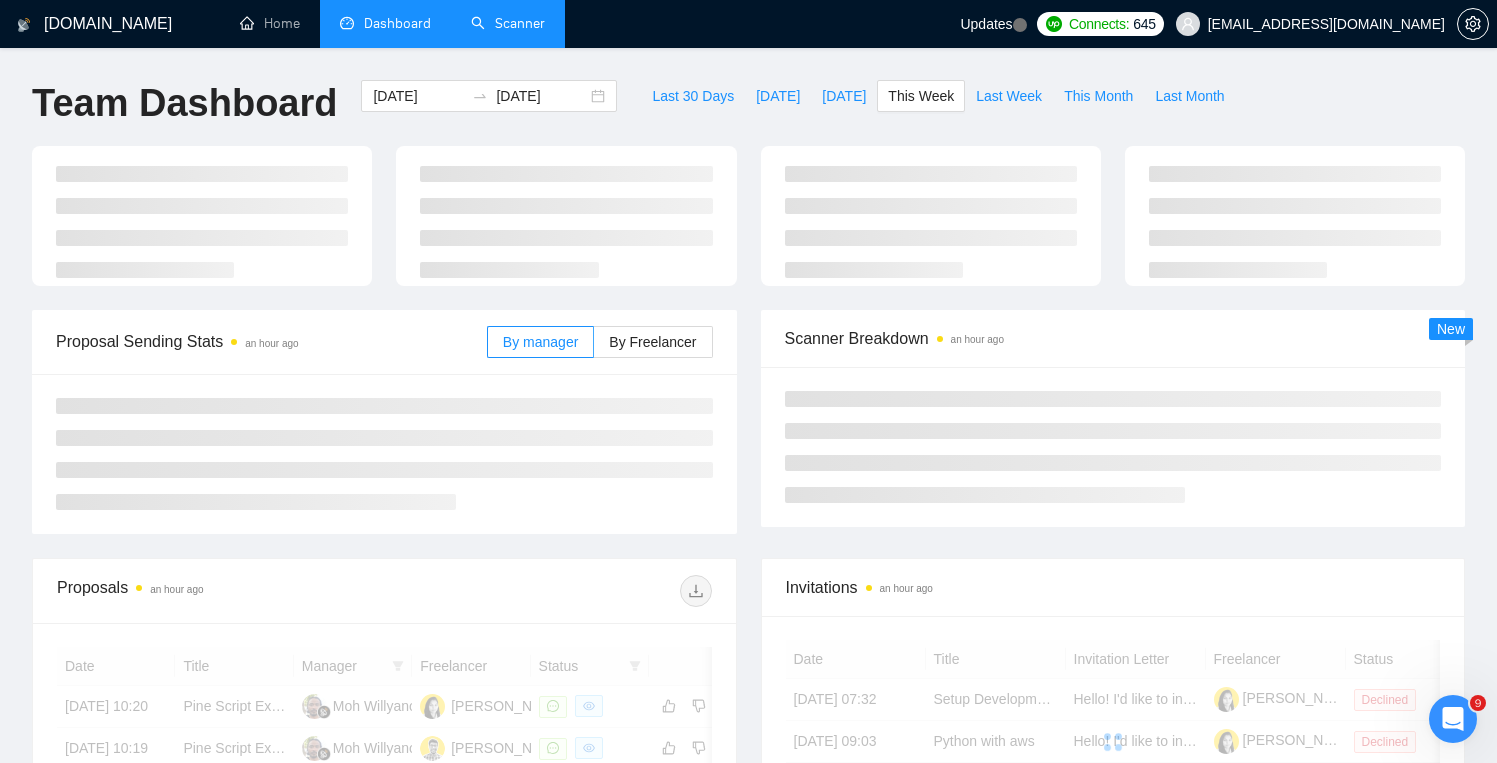 type on "[DATE]" 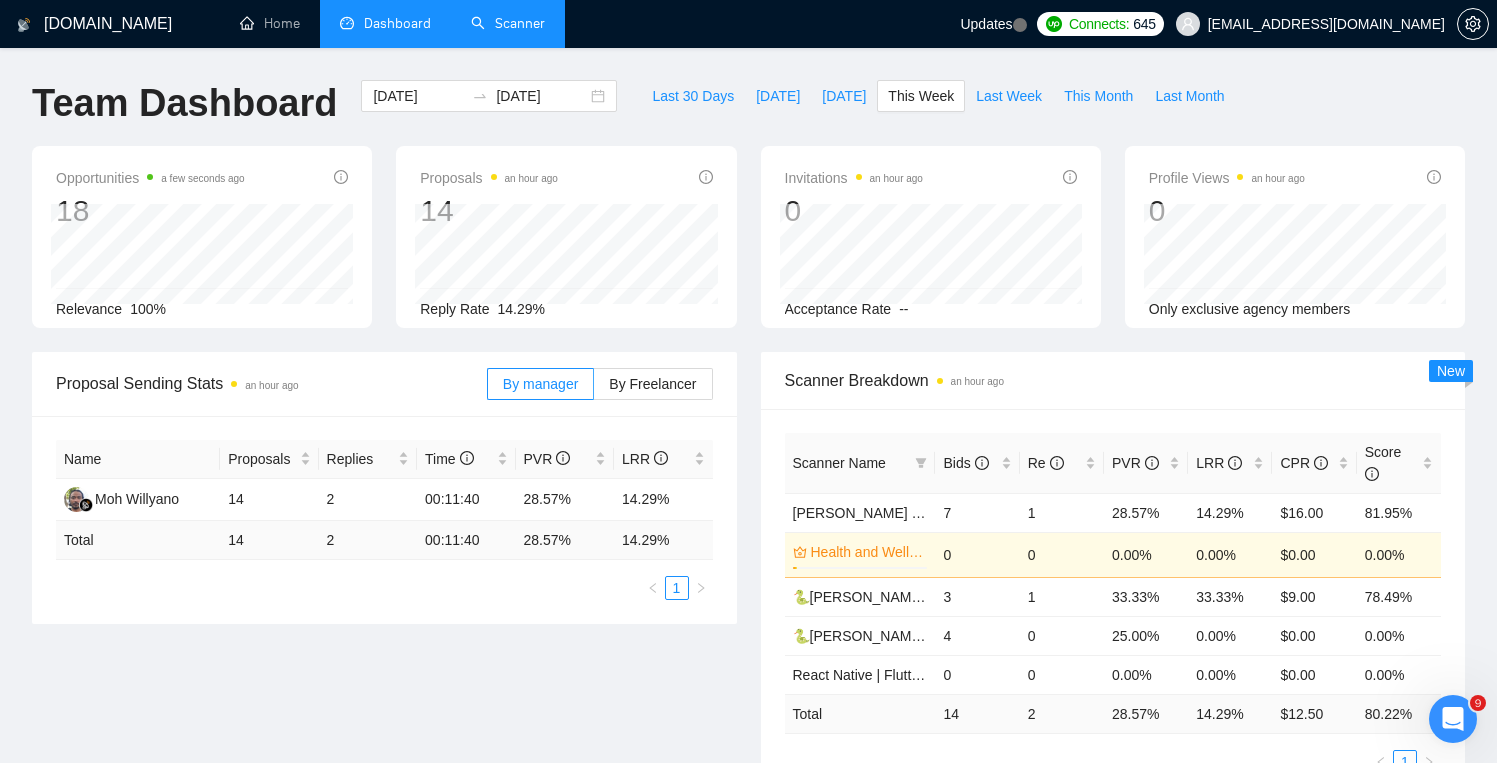 click on "Scanner" at bounding box center (508, 23) 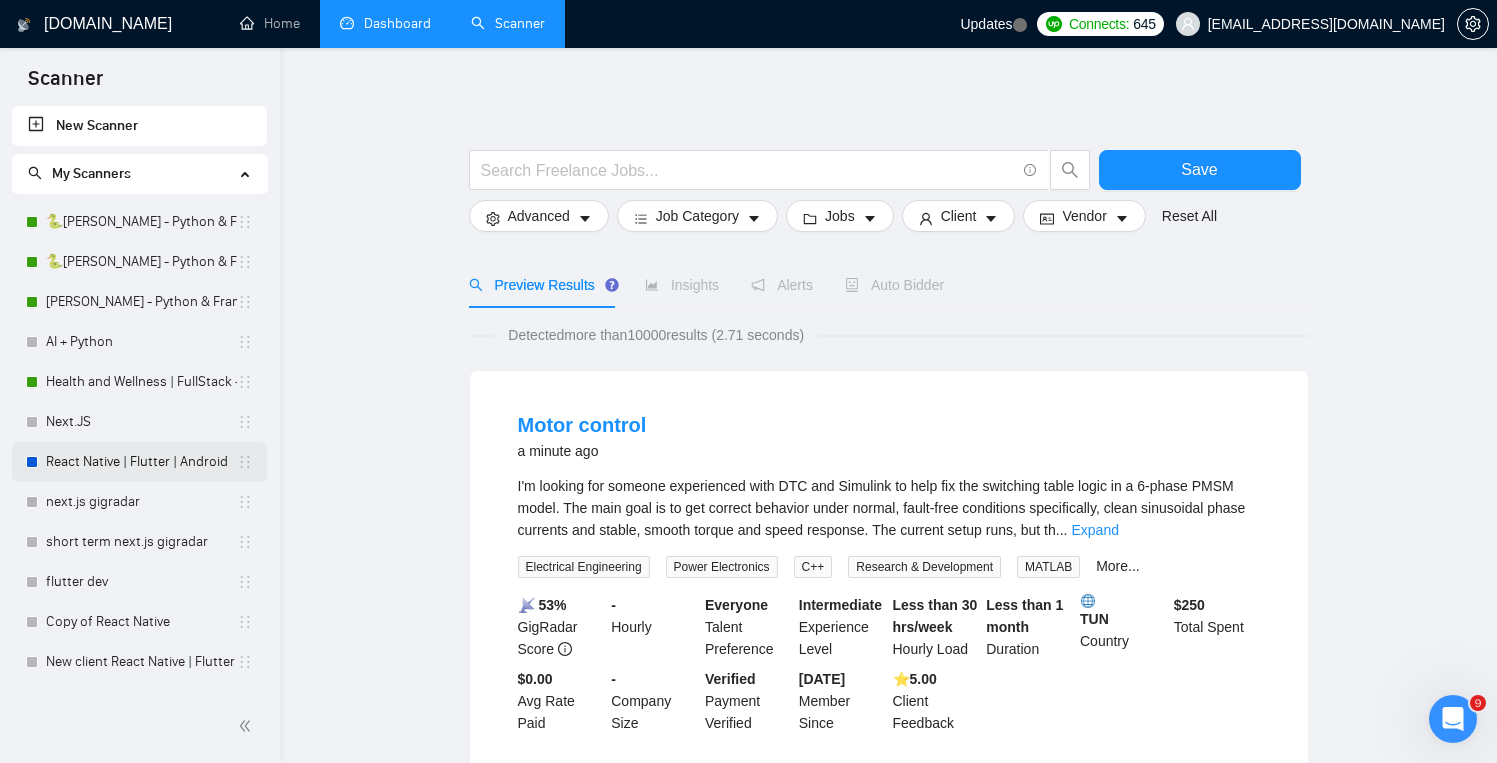 click on "React Native | Flutter | Android" at bounding box center (141, 462) 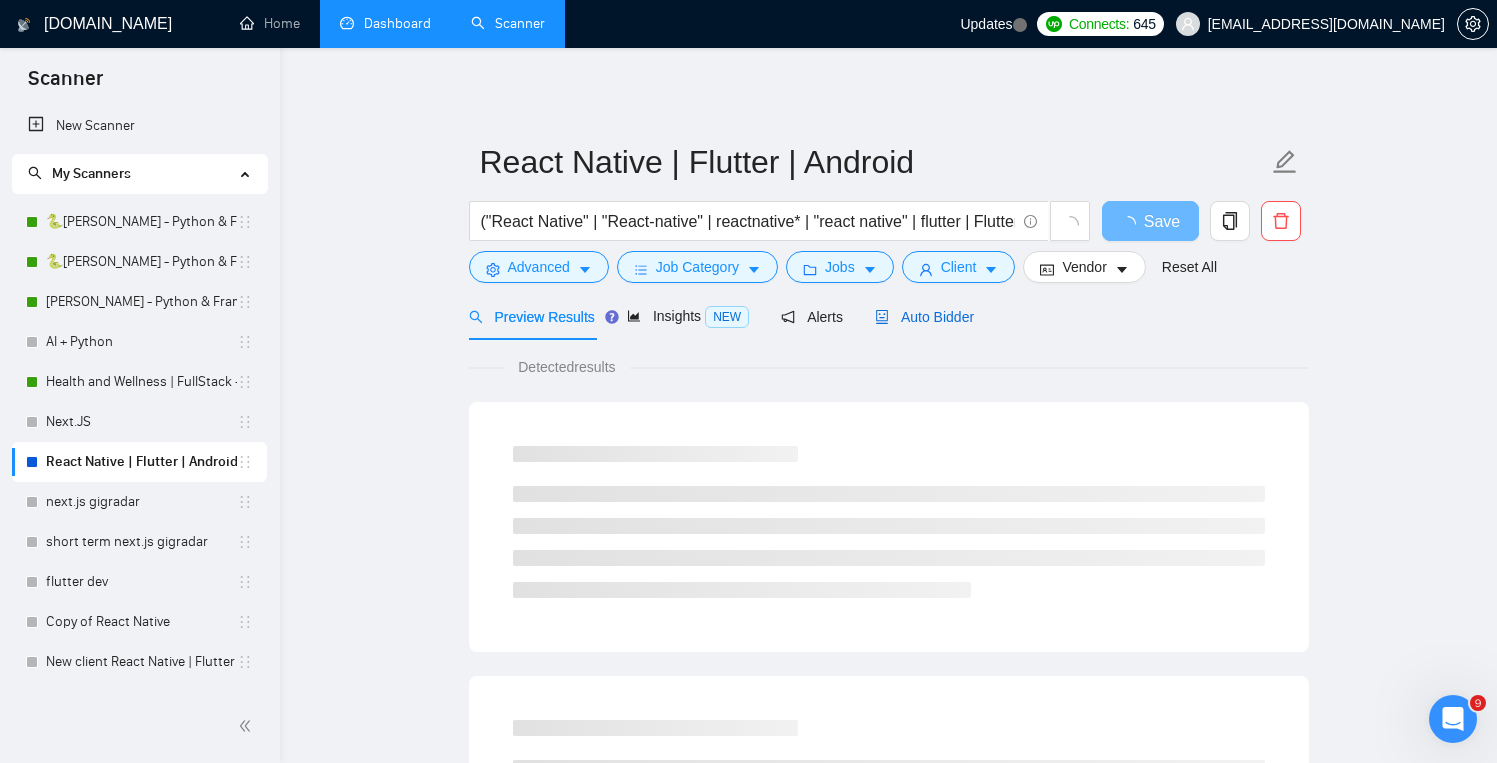 click on "Auto Bidder" at bounding box center [924, 317] 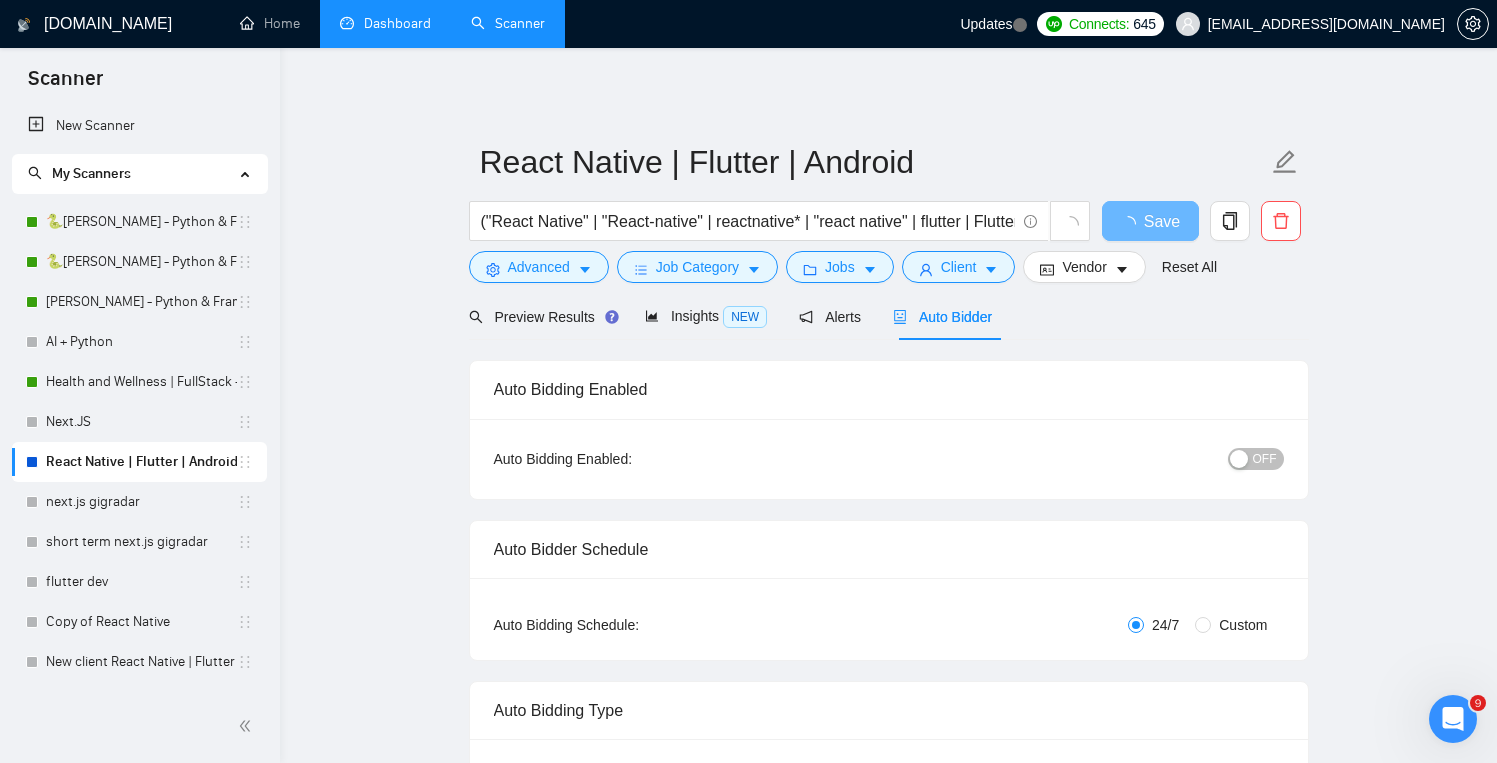 type 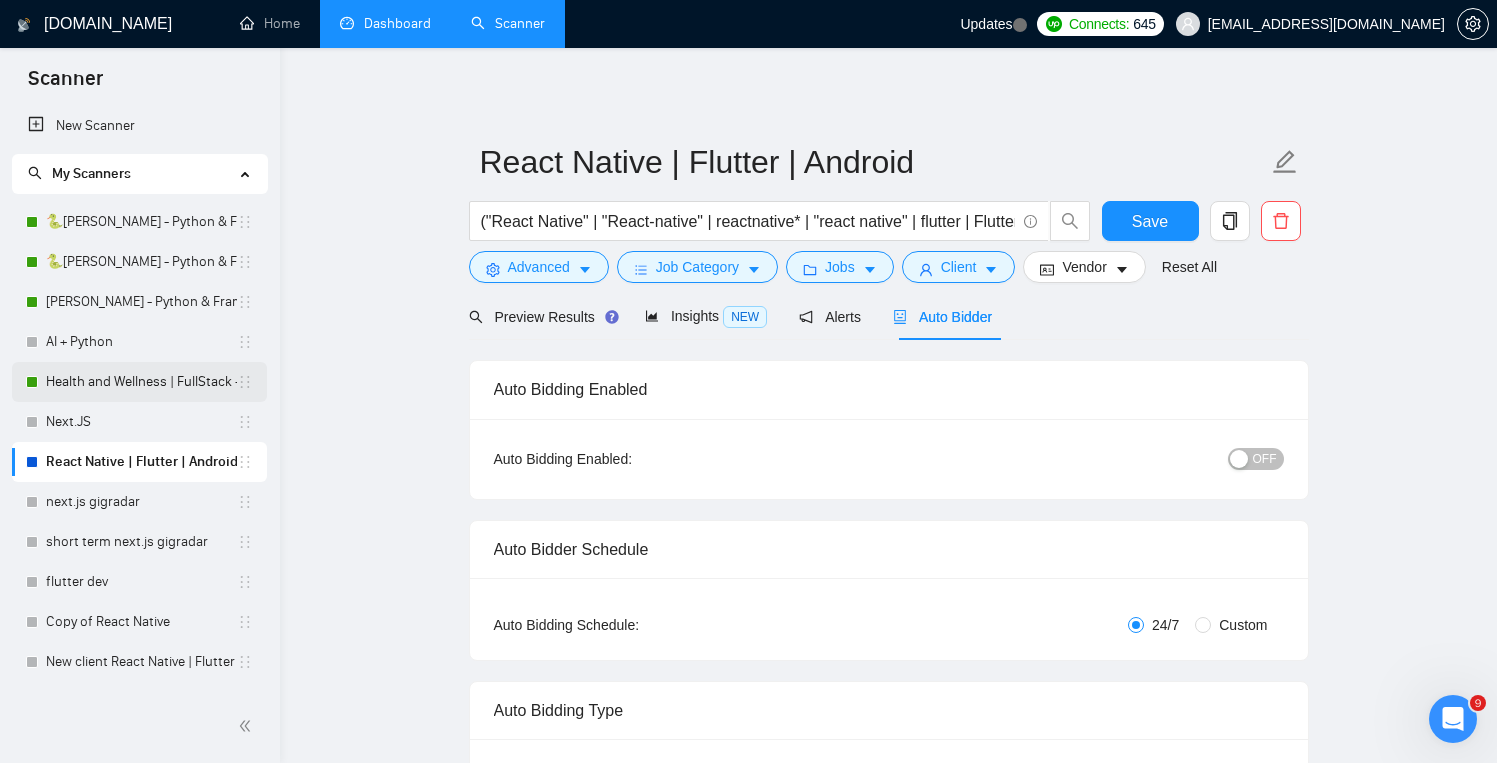 click on "Health and Wellness | FullStack - [PERSON_NAME]" at bounding box center [141, 382] 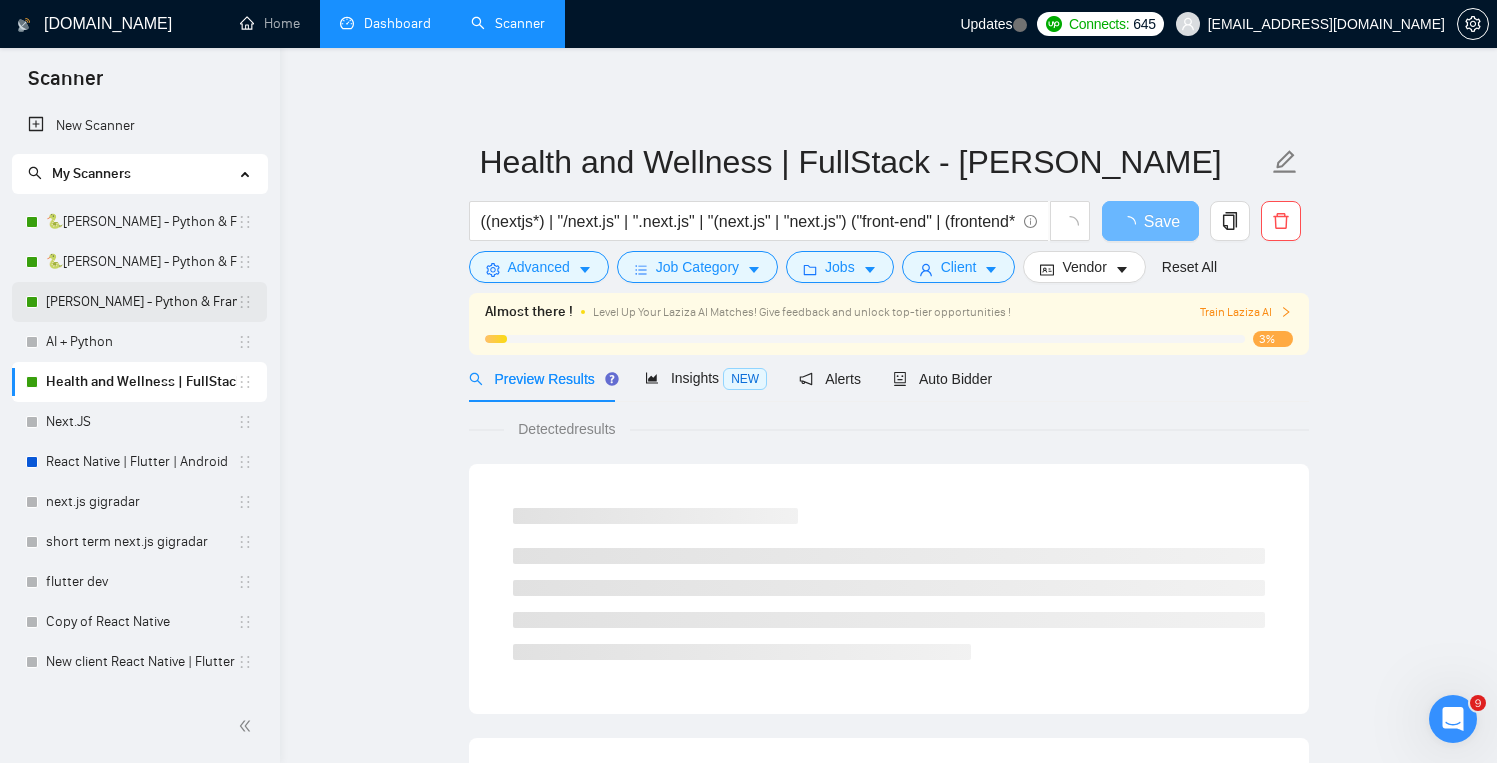 click on "[PERSON_NAME] - Python & Frameworks | Daily" at bounding box center [141, 302] 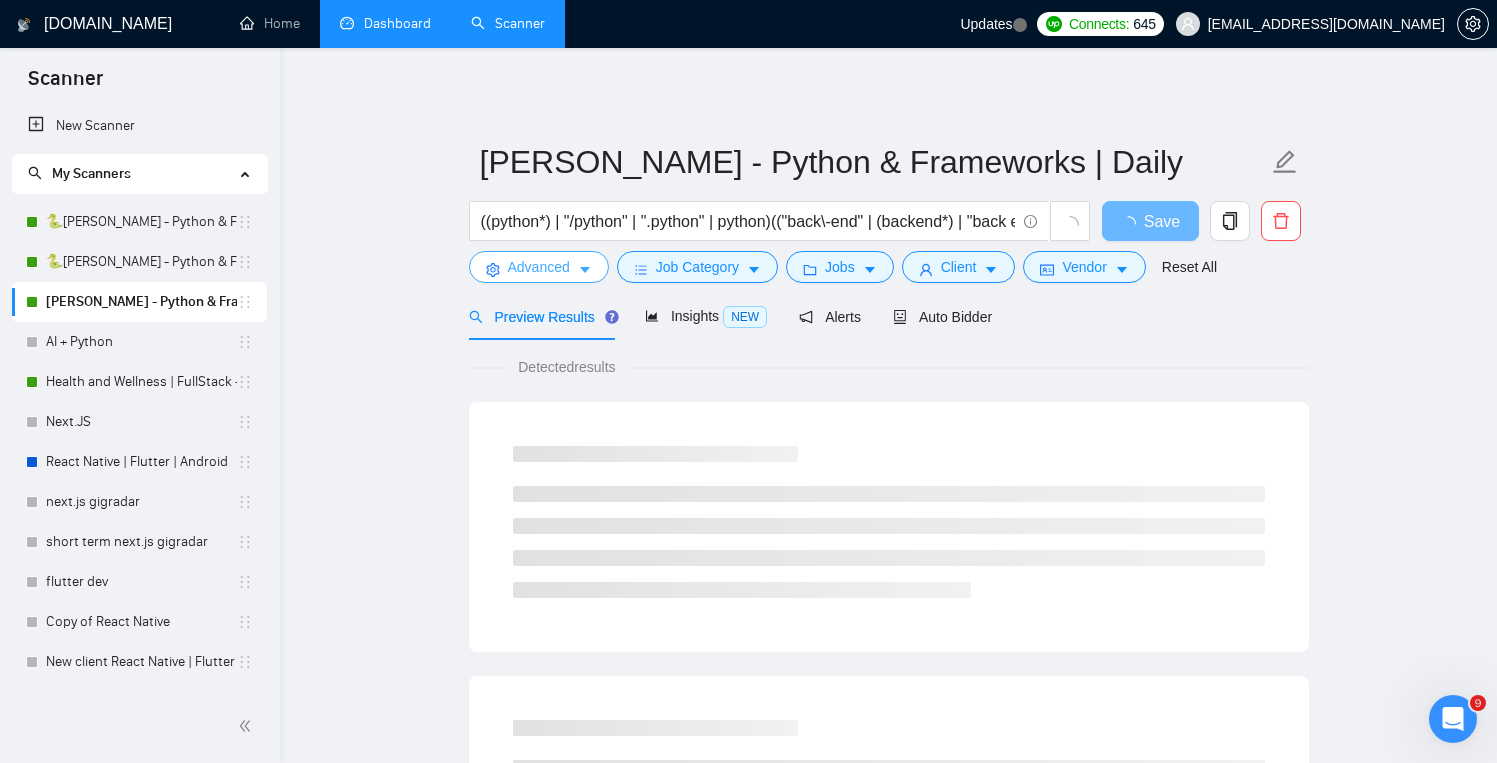 click on "Advanced" at bounding box center (539, 267) 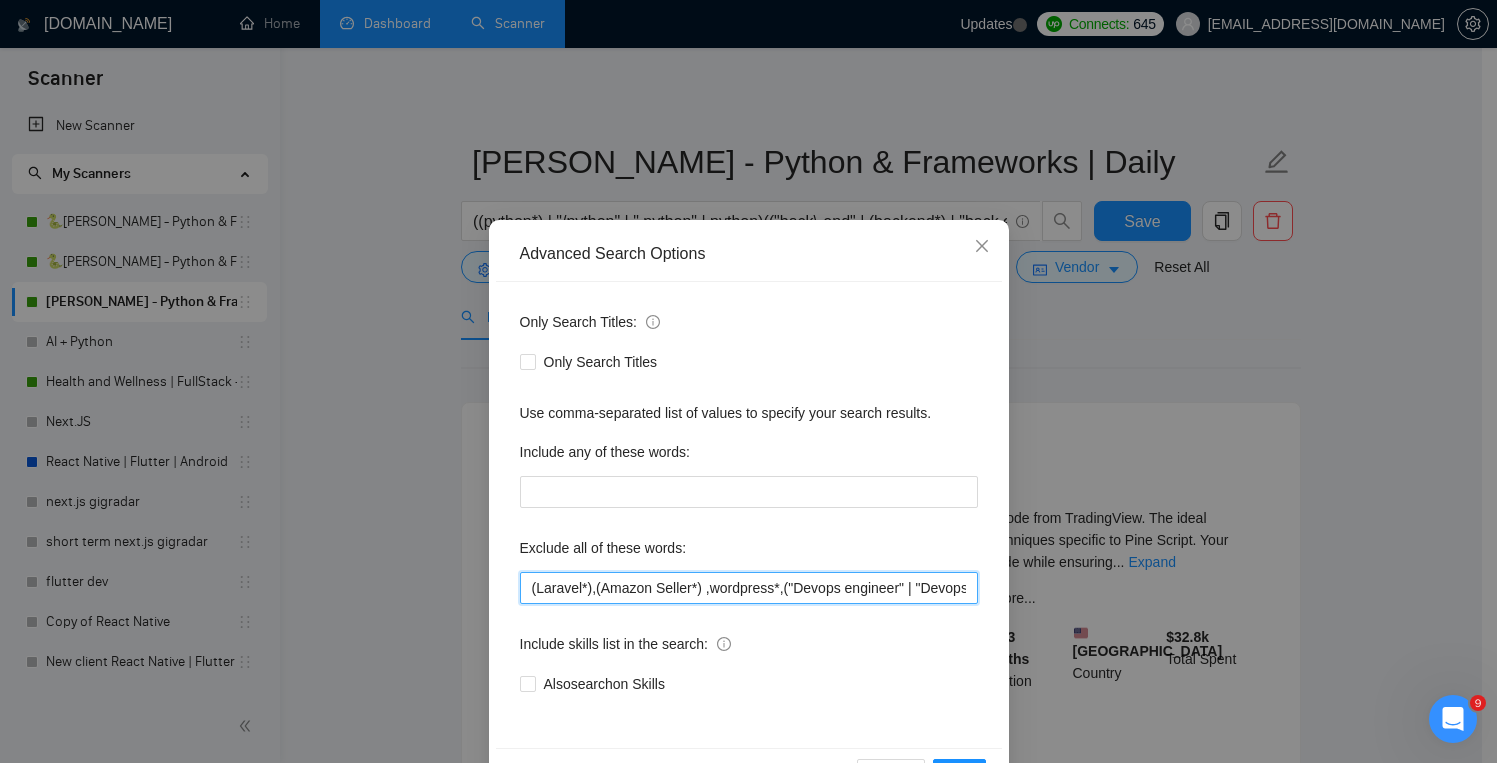 click on "(Laravel*),(Amazon Seller*) ,wordpress*,("Devops engineer" | "Devops expert"),(reverse engineer*),("Shopify" | "Shopify app developer" | "shopify developer"),(Odoo*), (Crypto trading*), (PyQt*), "AI-Powered", "Artificial Intelligence", "LLM", "AI", "scraping", "Blockchain", "Machine learning engineer", "No agencies", "to join our team", "part of a team", "agency environment", "won't be recruiting agencies", "agencies not to apply", "No agency", "No Agencies", "Ability to work independently", "to join our team", "No agencies please", "(No agencies please)", "Candidate Interviewing", "Candidate Interview Consulting", "this job is not open to teams", "this job is not open to agency", "this job is not open to companies", "NO AGENCY", "Freelancers Only", "NOT AGENCY", "no agency", "no agencies", "individual only", "freelancers only", "No Agencies!", "independent contractors only", "***Freelancers Only," "/Freelancers Only", ".Freelancers Only", ",Freelancers Only."" at bounding box center (749, 588) 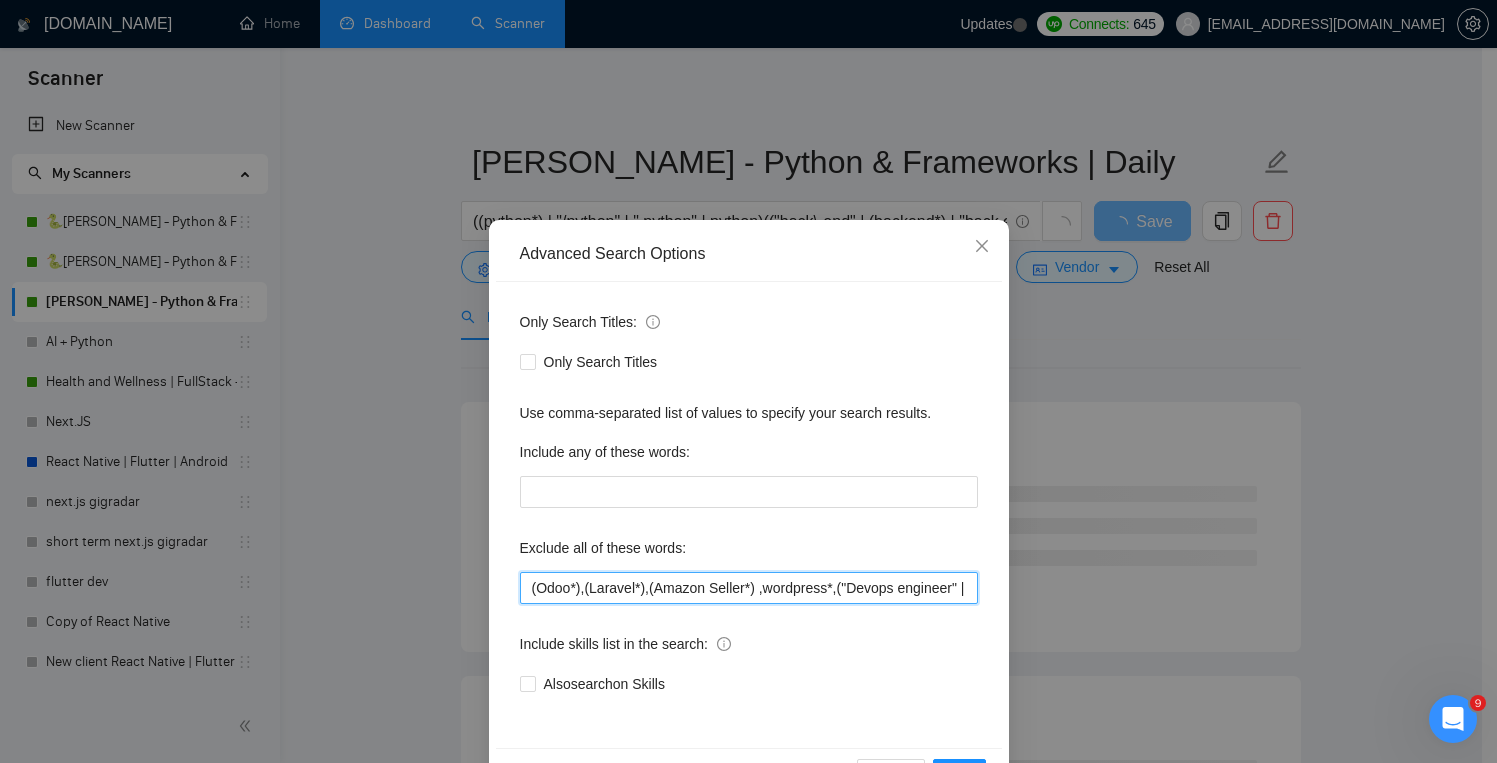scroll, scrollTop: 69, scrollLeft: 0, axis: vertical 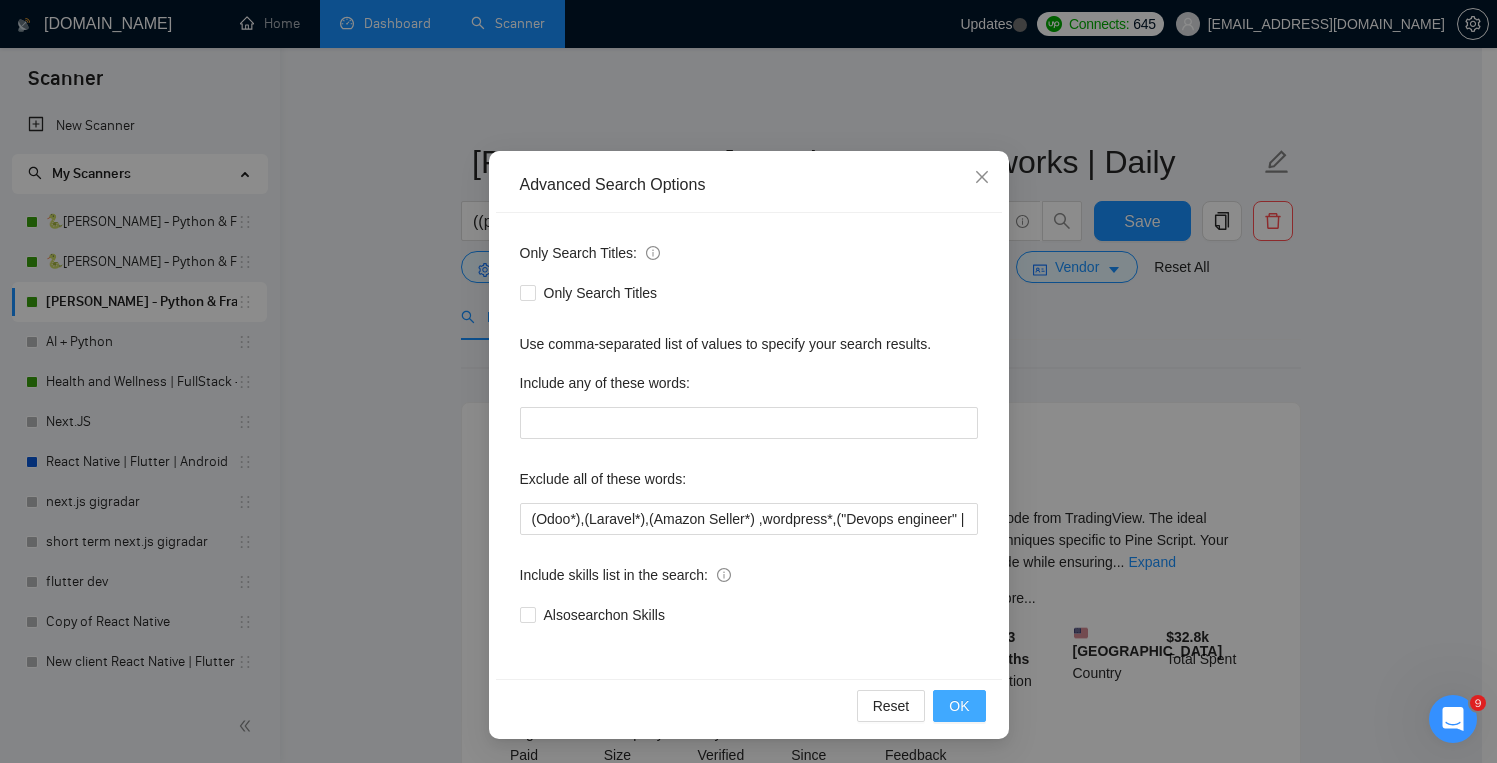 click on "OK" at bounding box center [959, 706] 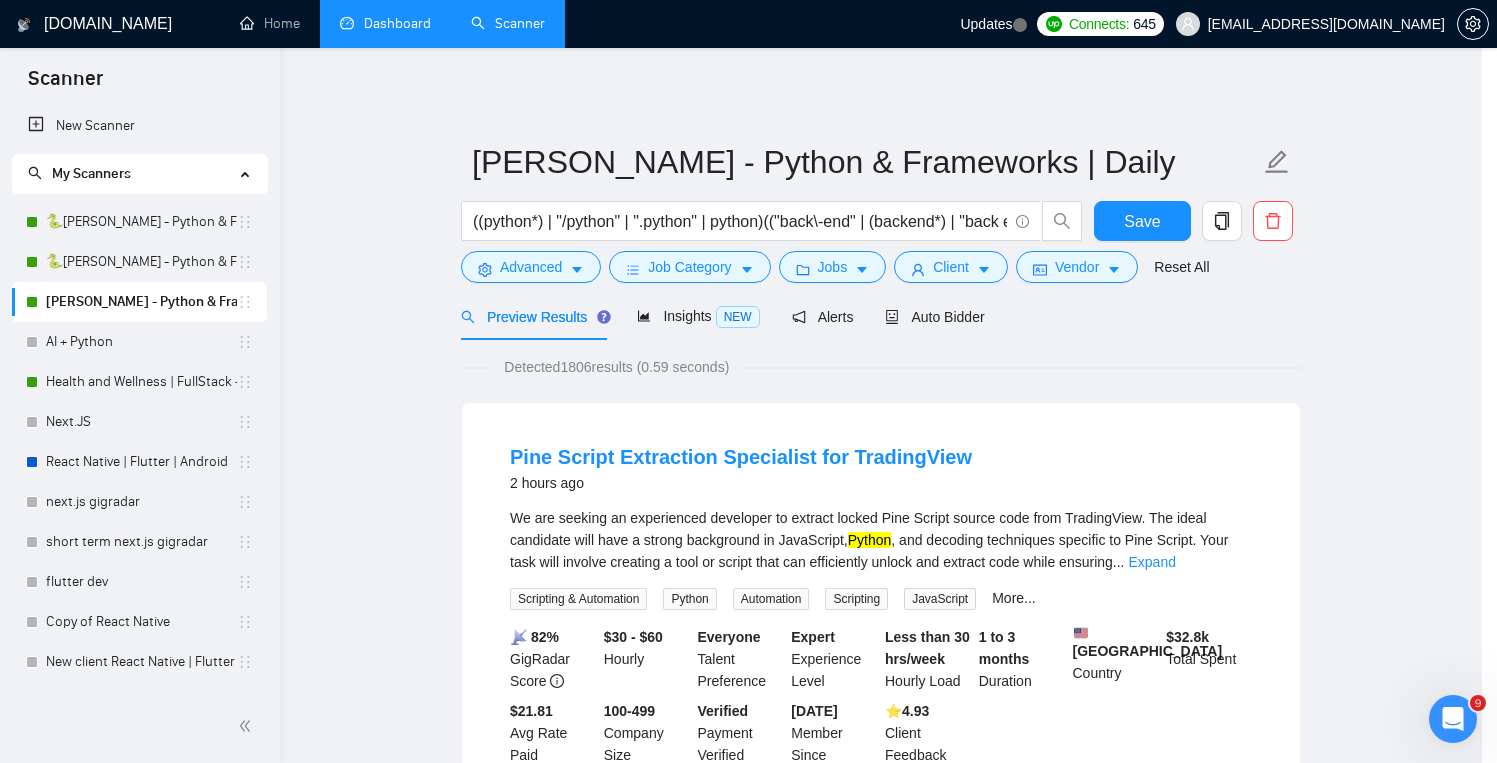 scroll, scrollTop: 0, scrollLeft: 0, axis: both 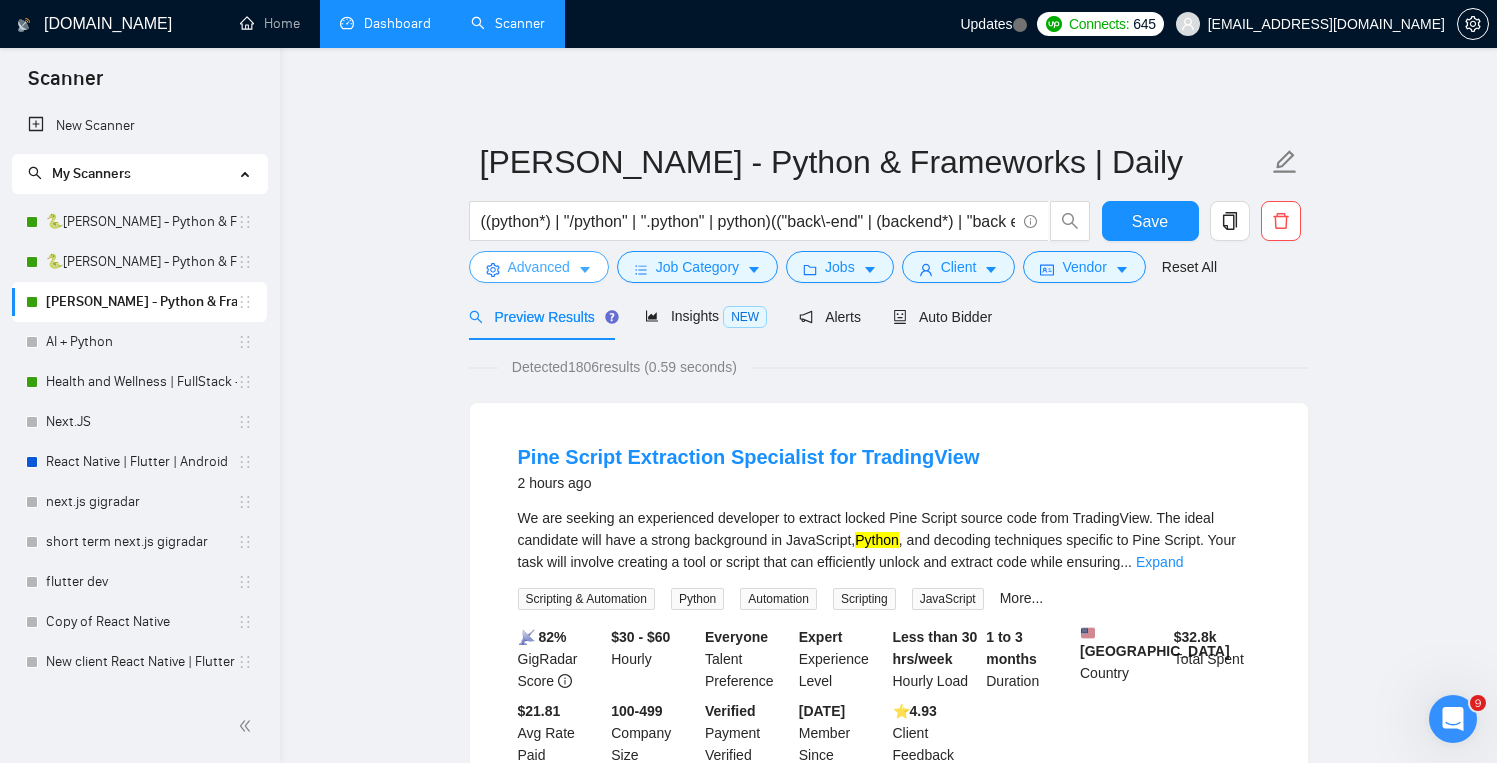 click 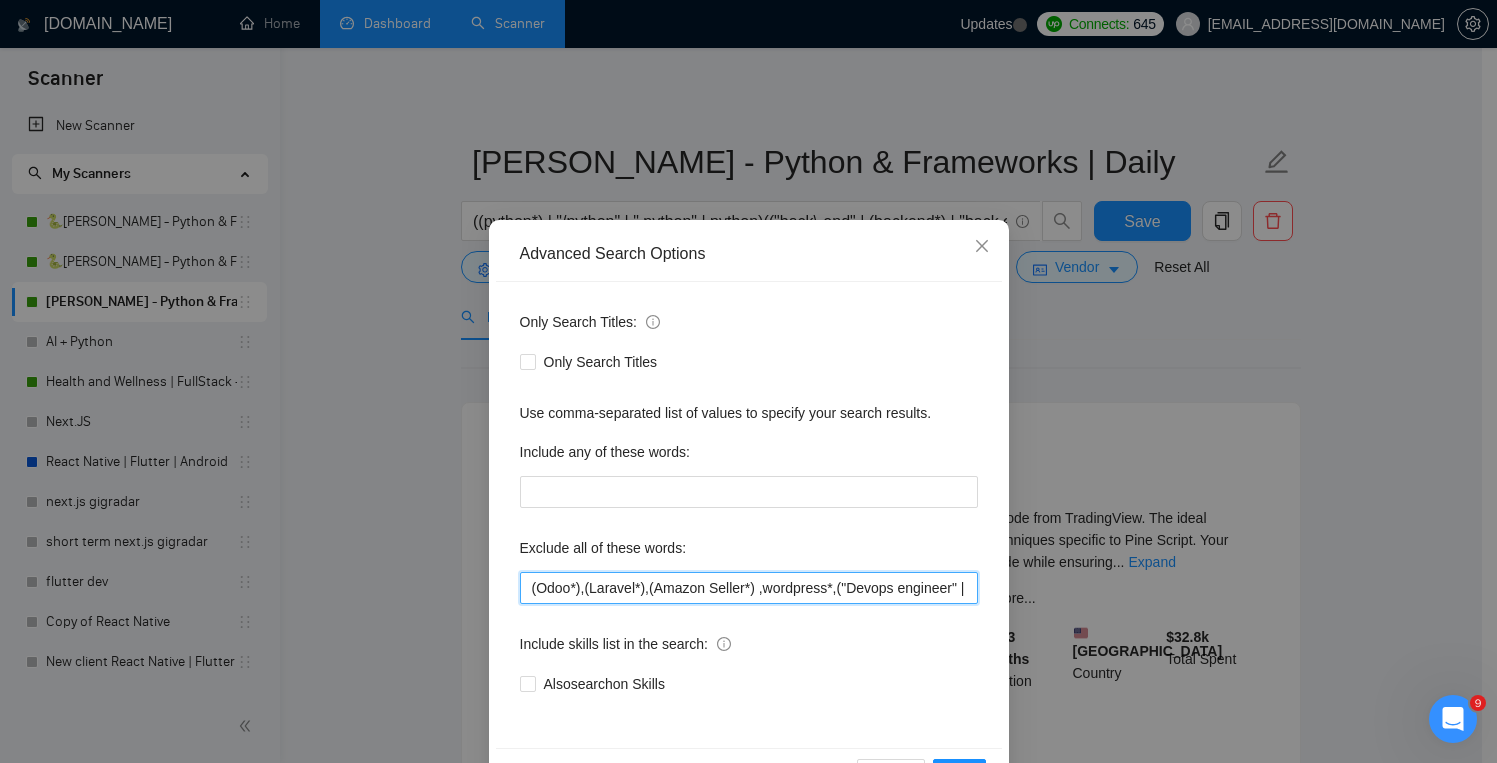 click on "(Odoo*),(Laravel*),(Amazon Seller*) ,wordpress*,("Devops engineer" | "Devops expert"),(reverse engineer*),("Shopify" | "Shopify app developer" | "shopify developer"),(Odoo*), (Crypto trading*), (PyQt*), "AI-Powered", "Artificial Intelligence", "LLM", "AI", "scraping", "Blockchain", "Machine learning engineer", "No agencies", "to join our team", "part of a team", "agency environment", "won't be recruiting agencies", "agencies not to apply", "No agency", "No Agencies", "Ability to work independently", "to join our team", "No agencies please", "(No agencies please)", "Candidate Interviewing", "Candidate Interview Consulting", "this job is not open to teams", "this job is not open to agency", "this job is not open to companies", "NO AGENCY", "Freelancers Only", "NOT AGENCY", "no agency", "no agencies", "individual only", "freelancers only", "No Agencies!", "independent contractors only", "***Freelancers Only," "/Freelancers Only", ".Freelancers Only", ",Freelancers Only."" at bounding box center (749, 588) 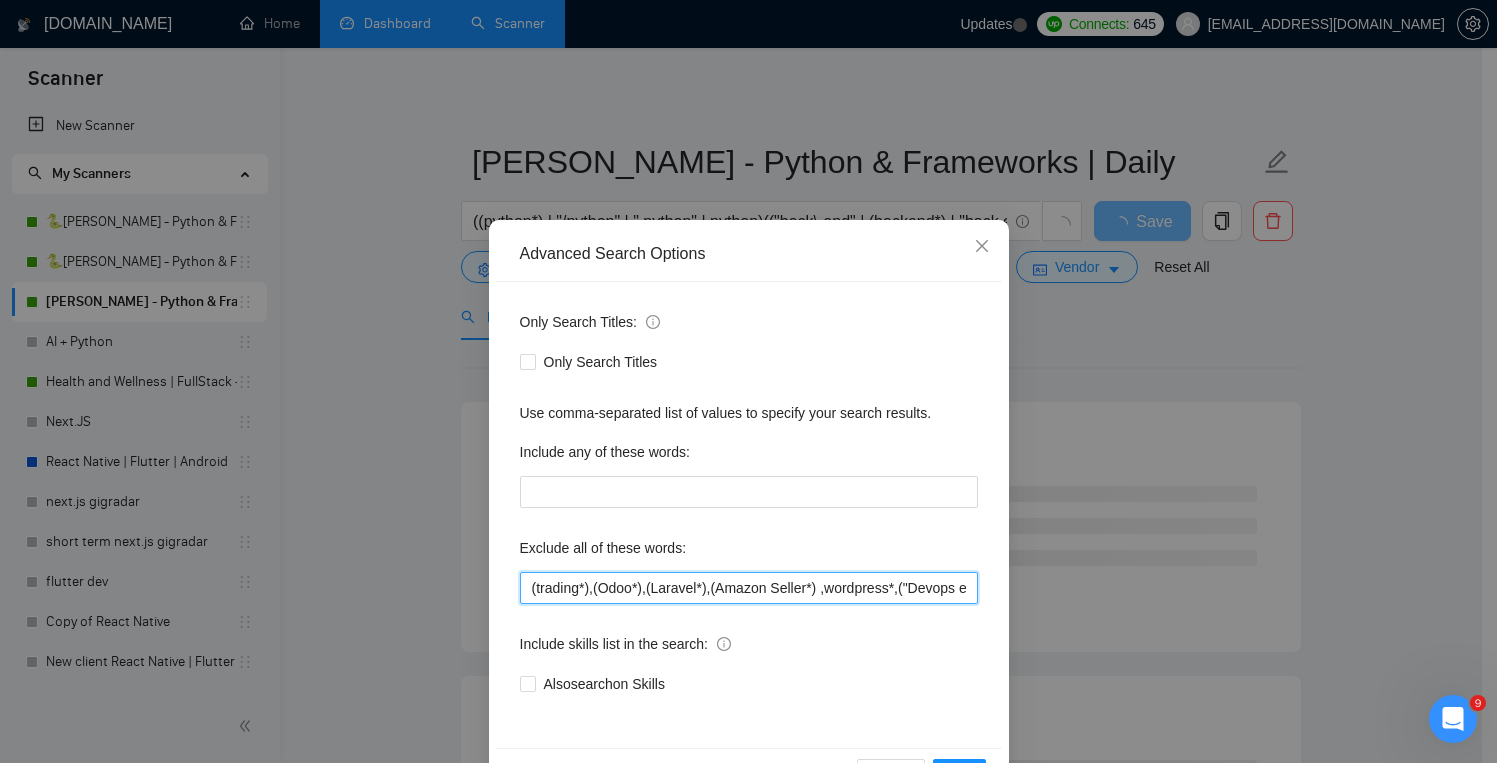 click on "(trading*),(Odoo*),(Laravel*),(Amazon Seller*) ,wordpress*,("Devops engineer" | "Devops expert"),(reverse engineer*),("Shopify" | "Shopify app developer" | "shopify developer"),(Odoo*), (Crypto trading*), (PyQt*), "AI-Powered", "Artificial Intelligence", "LLM", "AI", "scraping", "Blockchain", "Machine learning engineer", "No agencies", "to join our team", "part of a team", "agency environment", "won't be recruiting agencies", "agencies not to apply", "No agency", "No Agencies", "Ability to work independently", "to join our team", "No agencies please", "(No agencies please)", "Candidate Interviewing", "Candidate Interview Consulting", "this job is not open to teams", "this job is not open to agency", "this job is not open to companies", "NO AGENCY", "Freelancers Only", "NOT AGENCY", "no agency", "no agencies", "individual only", "freelancers only", "No Agencies!", "independent contractors only", "***Freelancers Only," "/Freelancers Only", ".Freelancers Only", ",Freelancers Only."" at bounding box center [749, 588] 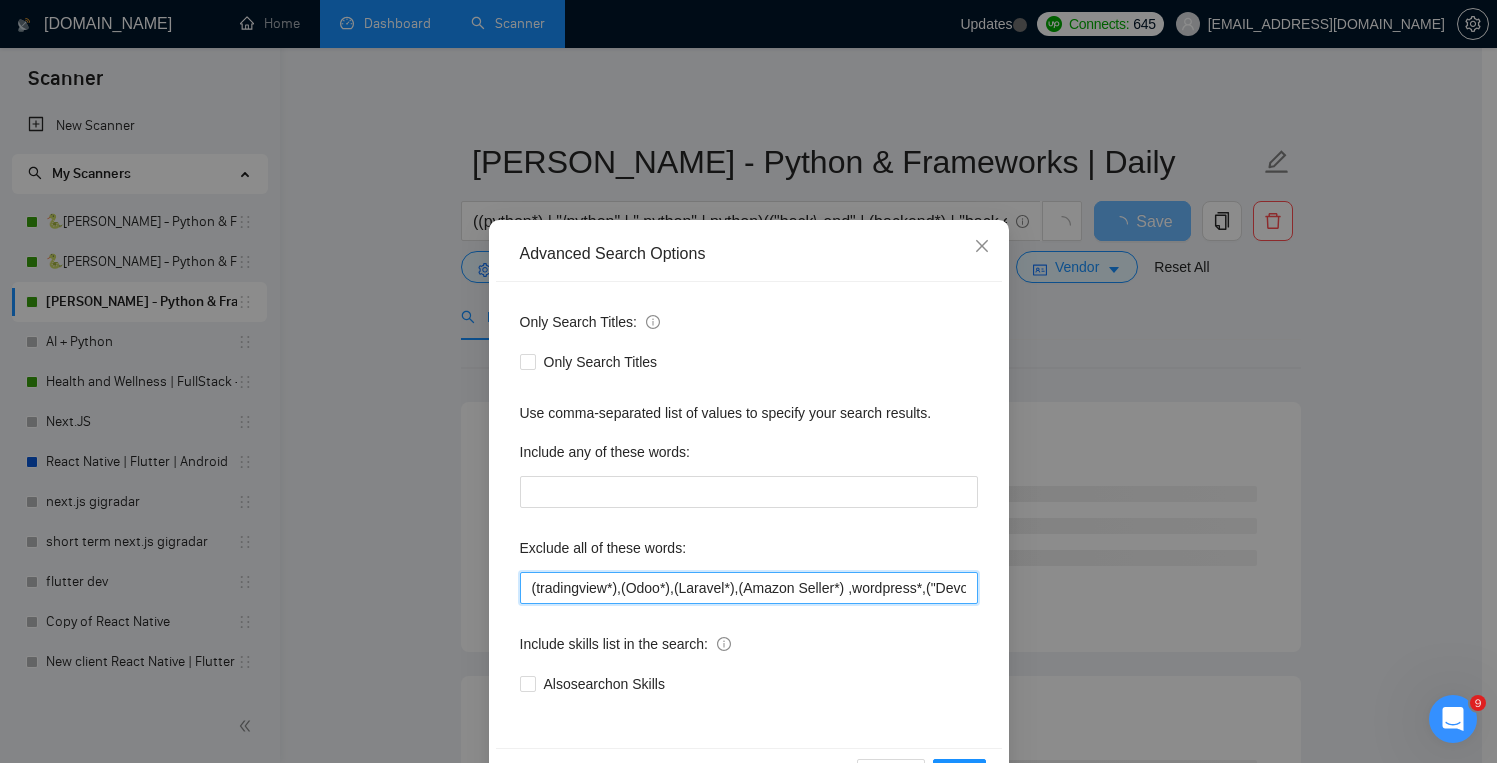 scroll, scrollTop: 69, scrollLeft: 0, axis: vertical 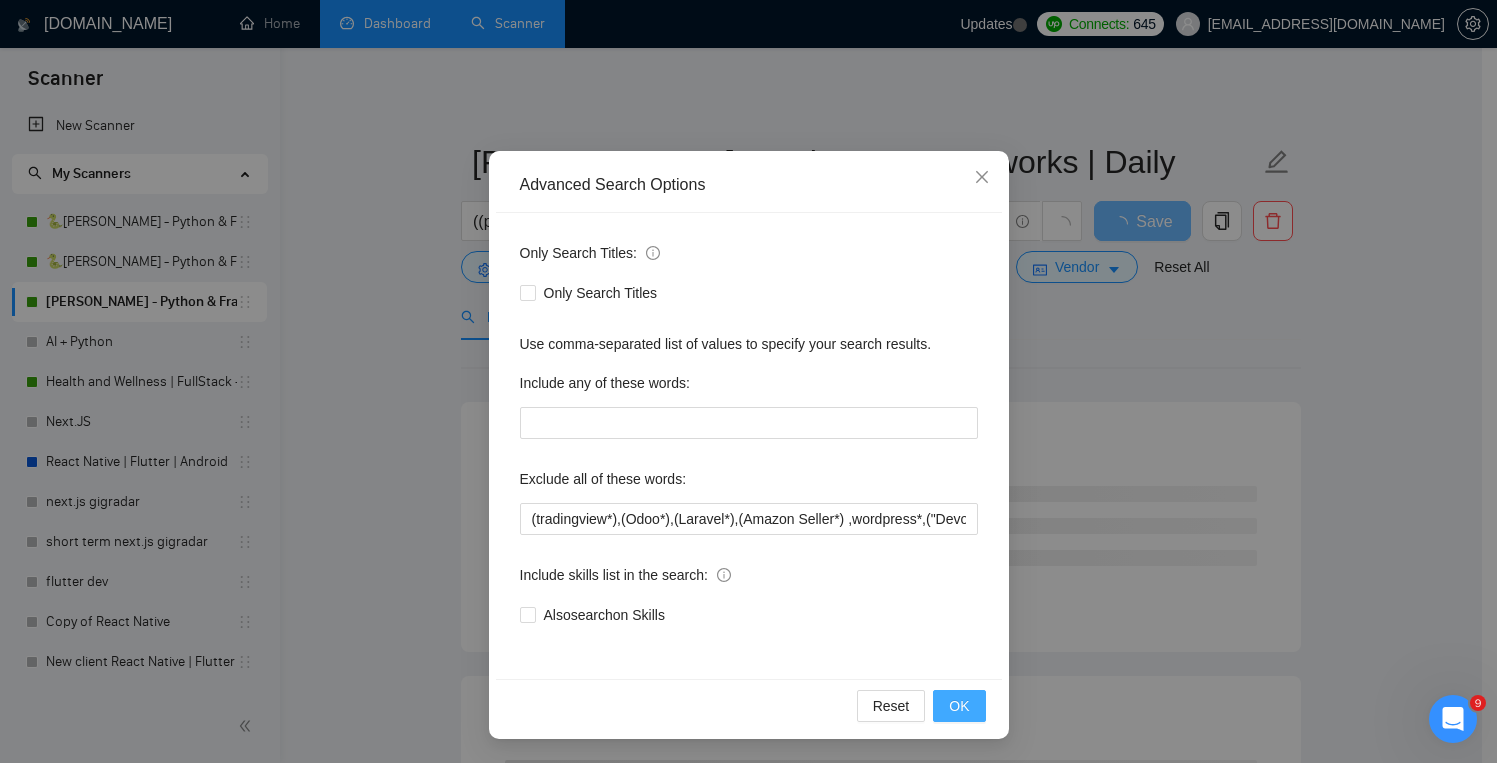 click on "OK" at bounding box center (959, 706) 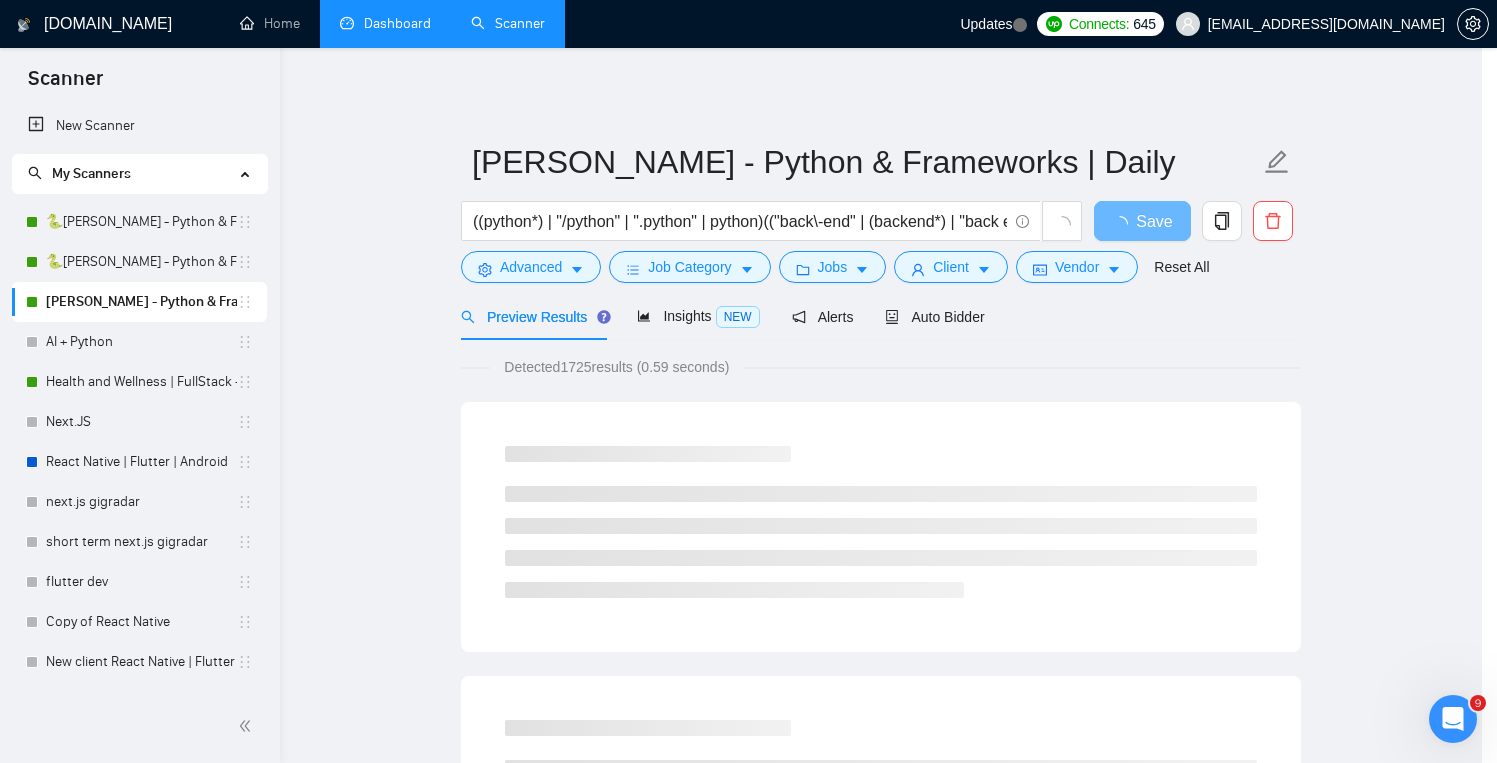 scroll, scrollTop: 0, scrollLeft: 0, axis: both 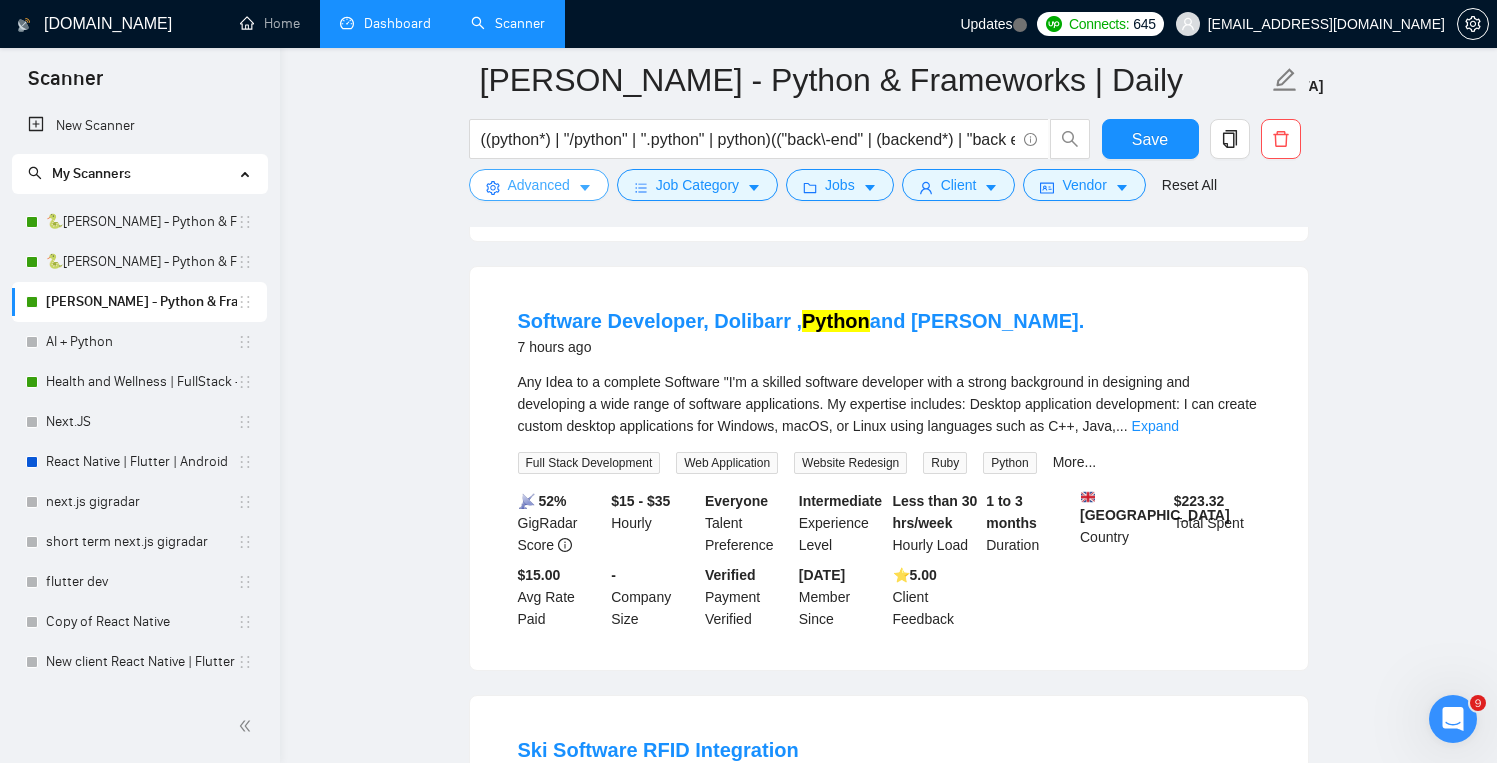 click on "Advanced" at bounding box center (539, 185) 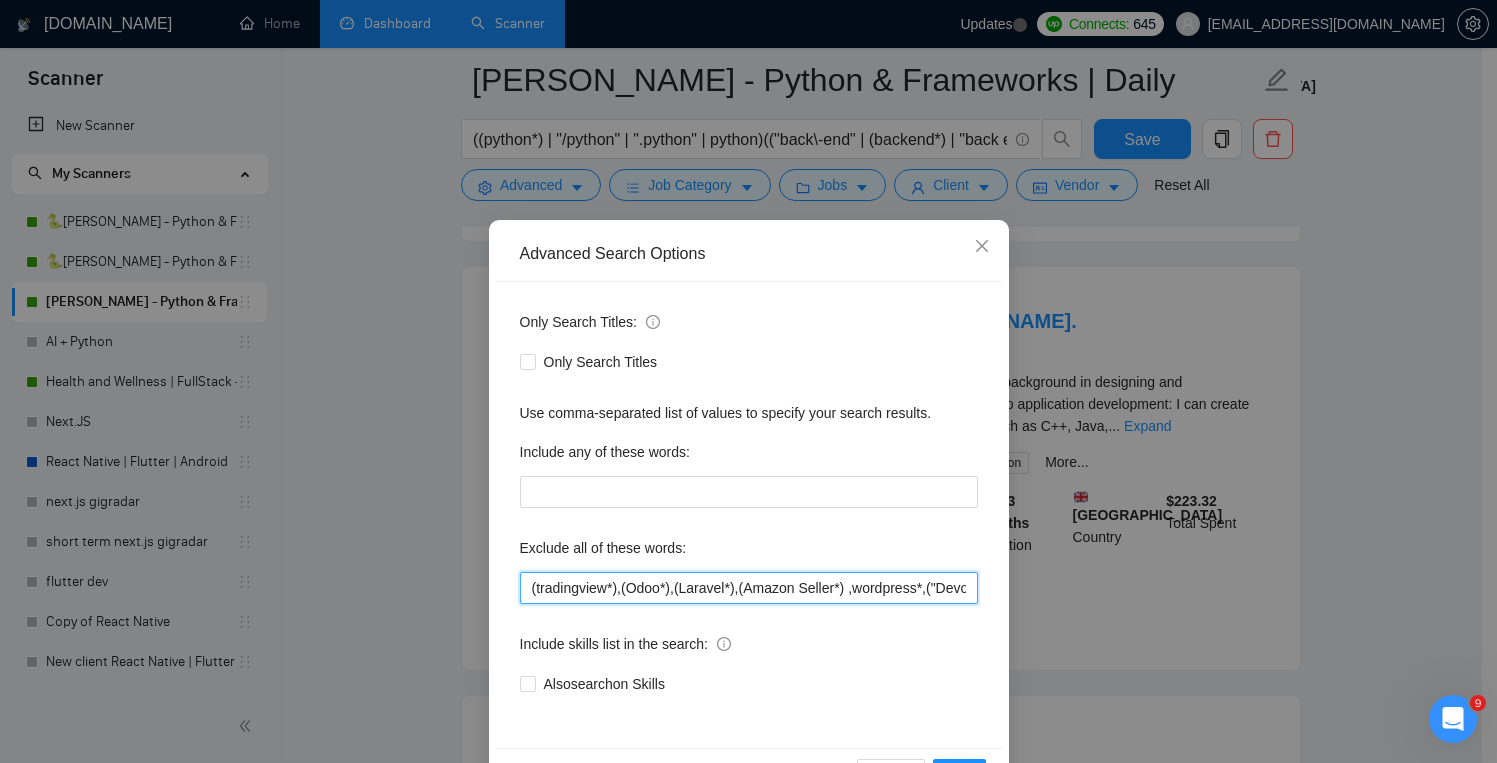 click on "(tradingview*),(Odoo*),(Laravel*),(Amazon Seller*) ,wordpress*,("Devops engineer" | "Devops expert"),(reverse engineer*),("Shopify" | "Shopify app developer" | "shopify developer"),(Odoo*), (Crypto trading*), (PyQt*), "AI-Powered", "Artificial Intelligence", "LLM", "AI", "scraping", "Blockchain", "Machine learning engineer", "No agencies", "to join our team", "part of a team", "agency environment", "won't be recruiting agencies", "agencies not to apply", "No agency", "No Agencies", "Ability to work independently", "to join our team", "No agencies please", "(No agencies please)", "Candidate Interviewing", "Candidate Interview Consulting", "this job is not open to teams", "this job is not open to agency", "this job is not open to companies", "NO AGENCY", "Freelancers Only", "NOT AGENCY", "no agency", "no agencies", "individual only", "freelancers only", "No Agencies!", "independent contractors only", "***Freelancers Only," "/Freelancers Only", ".Freelancers Only", ",Freelancers Only."" at bounding box center (749, 588) 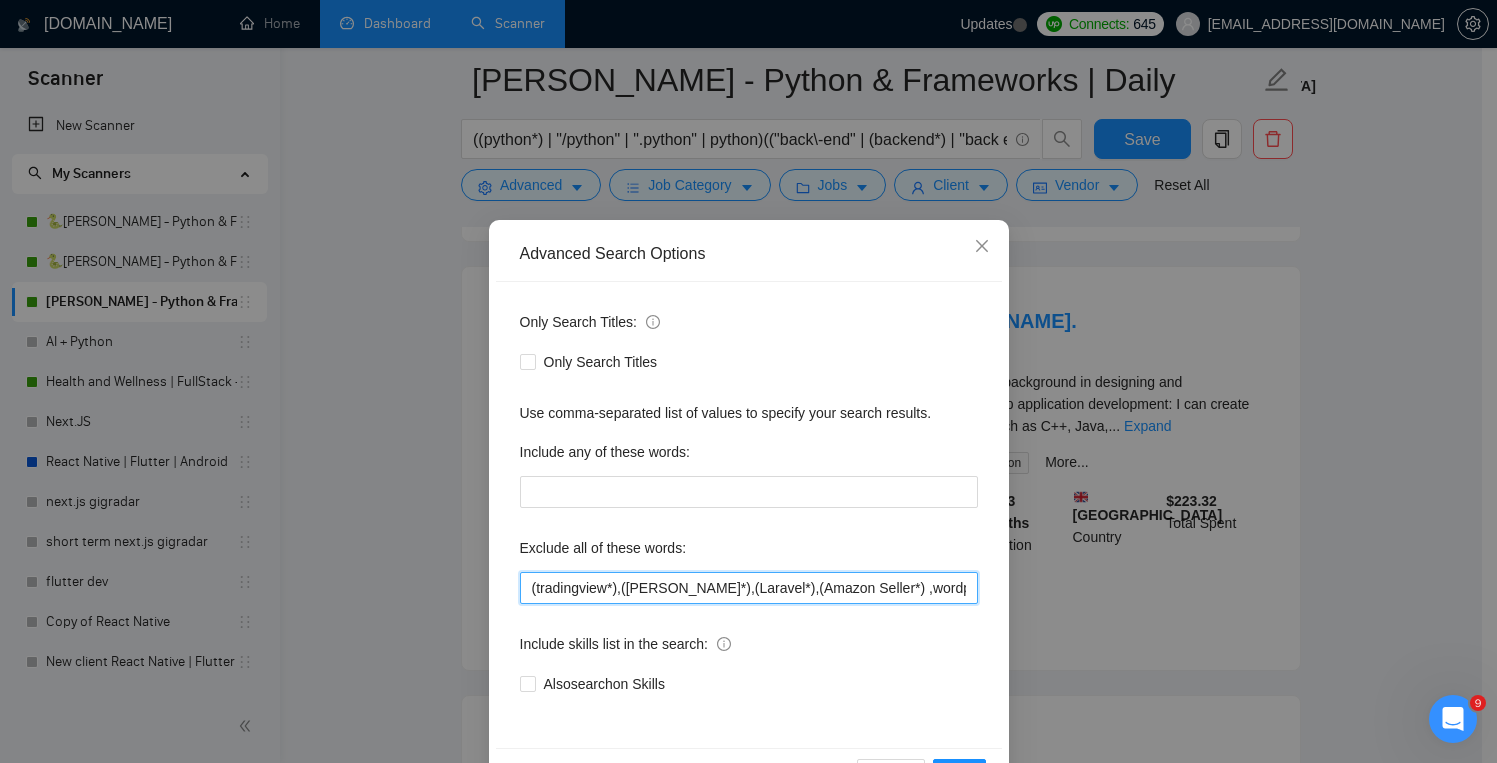 scroll, scrollTop: 69, scrollLeft: 0, axis: vertical 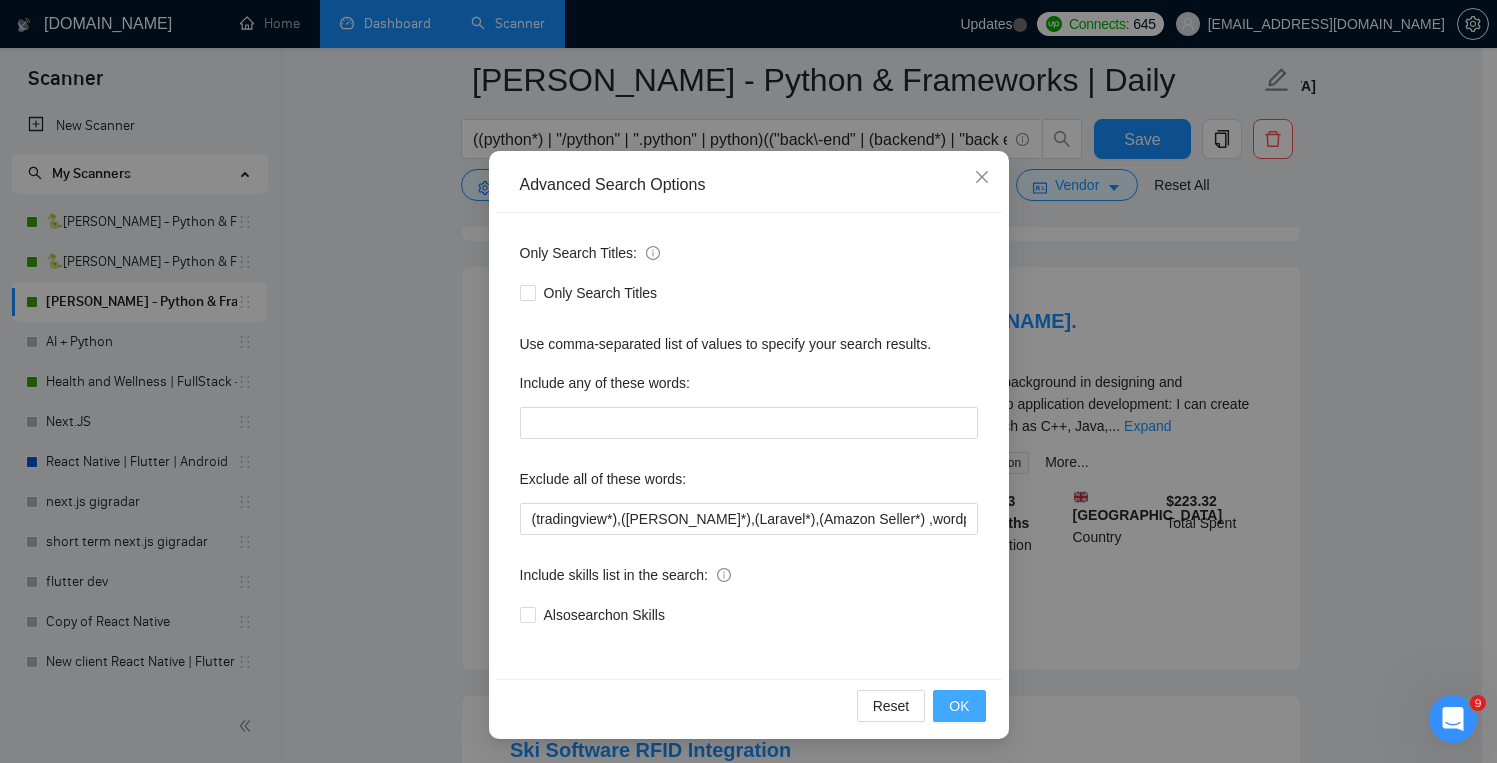 click on "OK" at bounding box center [959, 706] 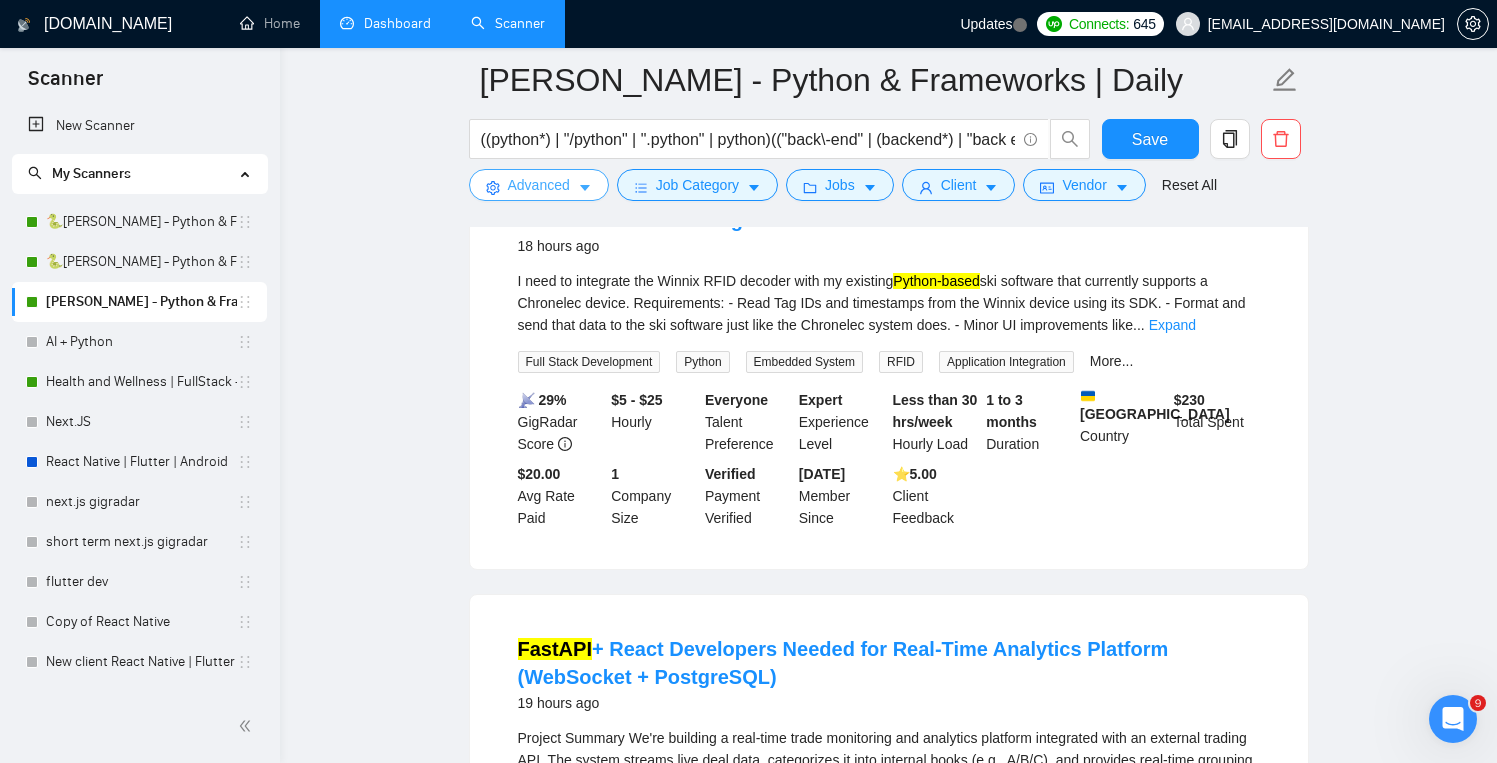 scroll, scrollTop: 654, scrollLeft: 0, axis: vertical 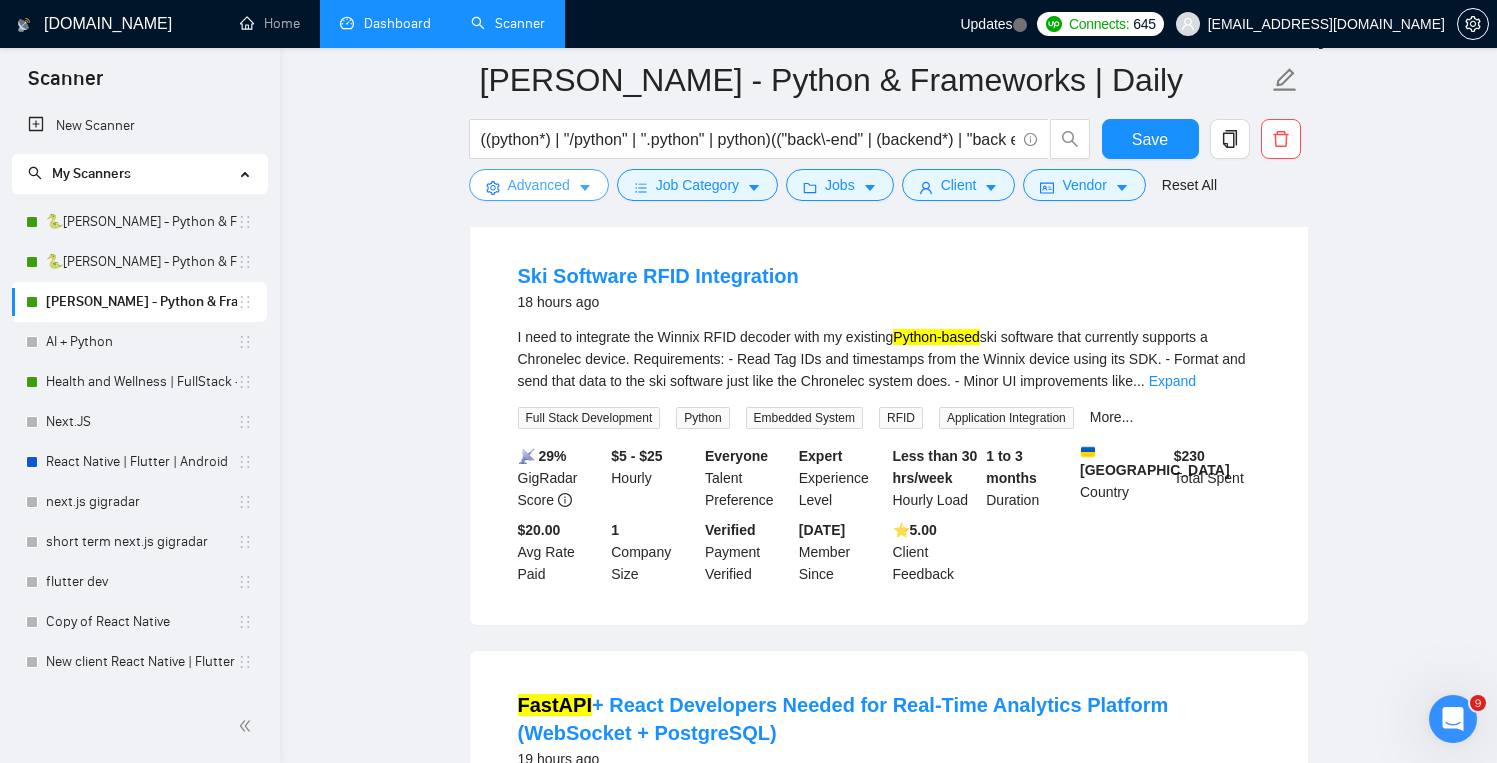 click on "Advanced" at bounding box center [539, 185] 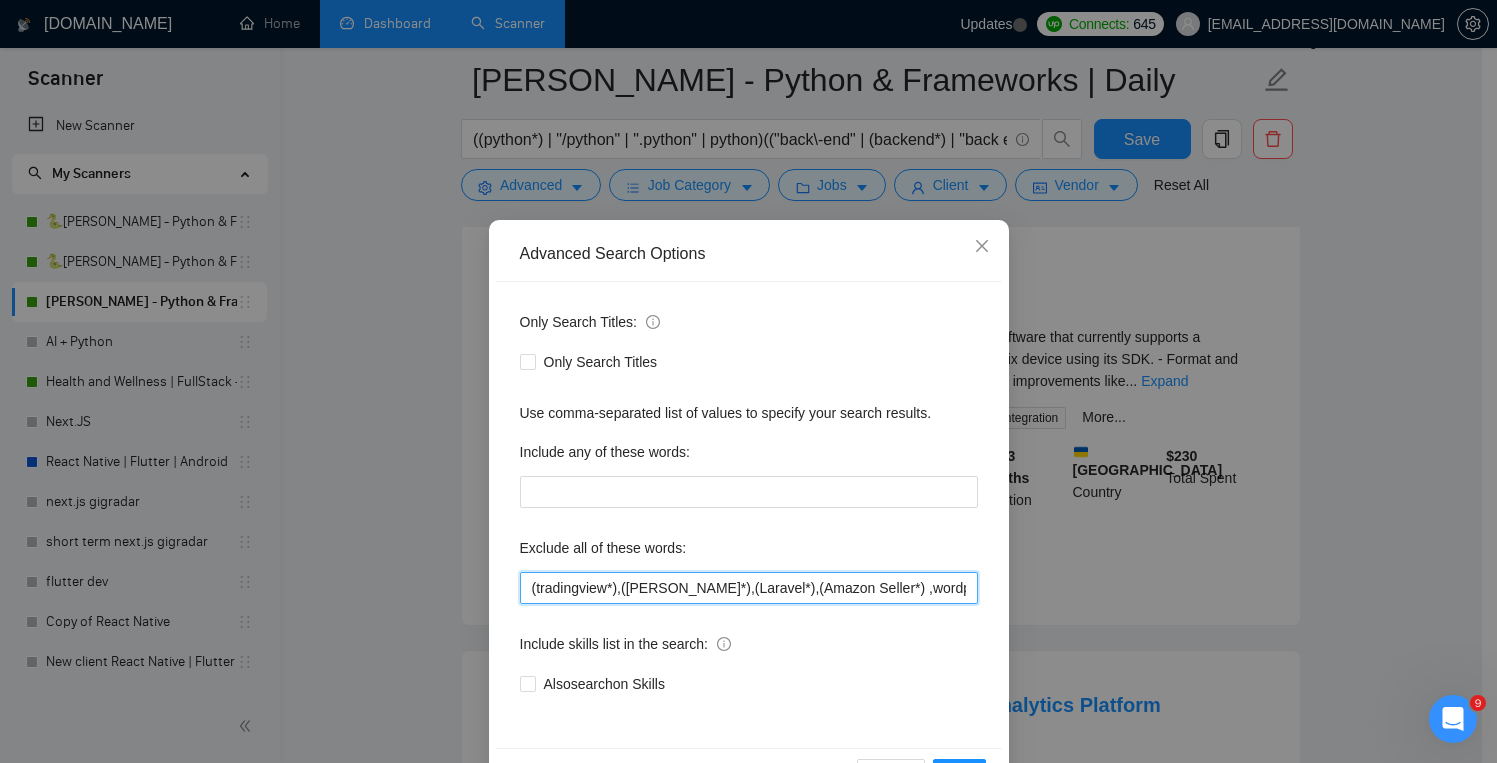 click on "(tradingview*),([PERSON_NAME]*),(Laravel*),(Amazon Seller*) ,wordpress*,("Devops engineer" | "Devops expert"),(reverse engineer*),("Shopify" | "Shopify app developer" | "shopify developer"),(Odoo*), (Crypto trading*), (PyQt*), "AI-Powered", "Artificial Intelligence", "LLM", "AI", "scraping", "Blockchain", "Machine learning engineer", "No agencies", "to join our team", "part of a team", "agency environment", "won't be recruiting agencies", "agencies not to apply", "No agency", "No Agencies", "Ability to work independently", "to join our team", "No agencies please", "(No agencies please)", "Candidate Interviewing", "Candidate Interview Consulting", "this job is not open to teams", "this job is not open to agency", "this job is not open to companies", "NO AGENCY", "Freelancers Only", "NOT AGENCY", "no agency", "no agencies", "individual only", "freelancers only", "No Agencies!", "independent contractors only", "***Freelancers Only," "/Freelancers Only", ".Freelancers Only", ",Freelancers Only."" at bounding box center [749, 588] 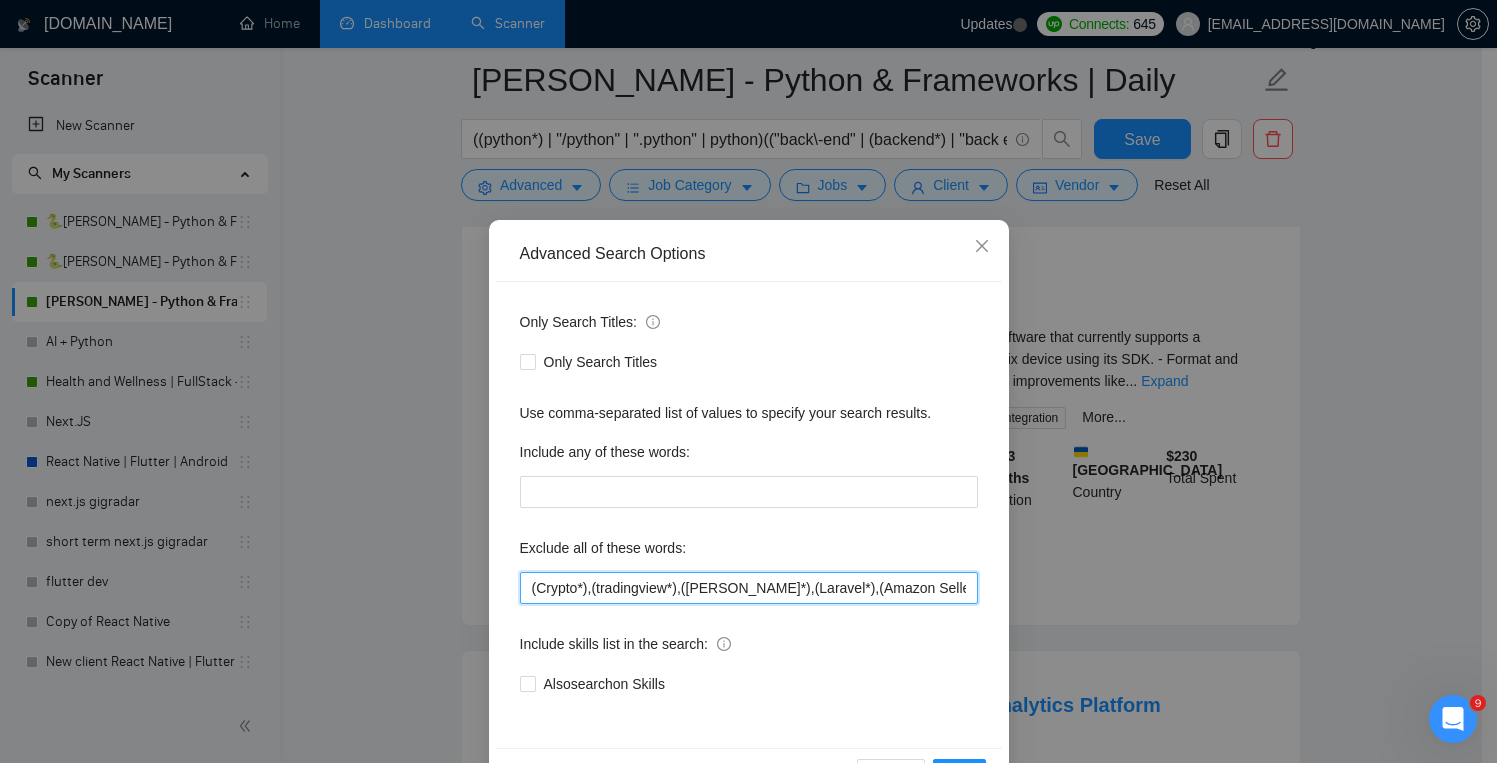 scroll, scrollTop: 69, scrollLeft: 0, axis: vertical 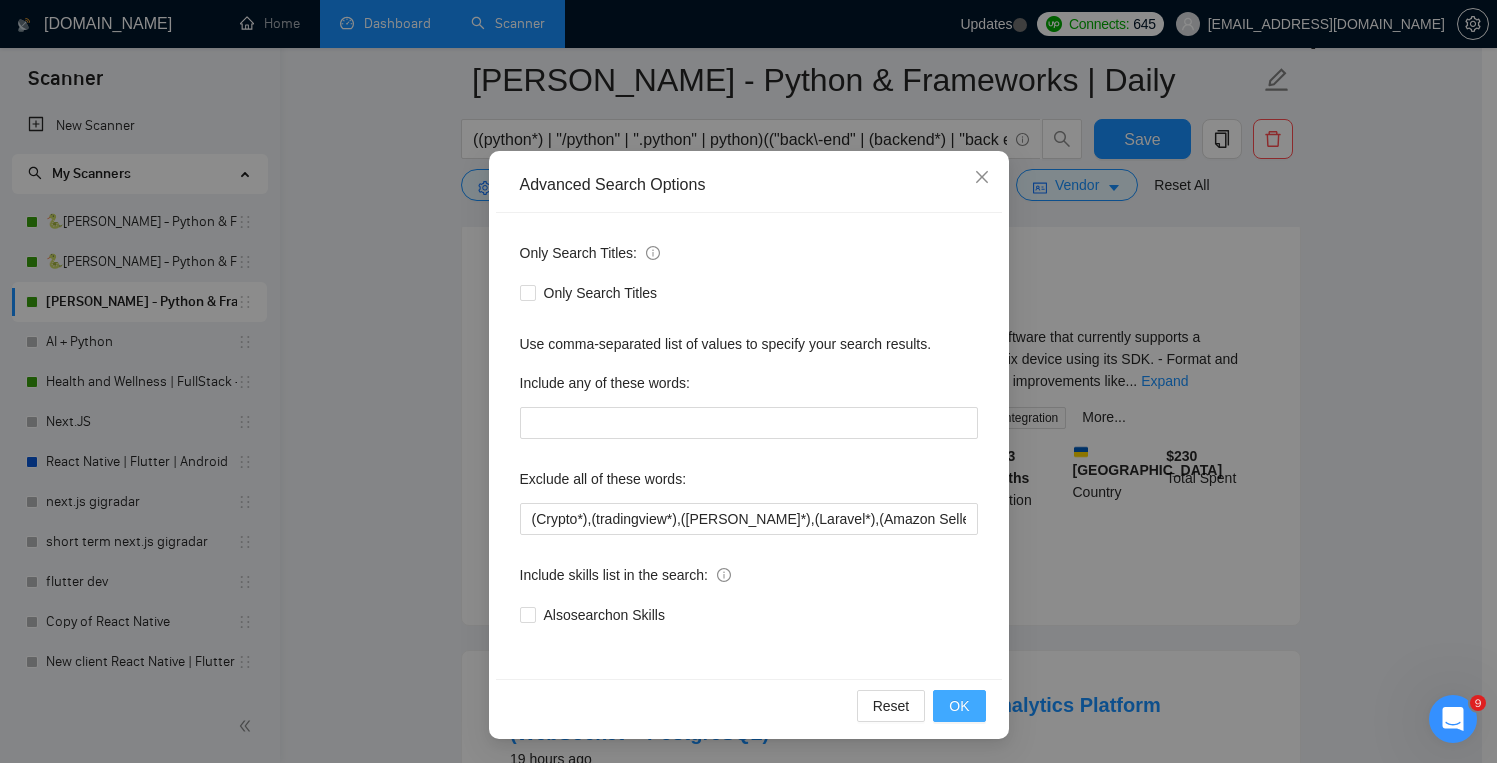 click on "OK" at bounding box center (959, 706) 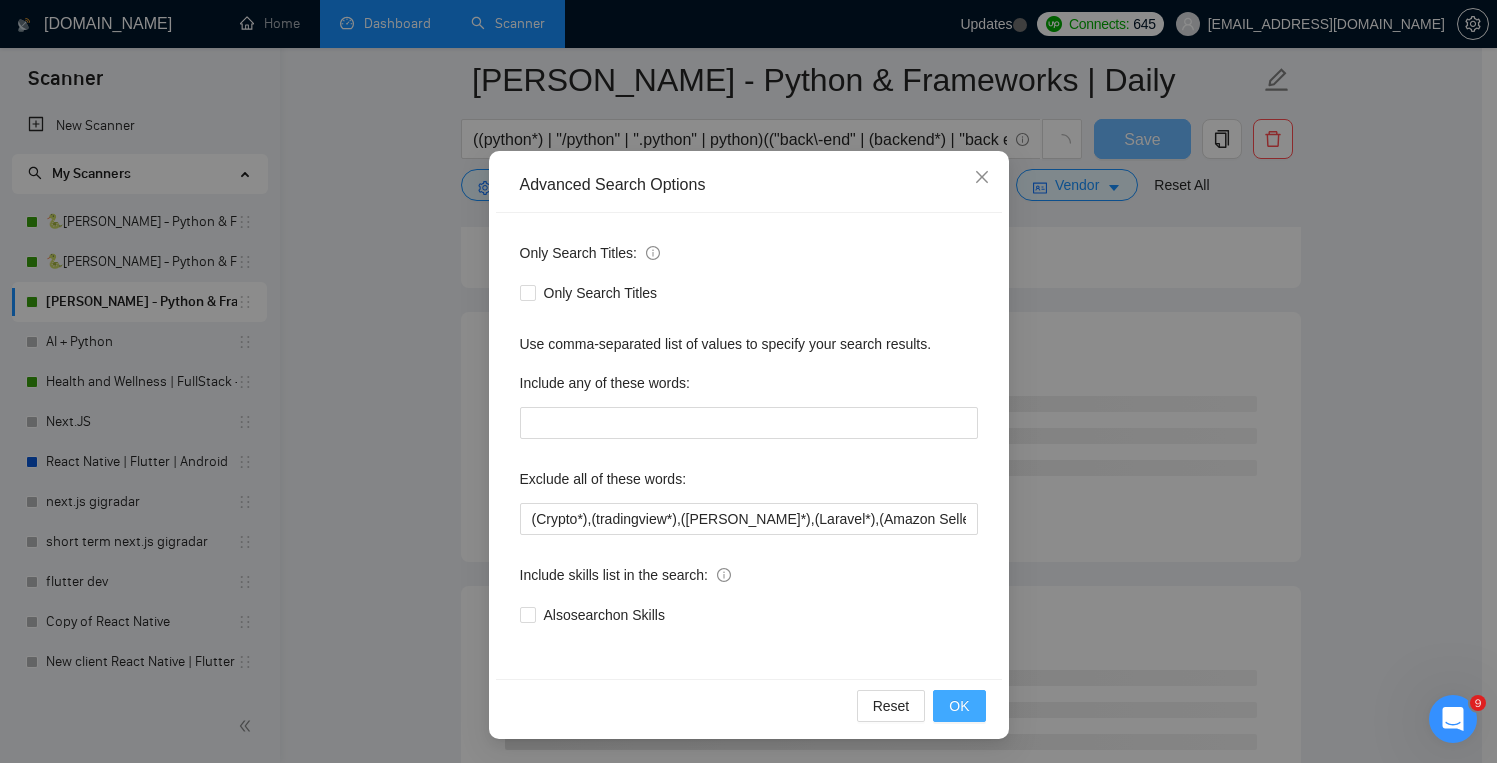 scroll, scrollTop: 0, scrollLeft: 0, axis: both 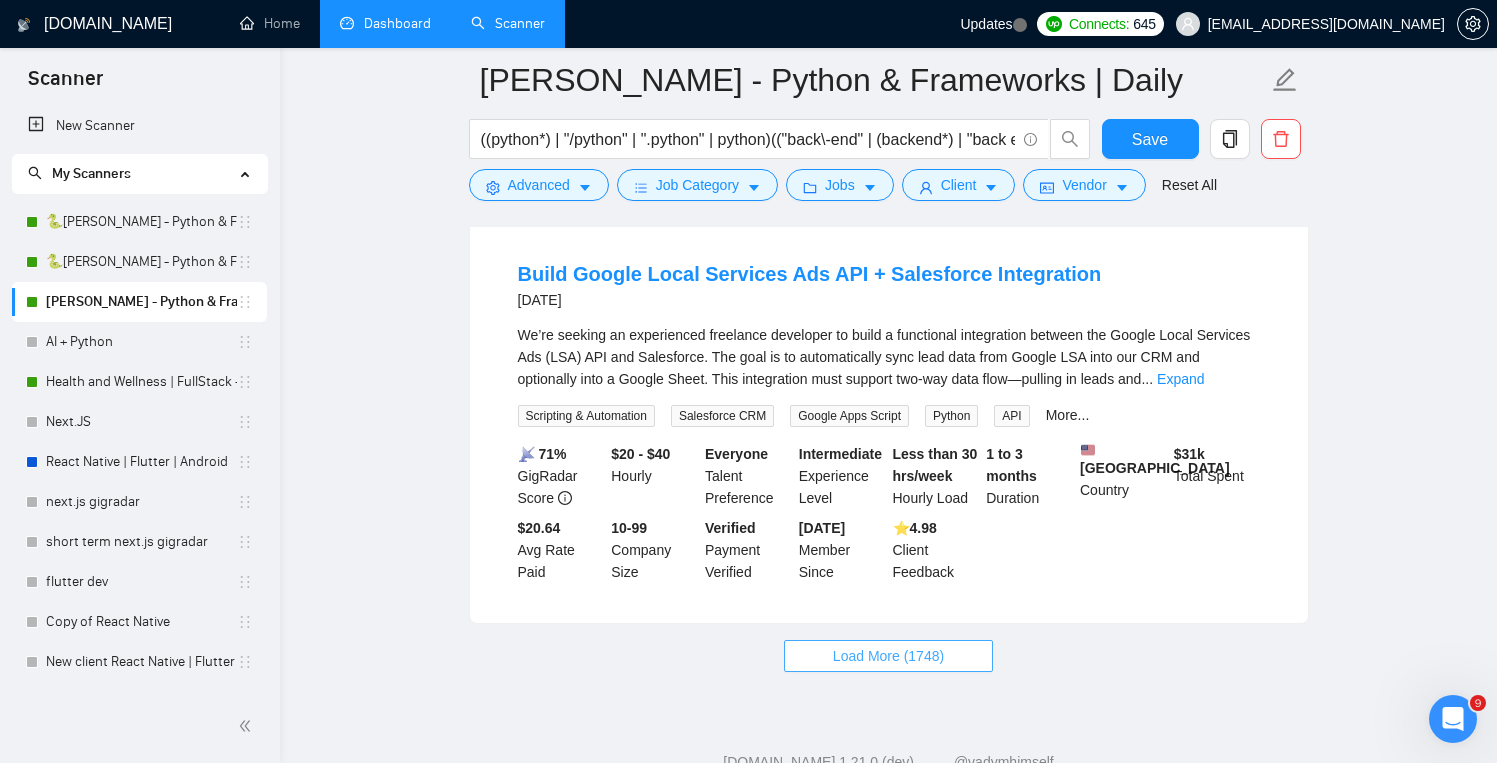 click on "Load More (1748)" at bounding box center [888, 656] 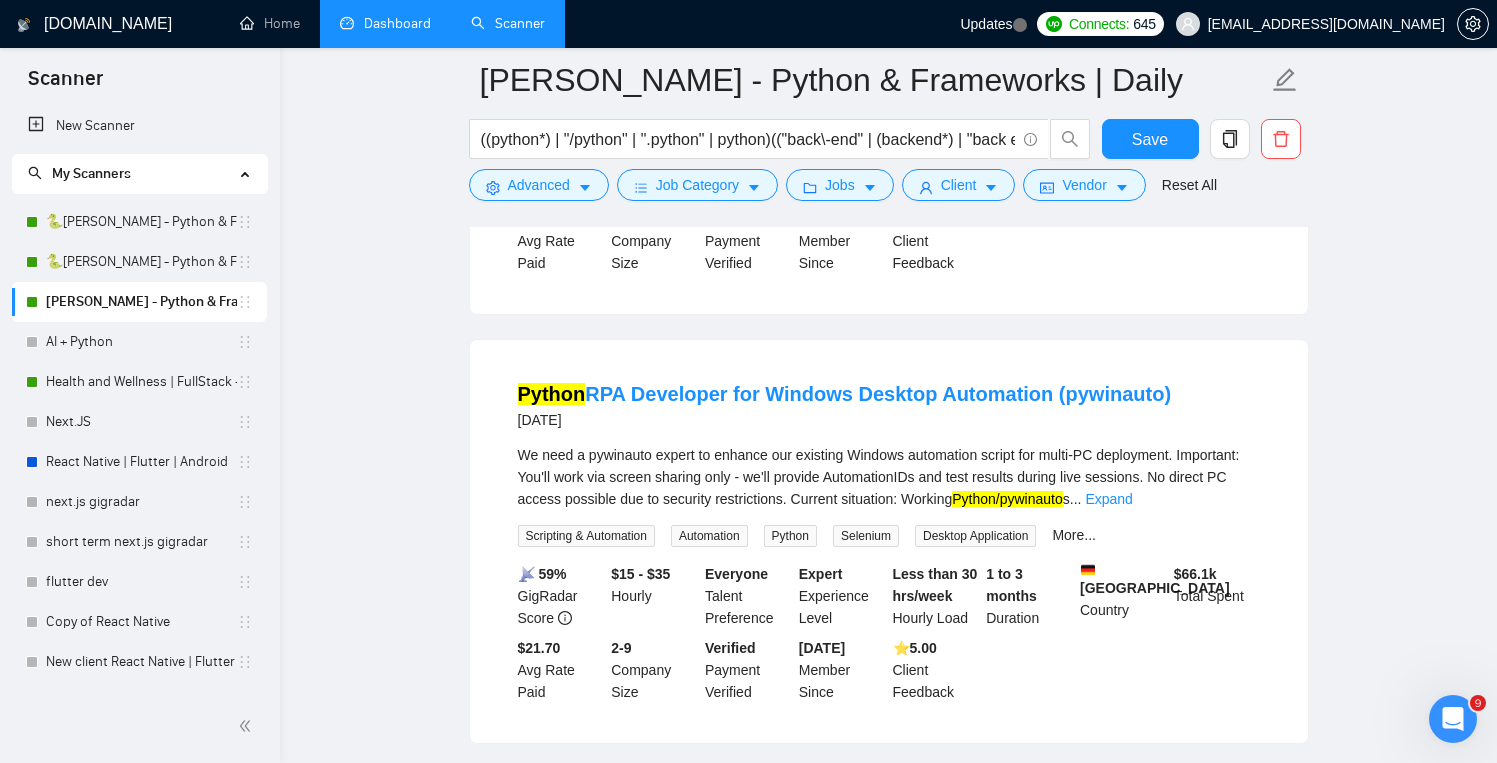 scroll, scrollTop: 4938, scrollLeft: 0, axis: vertical 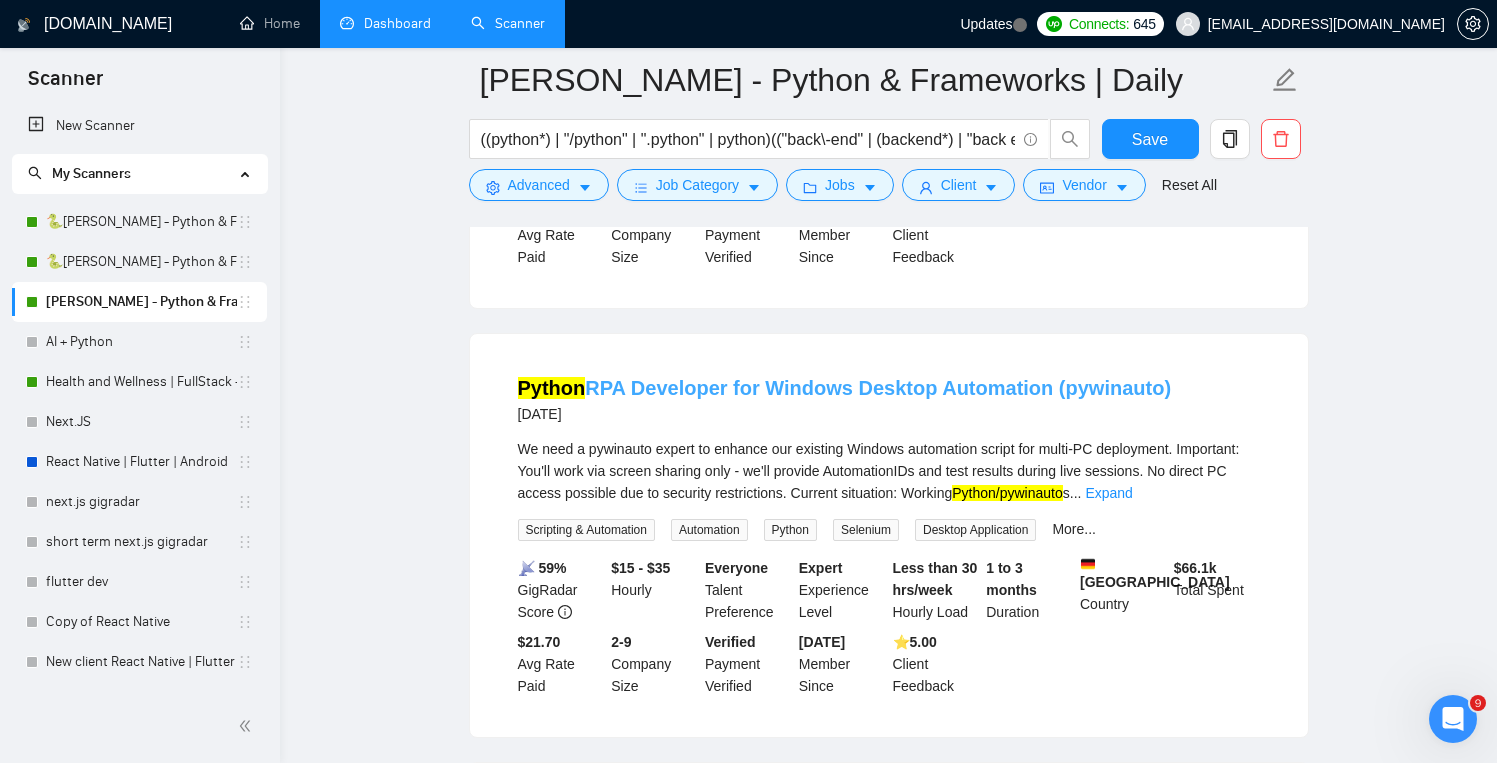 click on "Python  RPA Developer for Windows Desktop Automation (pywinauto)" at bounding box center (845, 388) 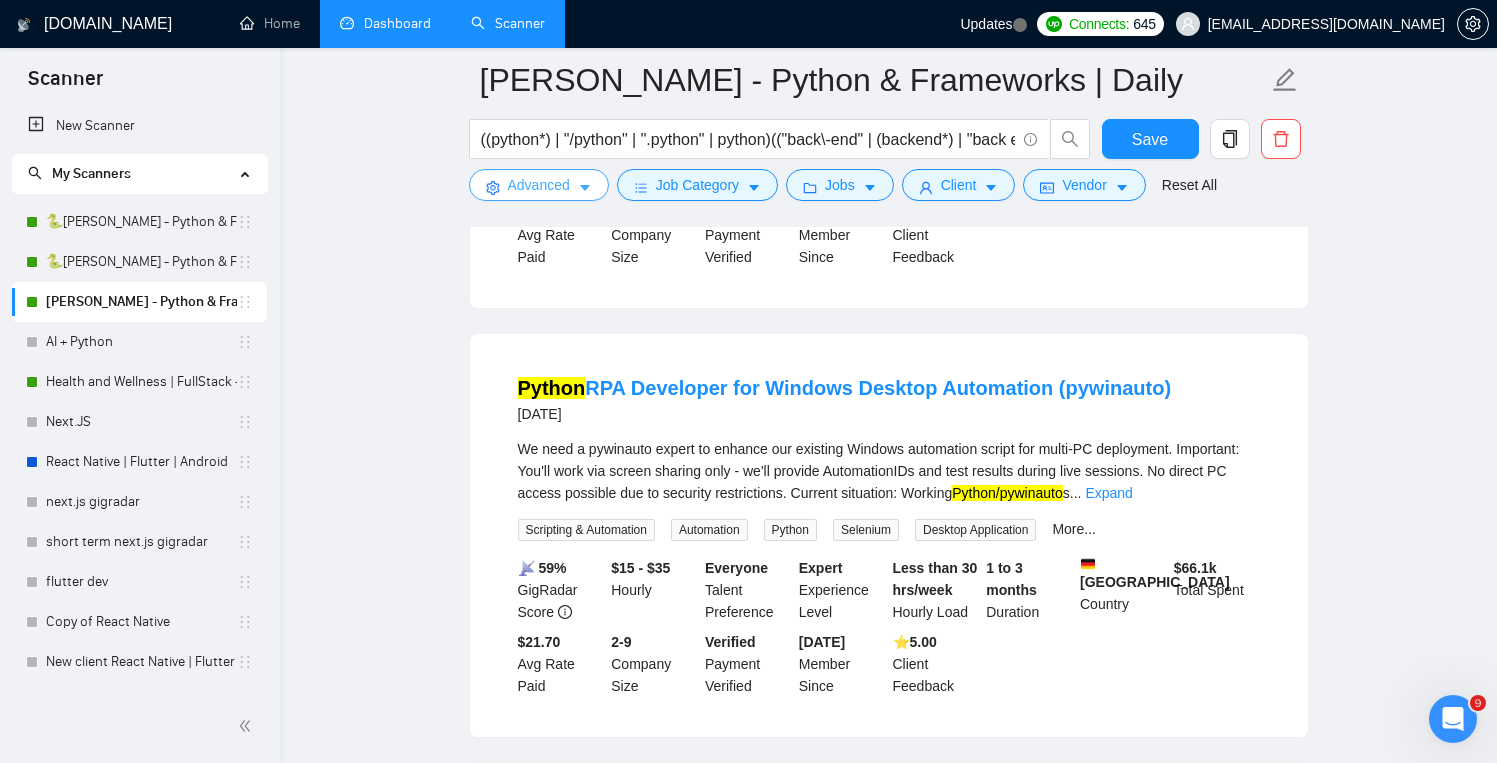 click on "Advanced" at bounding box center [539, 185] 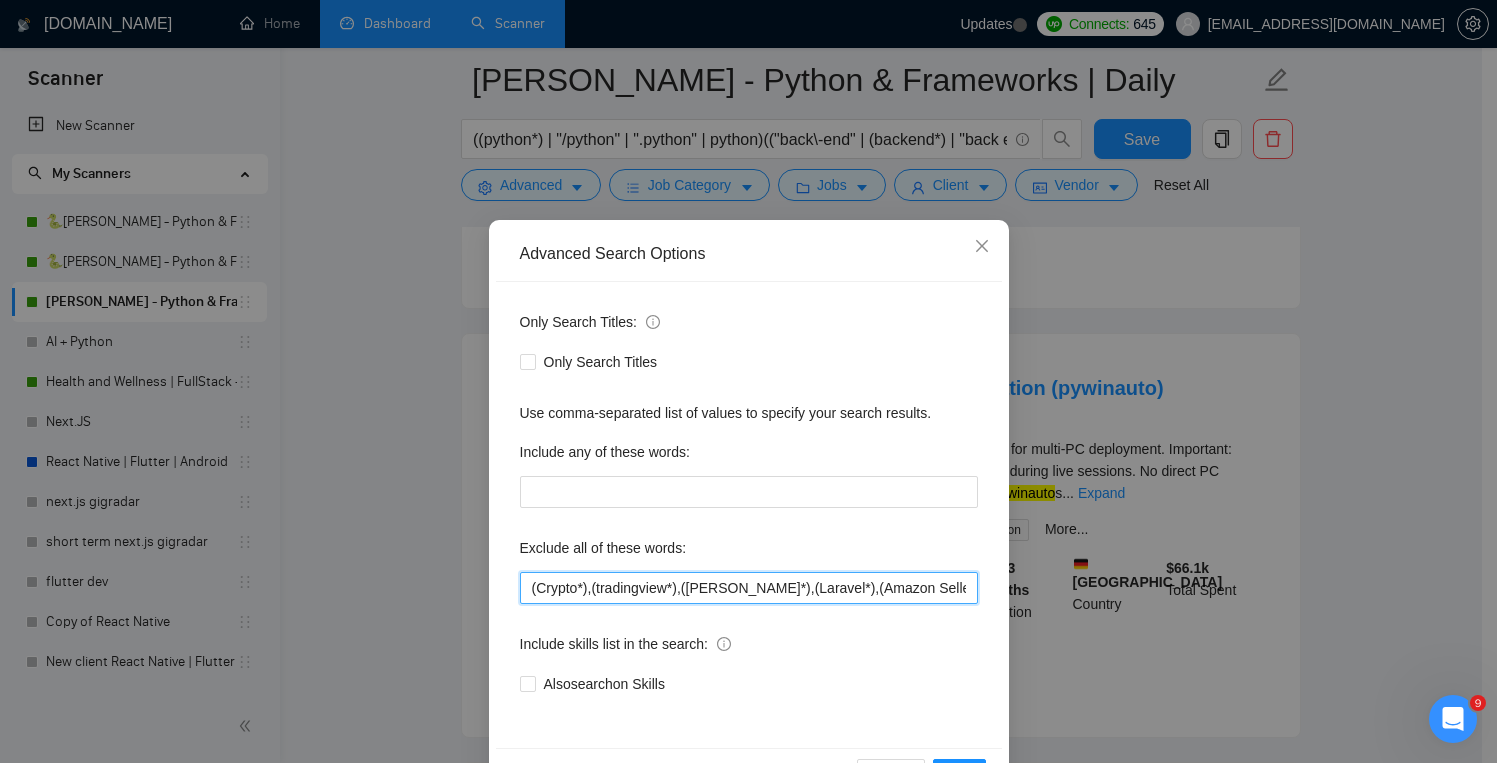 click on "(Crypto*),(tradingview*),([PERSON_NAME]*),(Laravel*),(Amazon Seller*) ,wordpress*,("Devops engineer" | "Devops expert"),(reverse engineer*),("Shopify" | "Shopify app developer" | "shopify developer"),(Odoo*), (Crypto trading*), (PyQt*), "AI-Powered", "Artificial Intelligence", "LLM", "AI", "scraping", "Blockchain", "Machine learning engineer", "No agencies", "to join our team", "part of a team", "agency environment", "won't be recruiting agencies", "agencies not to apply", "No agency", "No Agencies", "Ability to work independently", "to join our team", "No agencies please", "(No agencies please)", "Candidate Interviewing", "Candidate Interview Consulting", "this job is not open to teams", "this job is not open to agency", "this job is not open to companies", "NO AGENCY", "Freelancers Only", "NOT AGENCY", "no agency", "no agencies", "individual only", "freelancers only", "No Agencies!", "independent contractors only", "***Freelancers Only," "/Freelancers Only", ".Freelancers Only", ",Freelancers Only."" at bounding box center (749, 588) 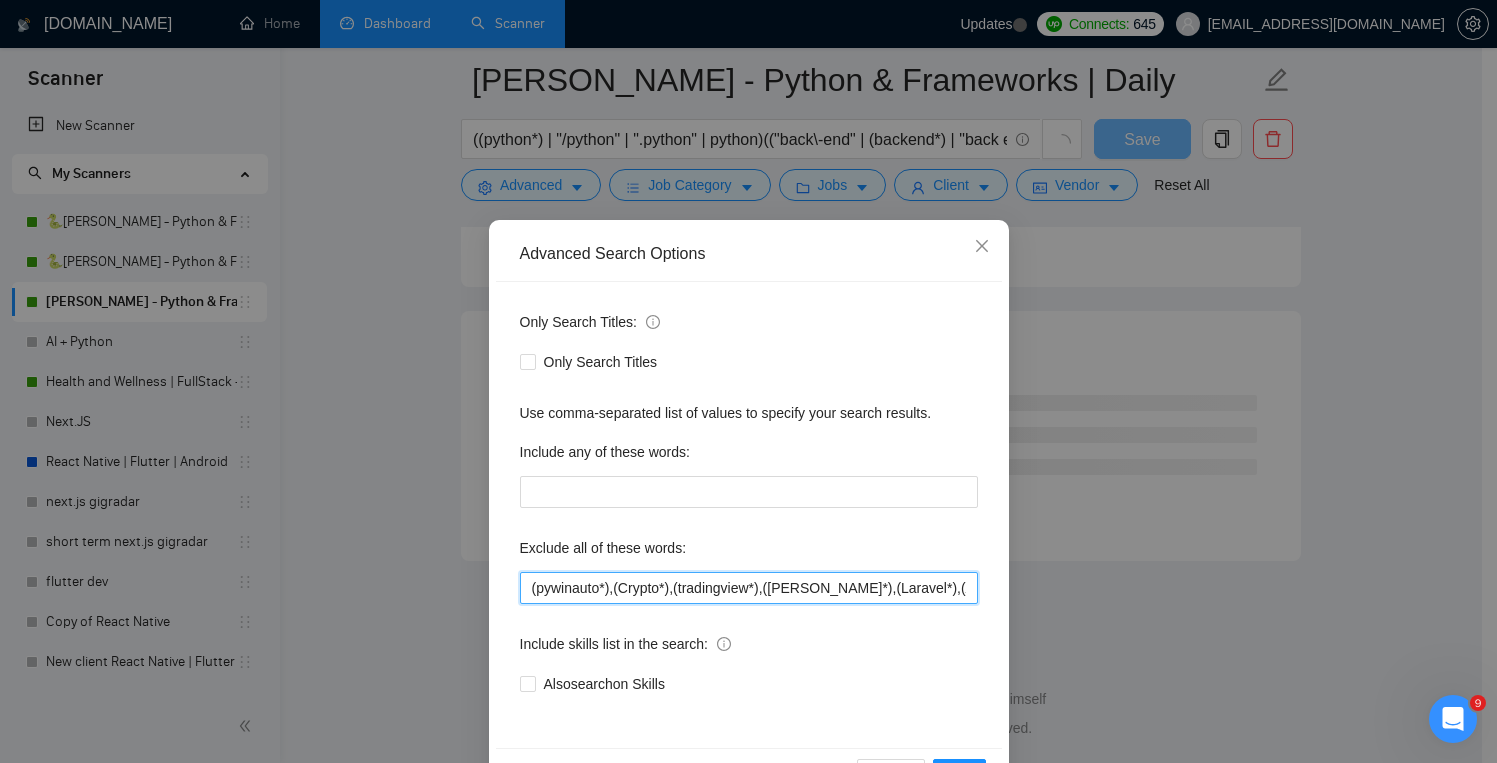 scroll, scrollTop: 2573, scrollLeft: 0, axis: vertical 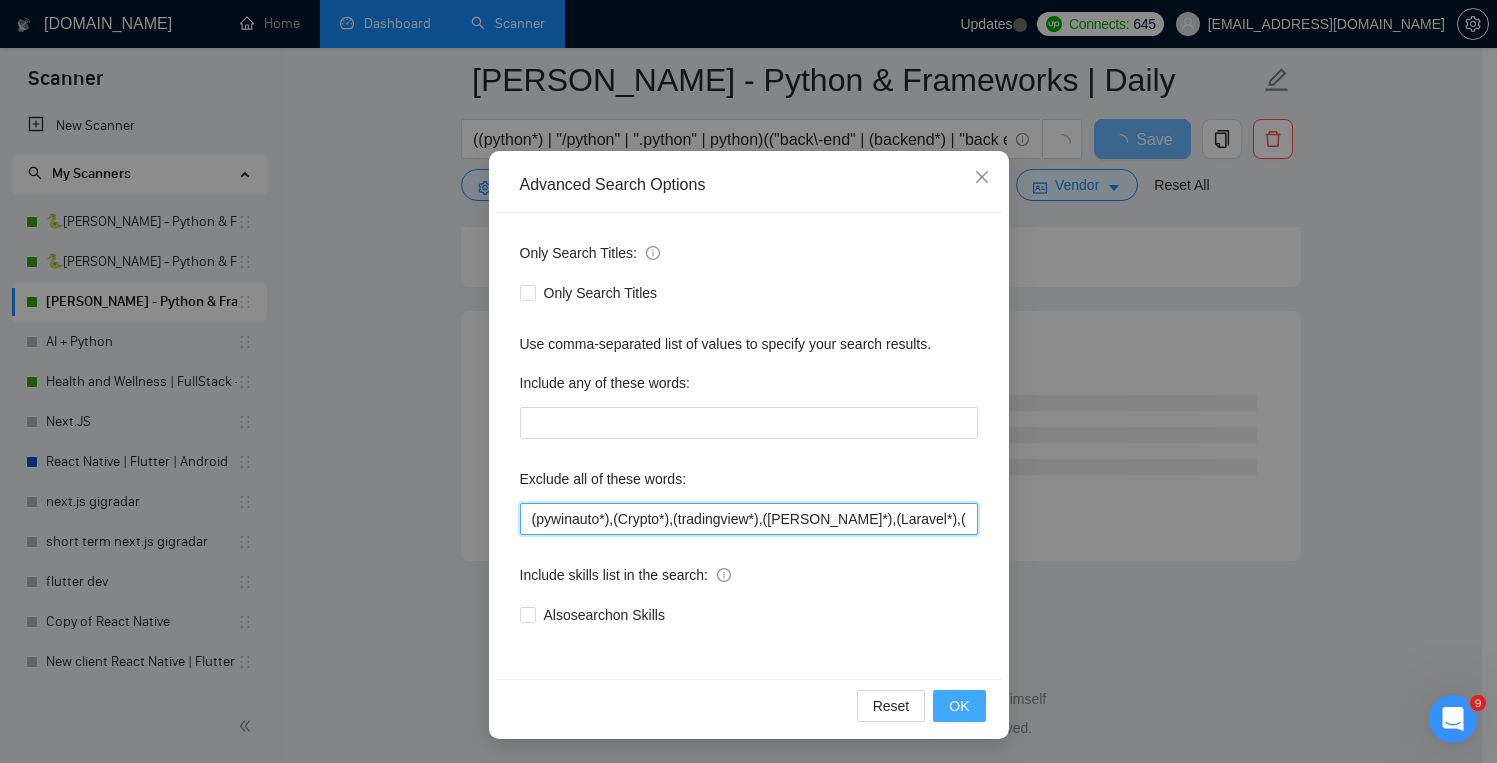 type on "(pywinauto*),(Crypto*),(tradingview*),([PERSON_NAME]*),(Laravel*),(Amazon Seller*) ,wordpress*,("Devops engineer" | "Devops expert"),(reverse engineer*),("Shopify" | "Shopify app developer" | "shopify developer"),(Odoo*), (Crypto trading*), (PyQt*), "AI-Powered", "Artificial Intelligence", "LLM", "AI", "scraping", "Blockchain", "Machine learning engineer", "No agencies", "to join our team", "part of a team", "agency environment", "won't be recruiting agencies", "agencies not to apply", "No agency", "No Agencies", "Ability to work independently", "to join our team", "No agencies please", "(No agencies please)", "Candidate Interviewing", "Candidate Interview Consulting", "this job is not open to teams", "this job is not open to agency", "this job is not open to companies", "NO AGENCY", "Freelancers Only", "NOT AGENCY", "no agency", "no agencies", "individual only", "freelancers only", "No Agencies!", "independent contractors only", "***Freelancers Only," "/Freelancers Only", ".Freelancers Only", ",Freelancers Only."" 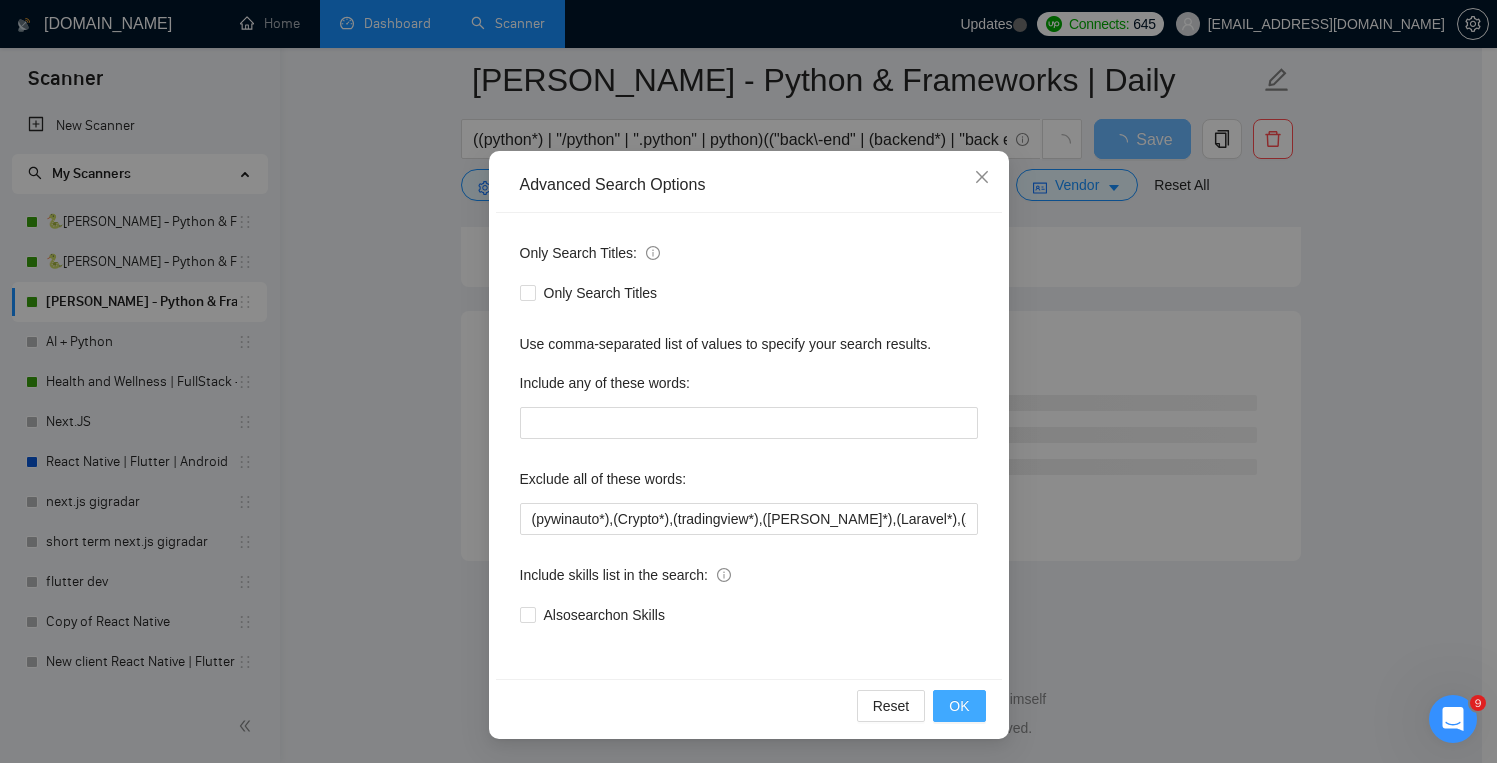 click on "OK" at bounding box center (959, 706) 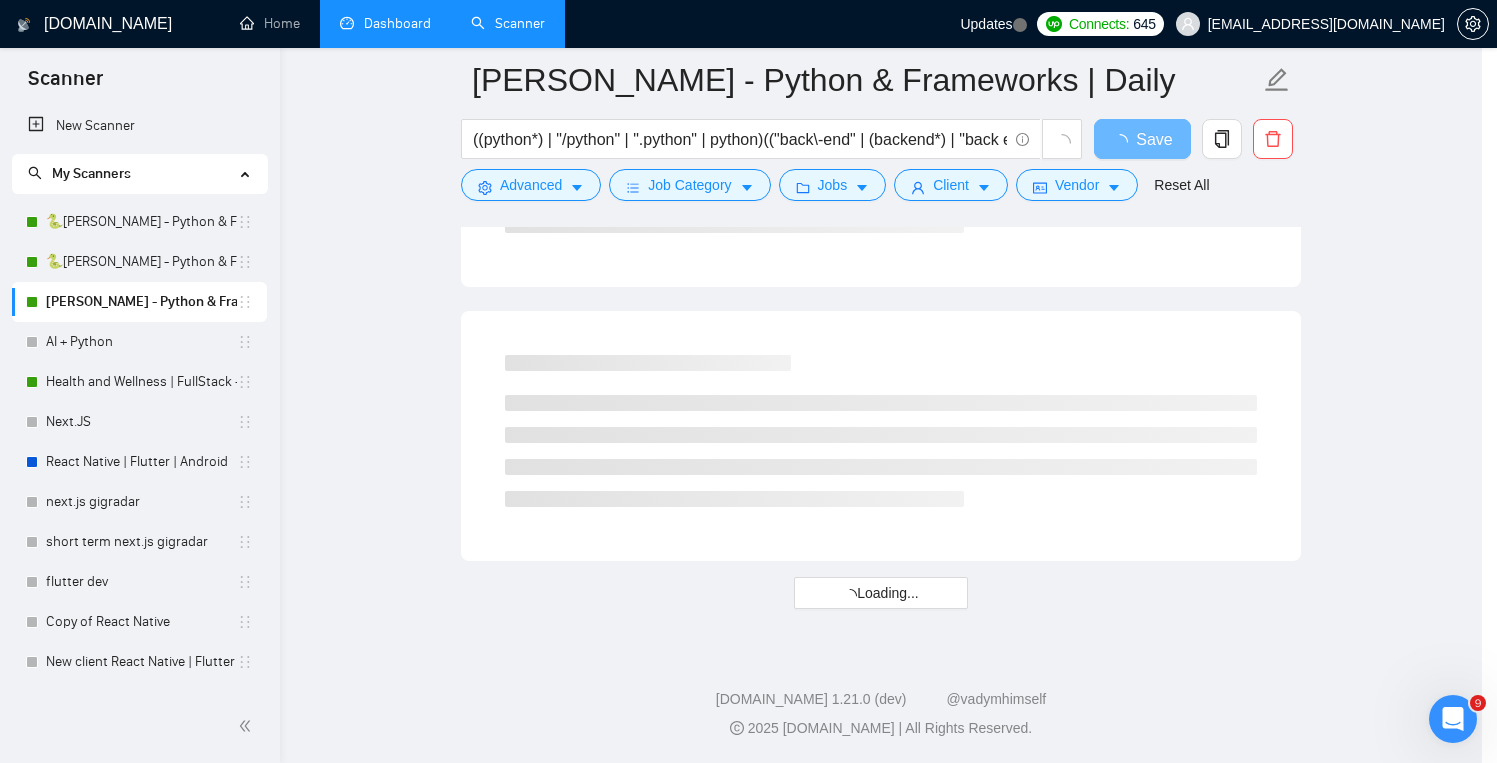 scroll, scrollTop: 0, scrollLeft: 0, axis: both 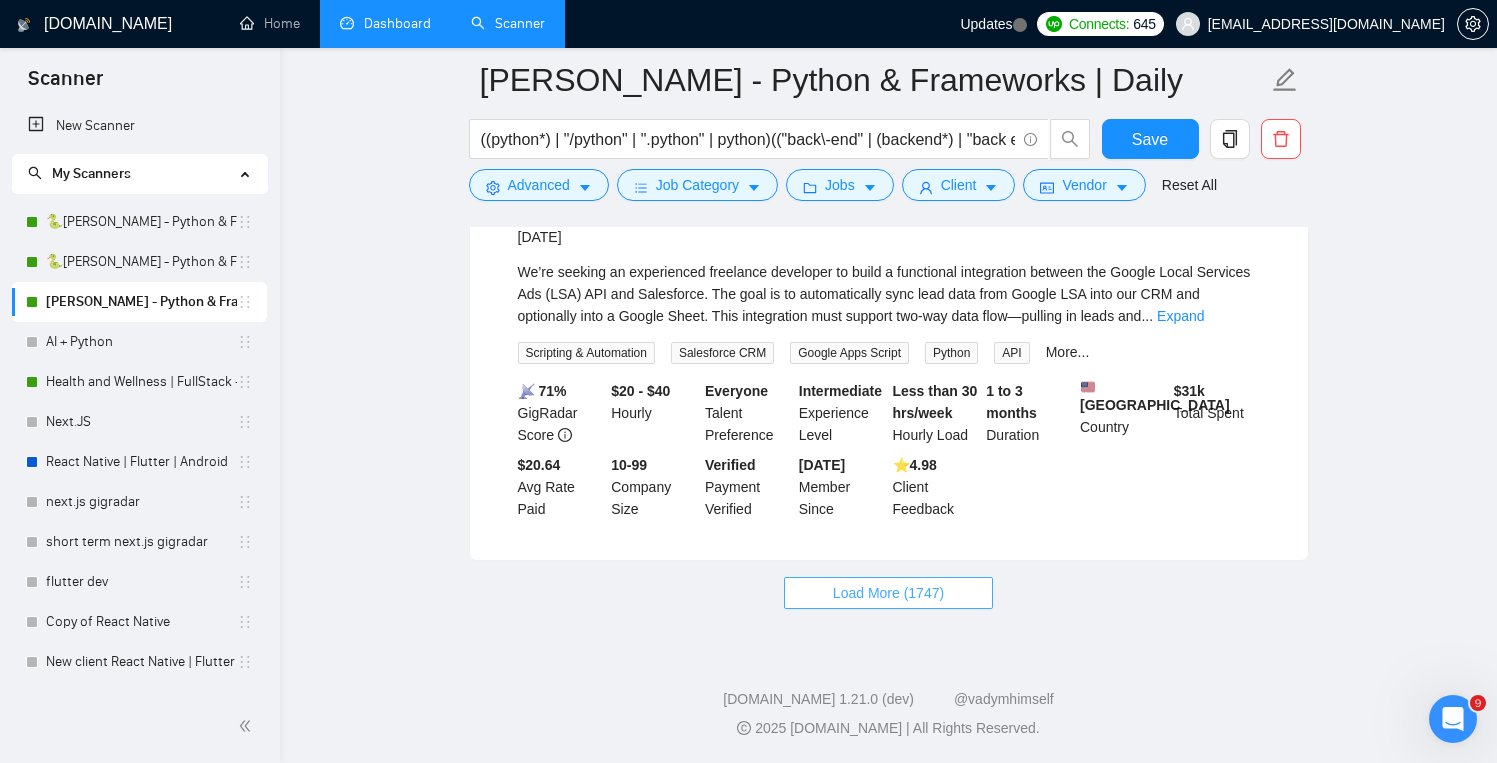 click on "Load More (1747)" at bounding box center [888, 593] 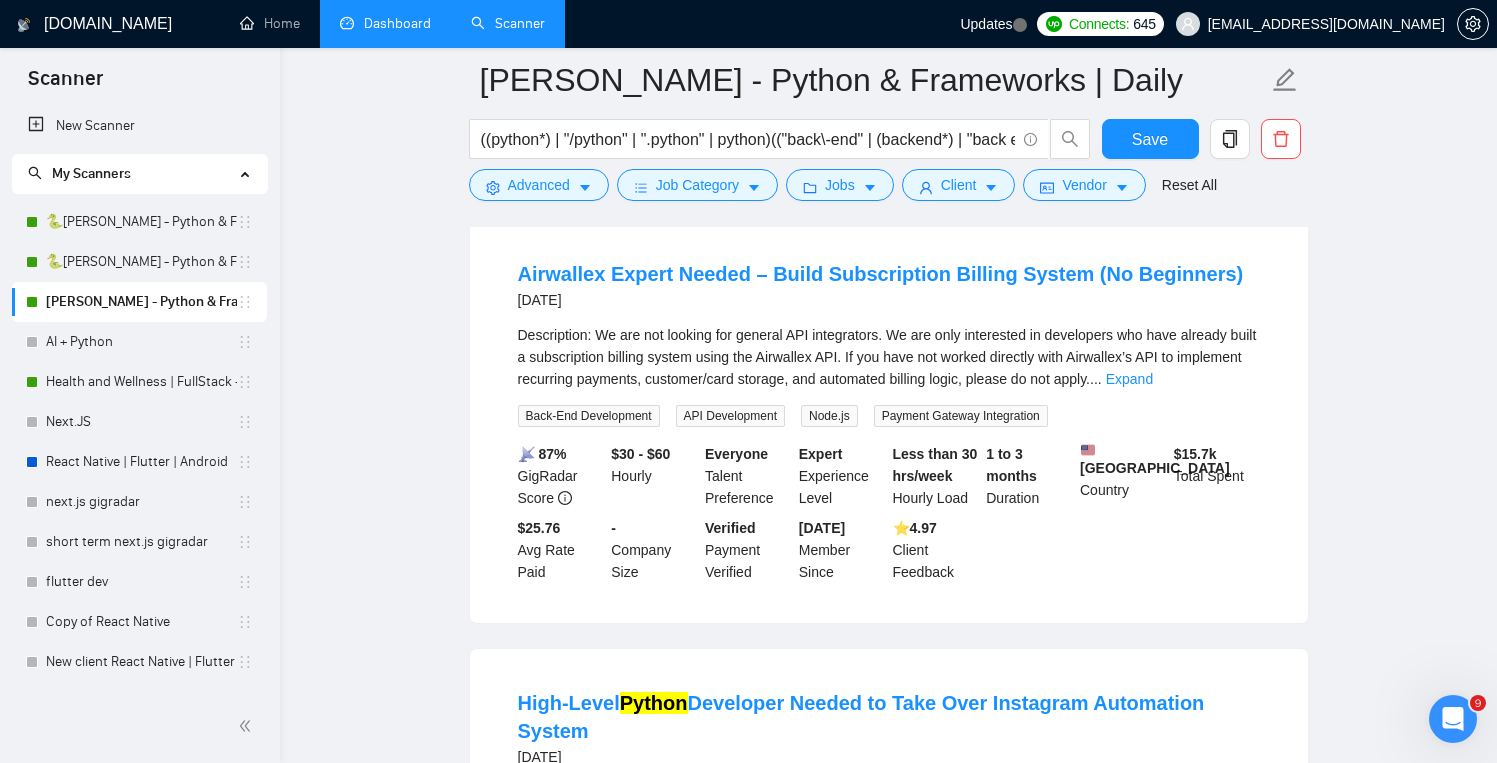 scroll, scrollTop: 5872, scrollLeft: 0, axis: vertical 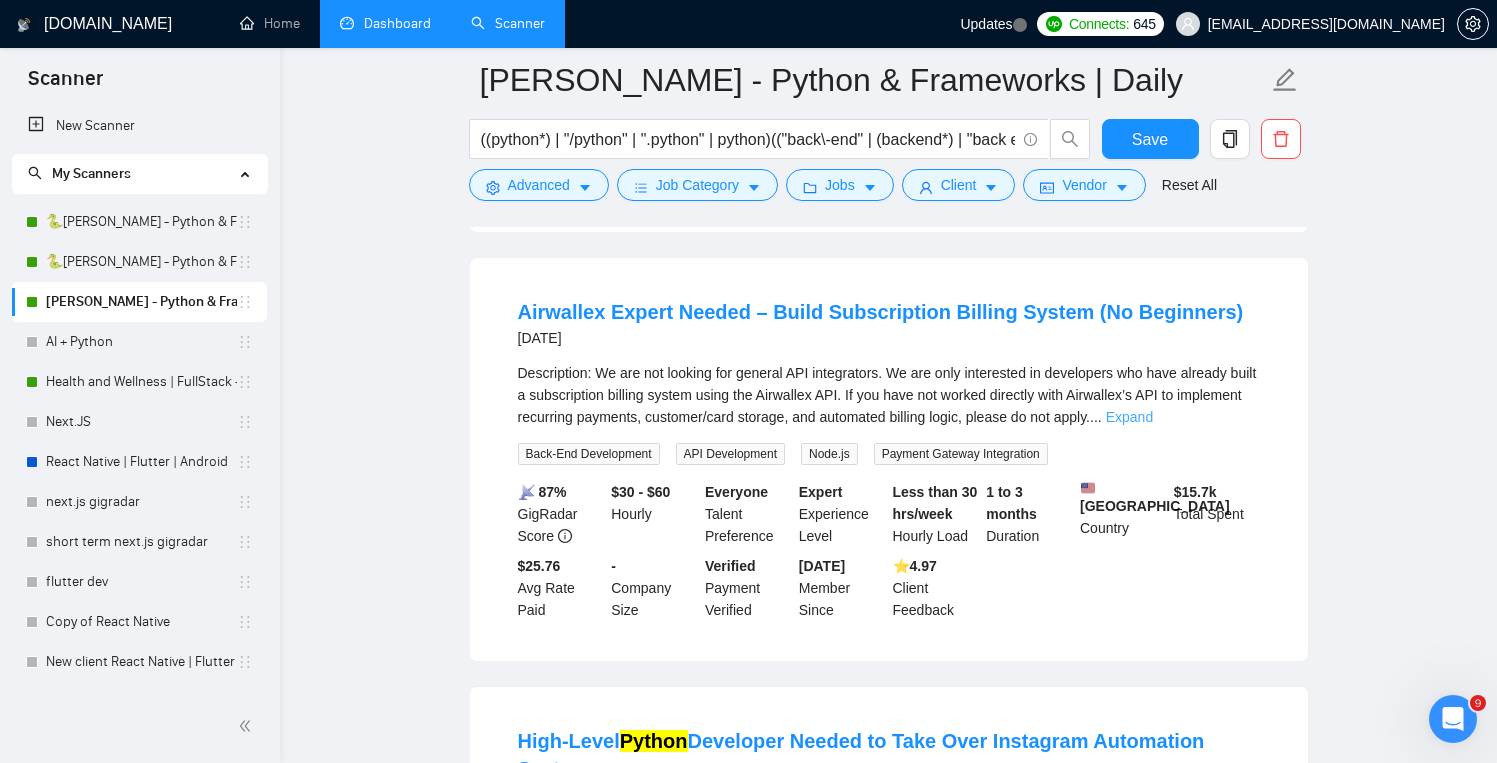 click on "Expand" at bounding box center (1129, 417) 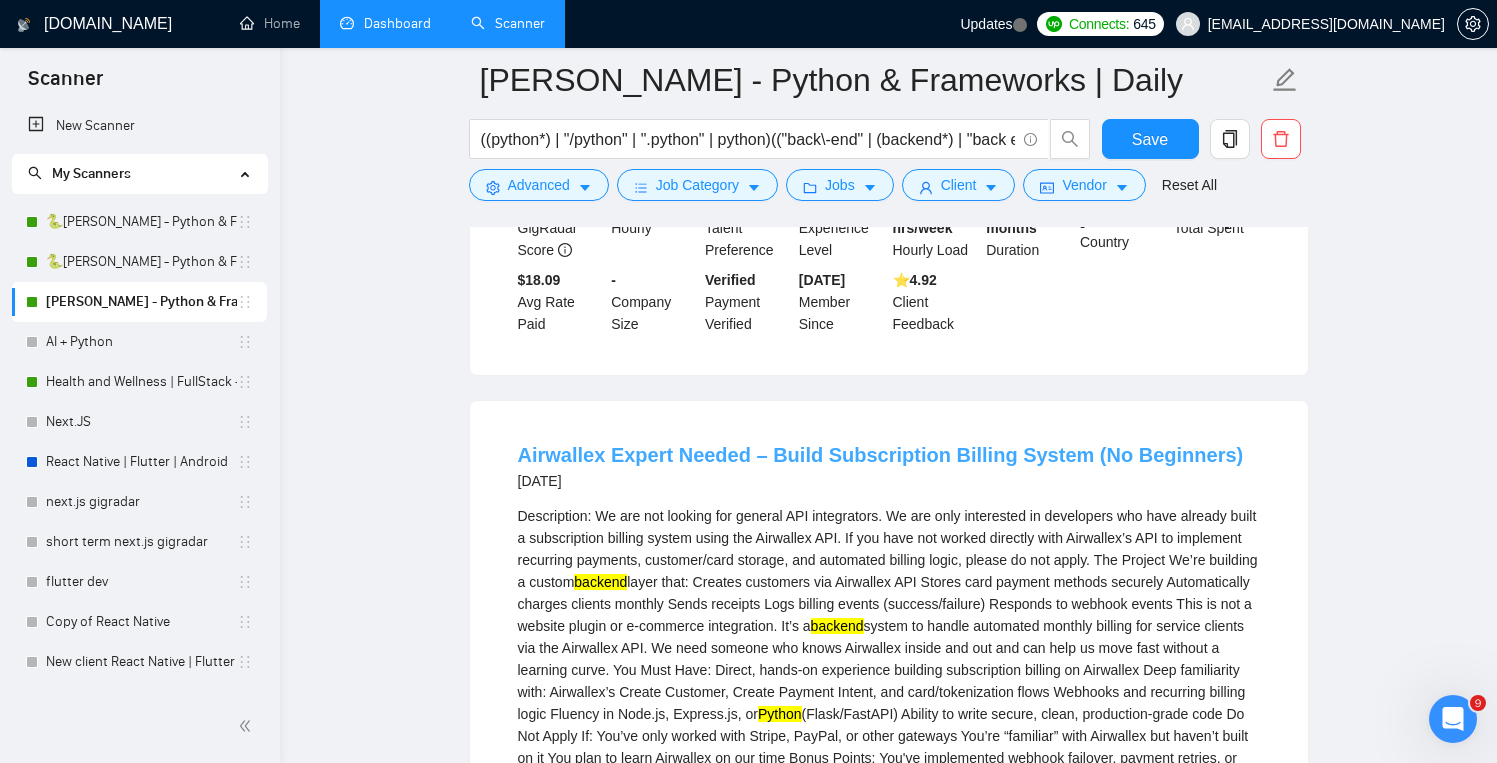 scroll, scrollTop: 5709, scrollLeft: 0, axis: vertical 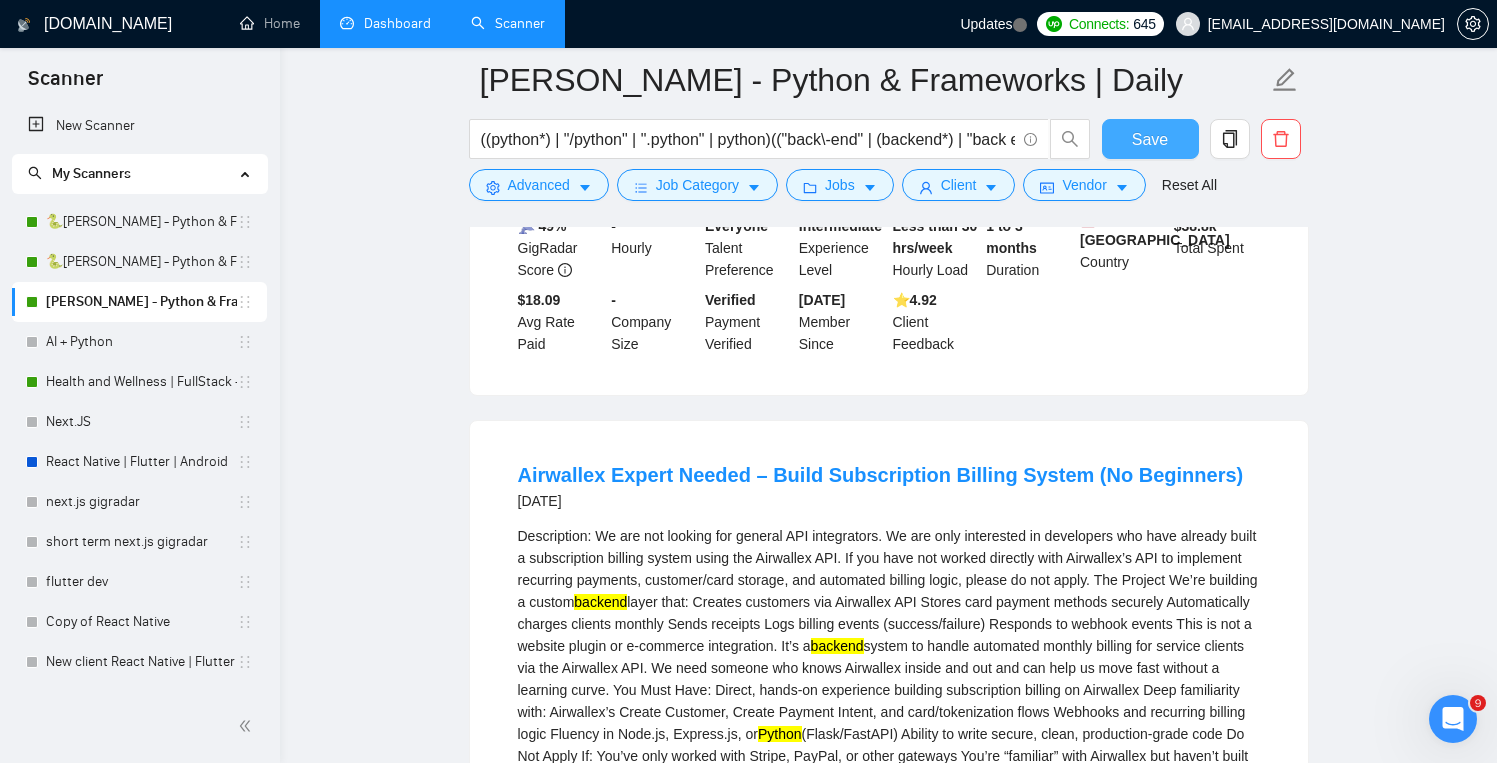 click on "Save" at bounding box center (1150, 139) 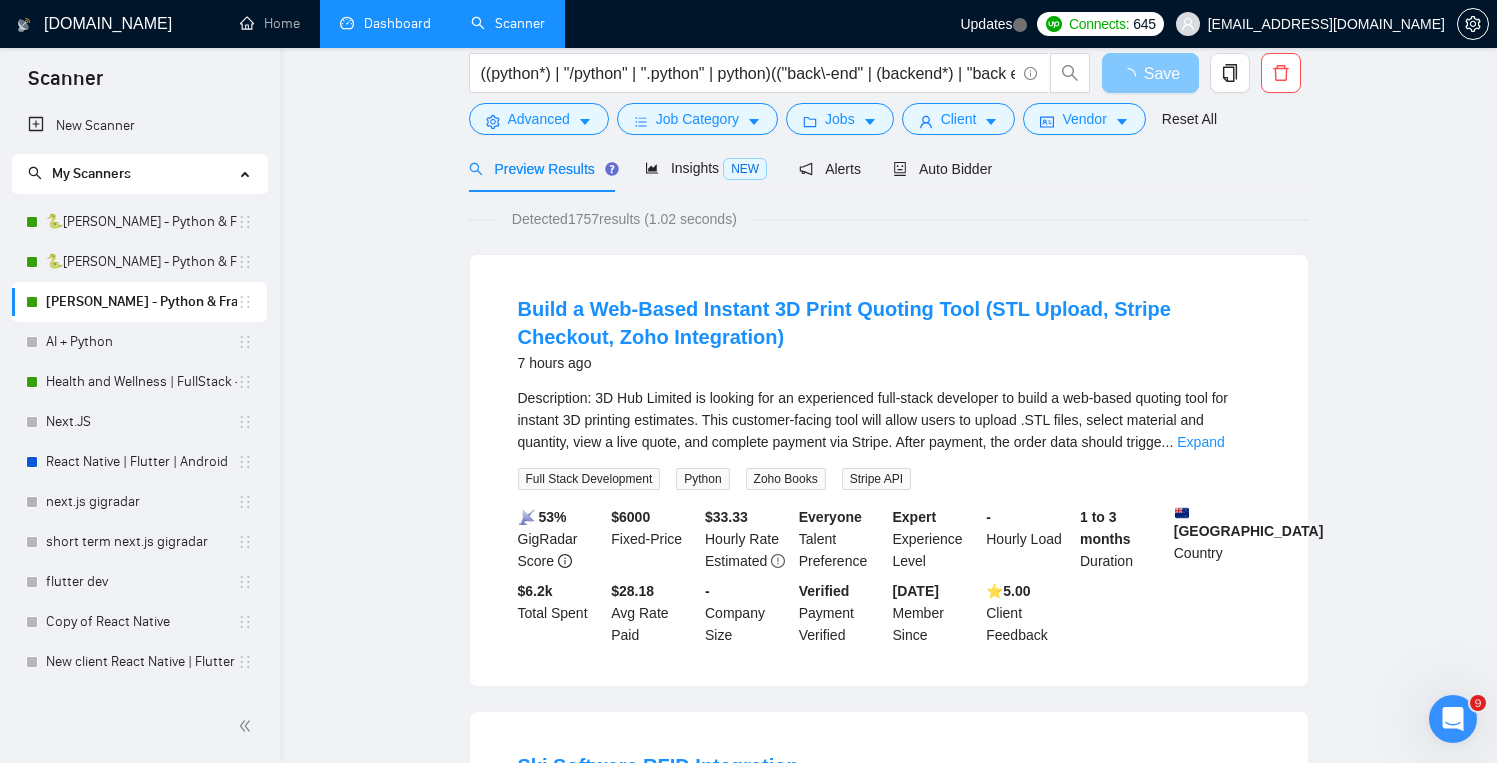 scroll, scrollTop: 0, scrollLeft: 0, axis: both 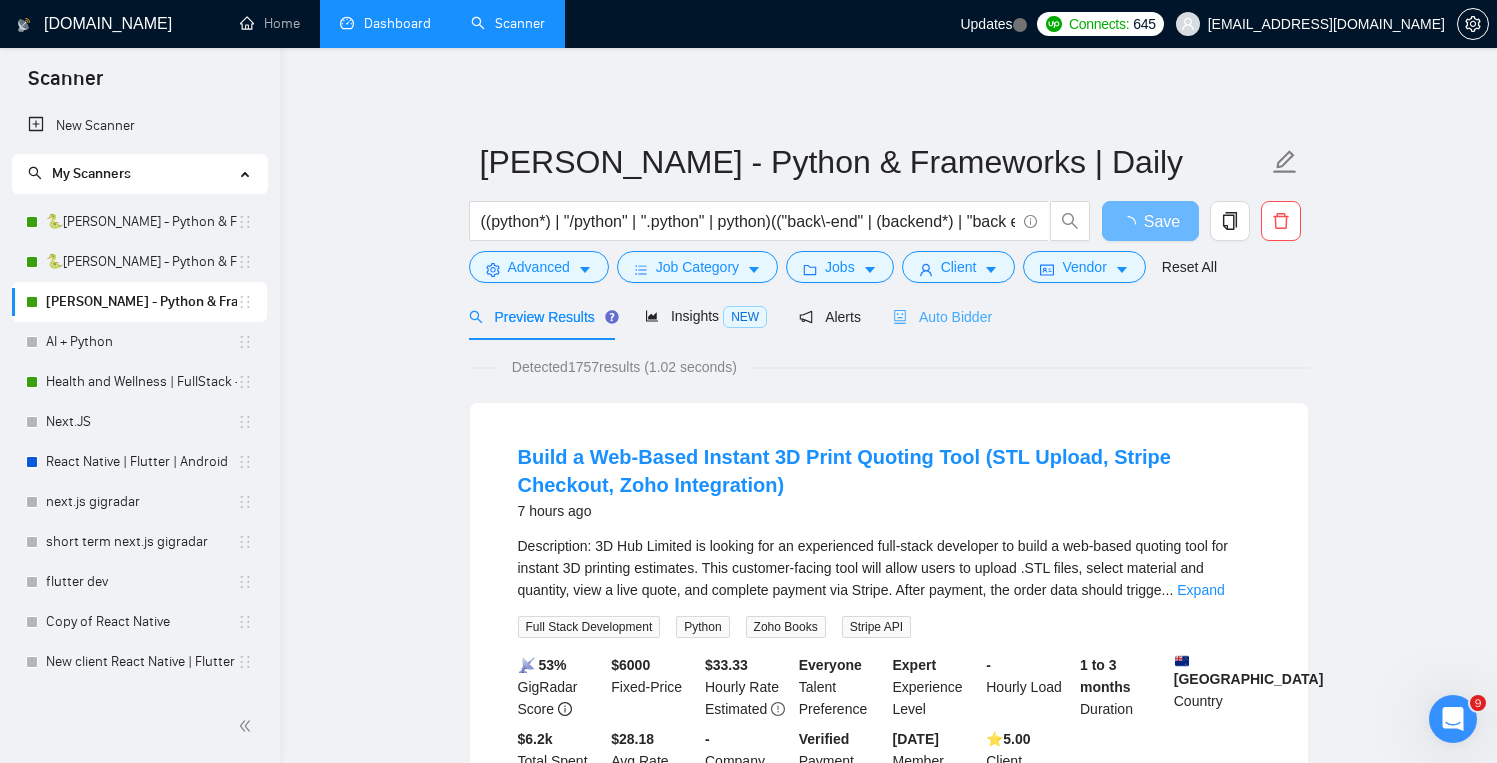 click on "Auto Bidder" at bounding box center (942, 316) 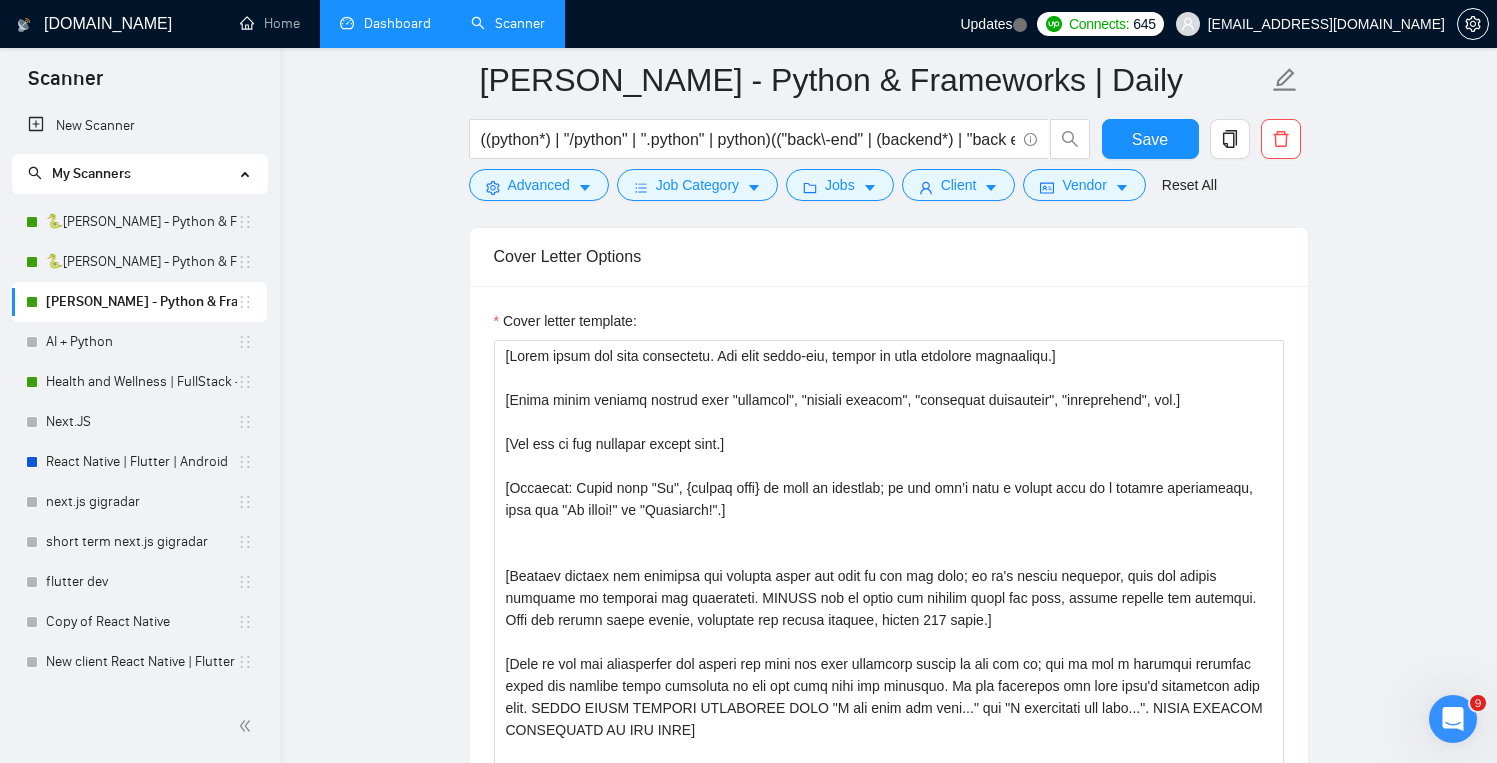 scroll, scrollTop: 1976, scrollLeft: 0, axis: vertical 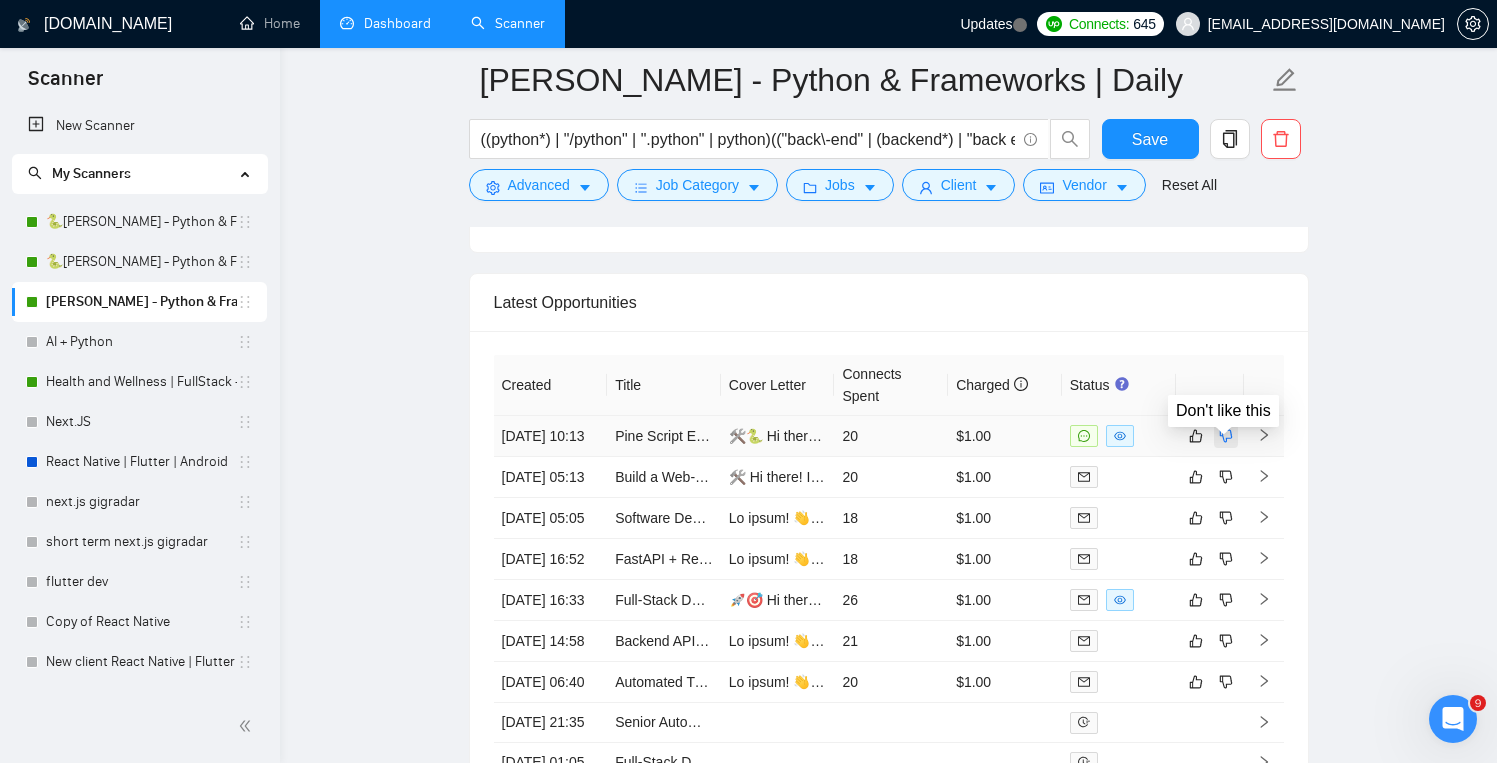 click 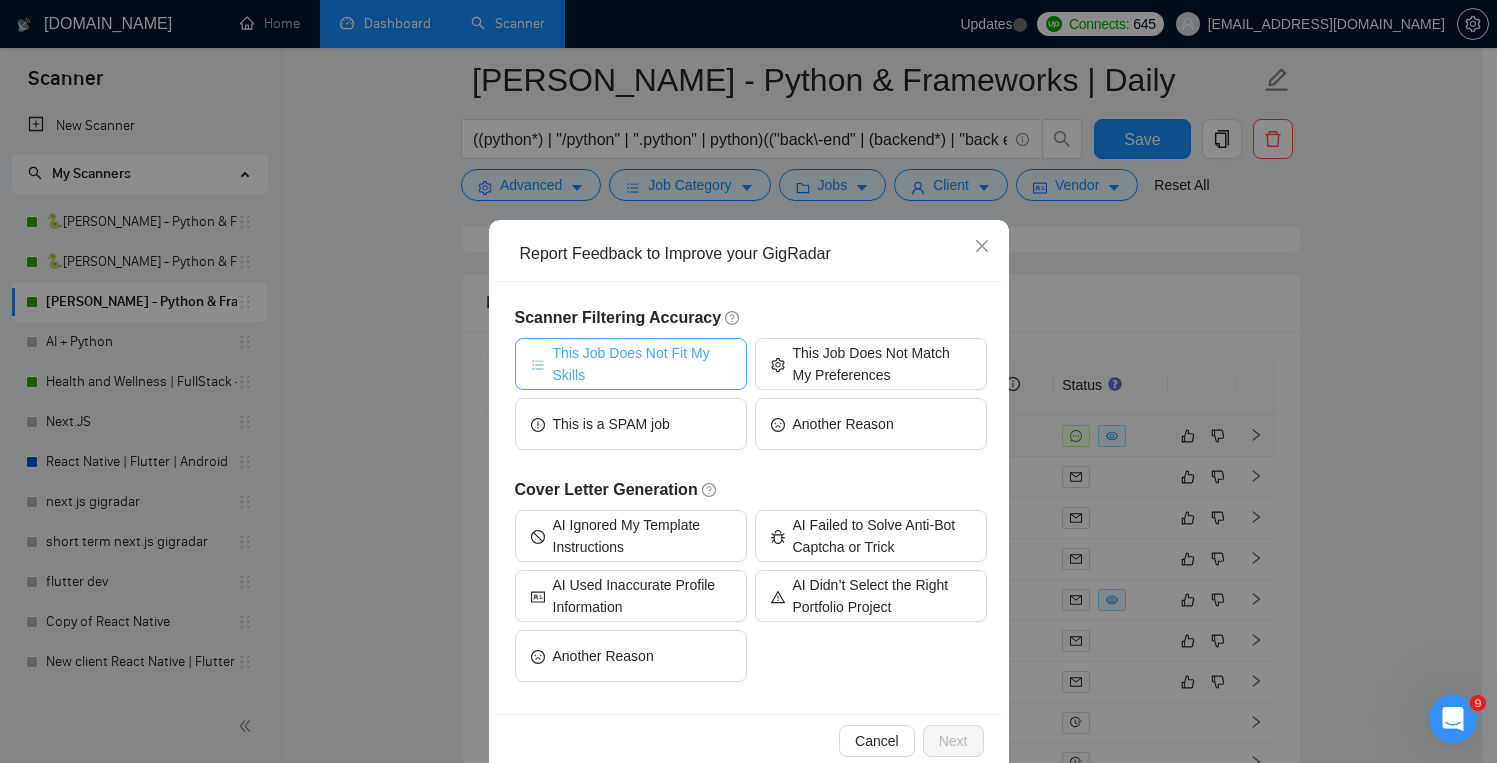 click on "This Job Does Not Fit My Skills" at bounding box center (642, 364) 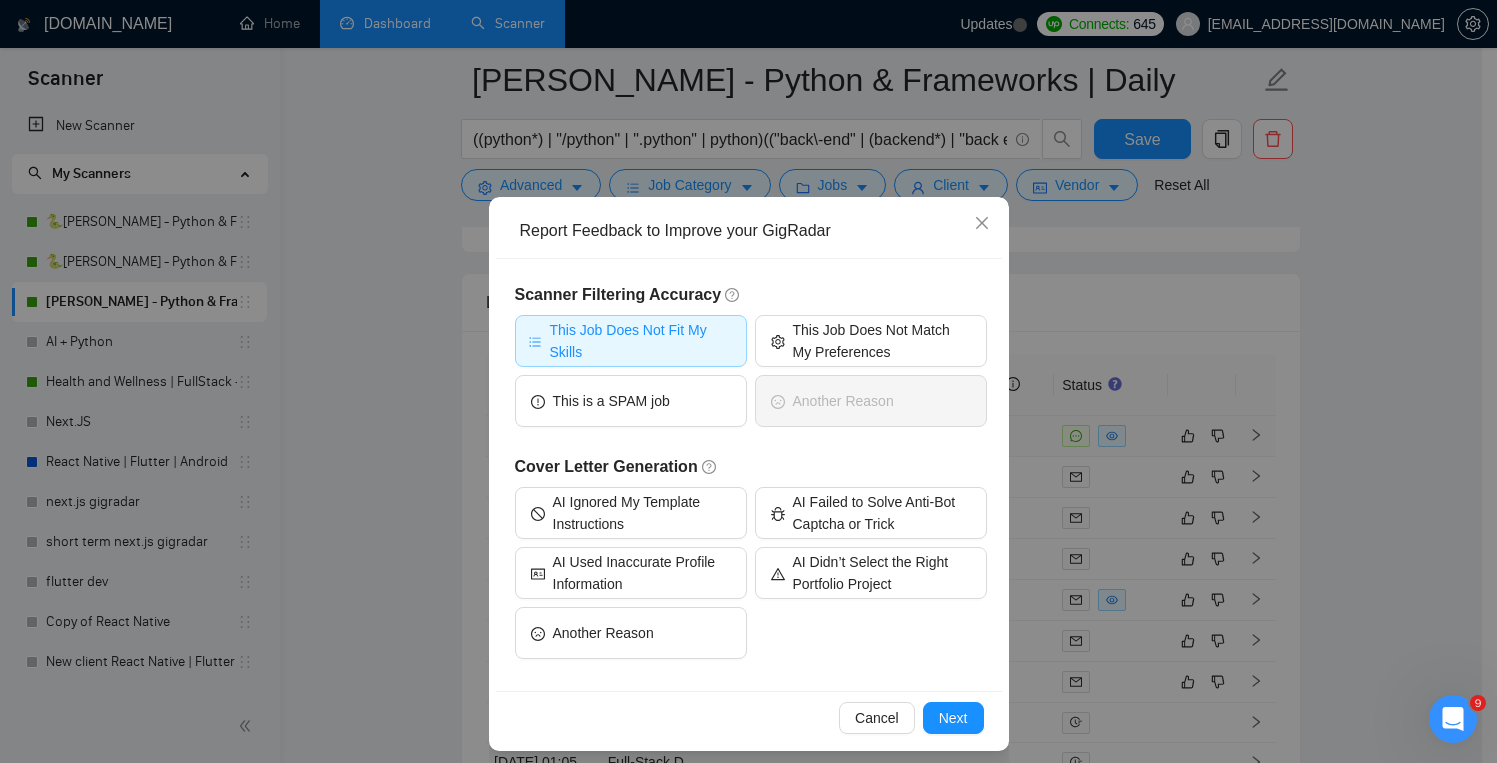 scroll, scrollTop: 35, scrollLeft: 0, axis: vertical 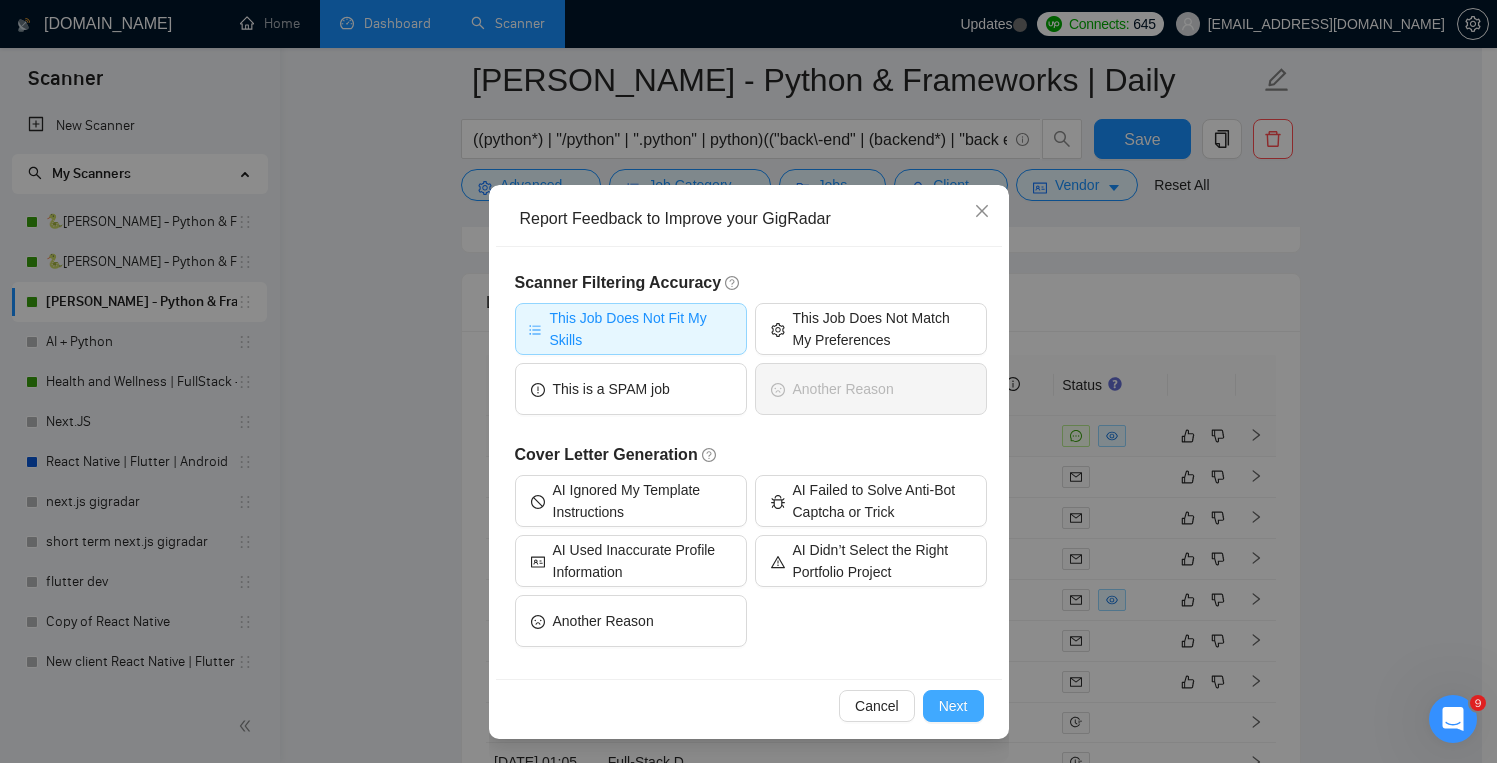 click on "Next" at bounding box center (953, 706) 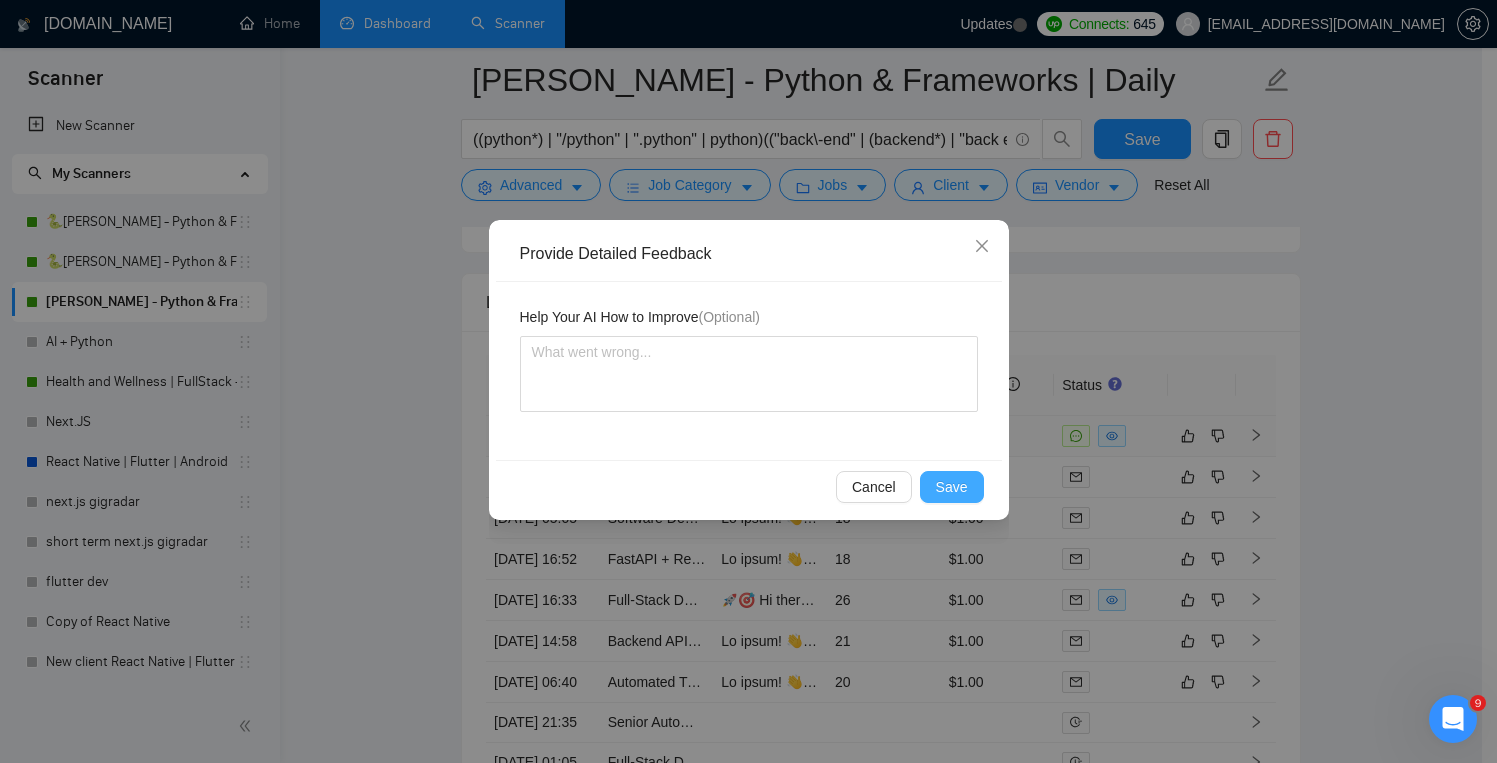 click on "Save" at bounding box center (952, 487) 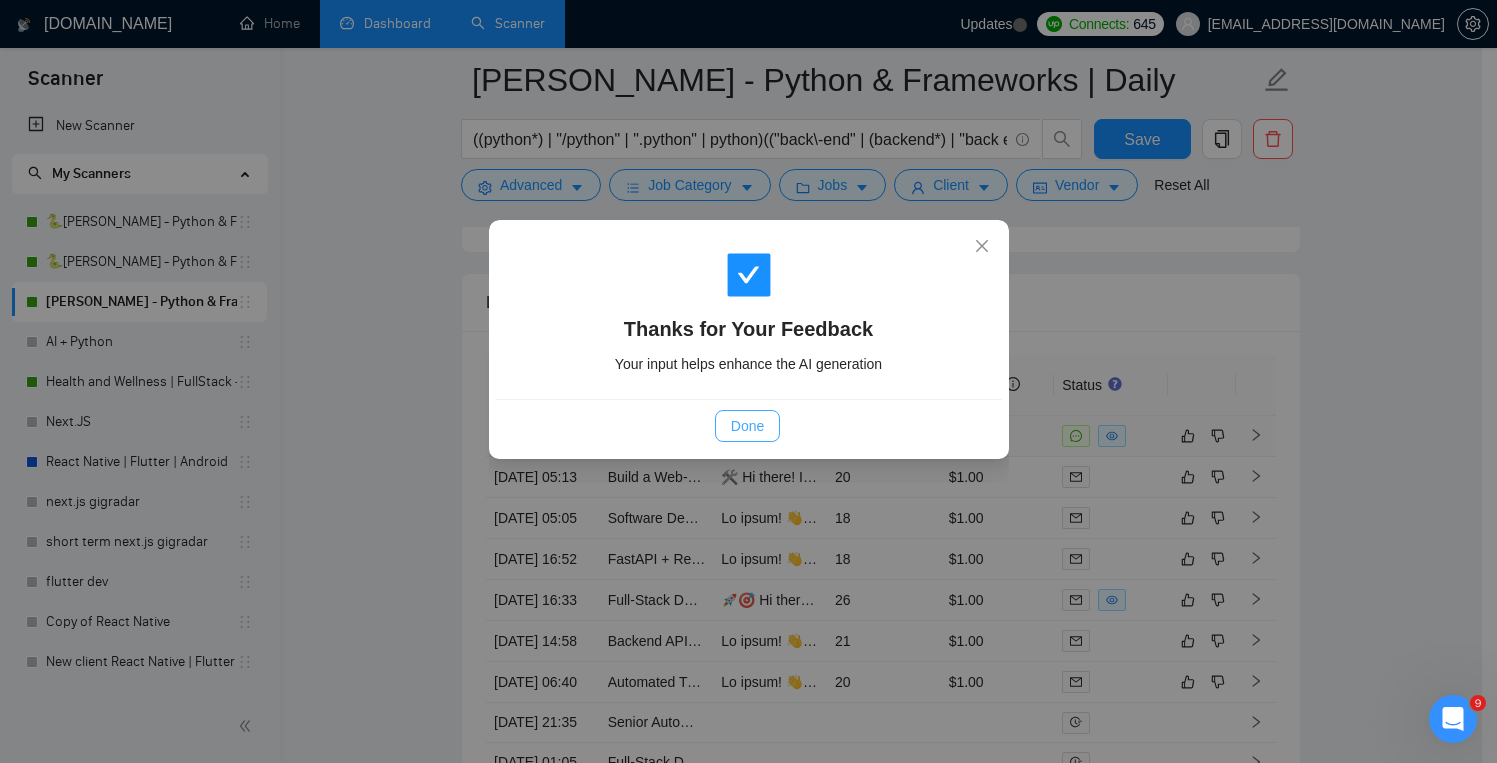 click on "Done" at bounding box center [747, 426] 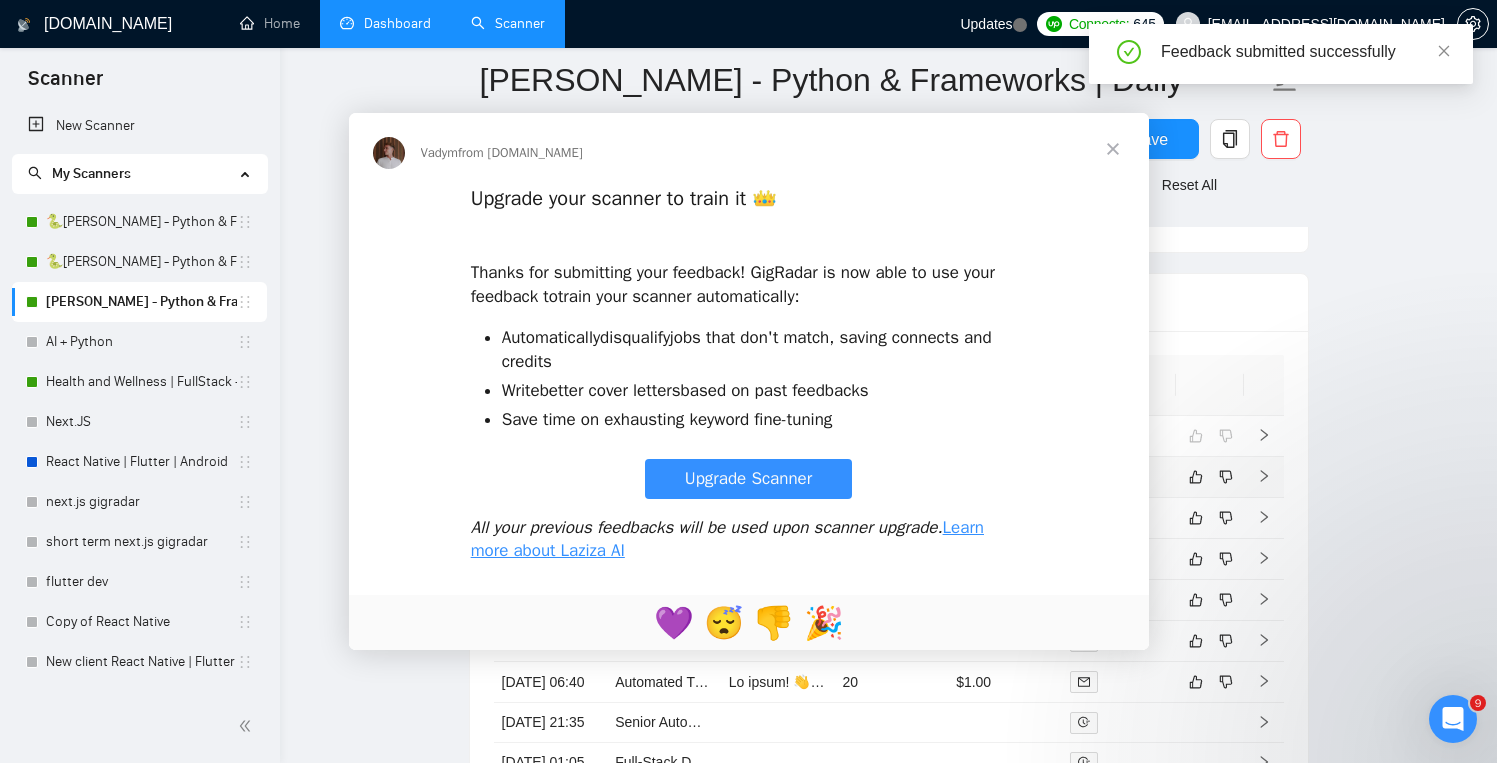 scroll, scrollTop: 0, scrollLeft: 0, axis: both 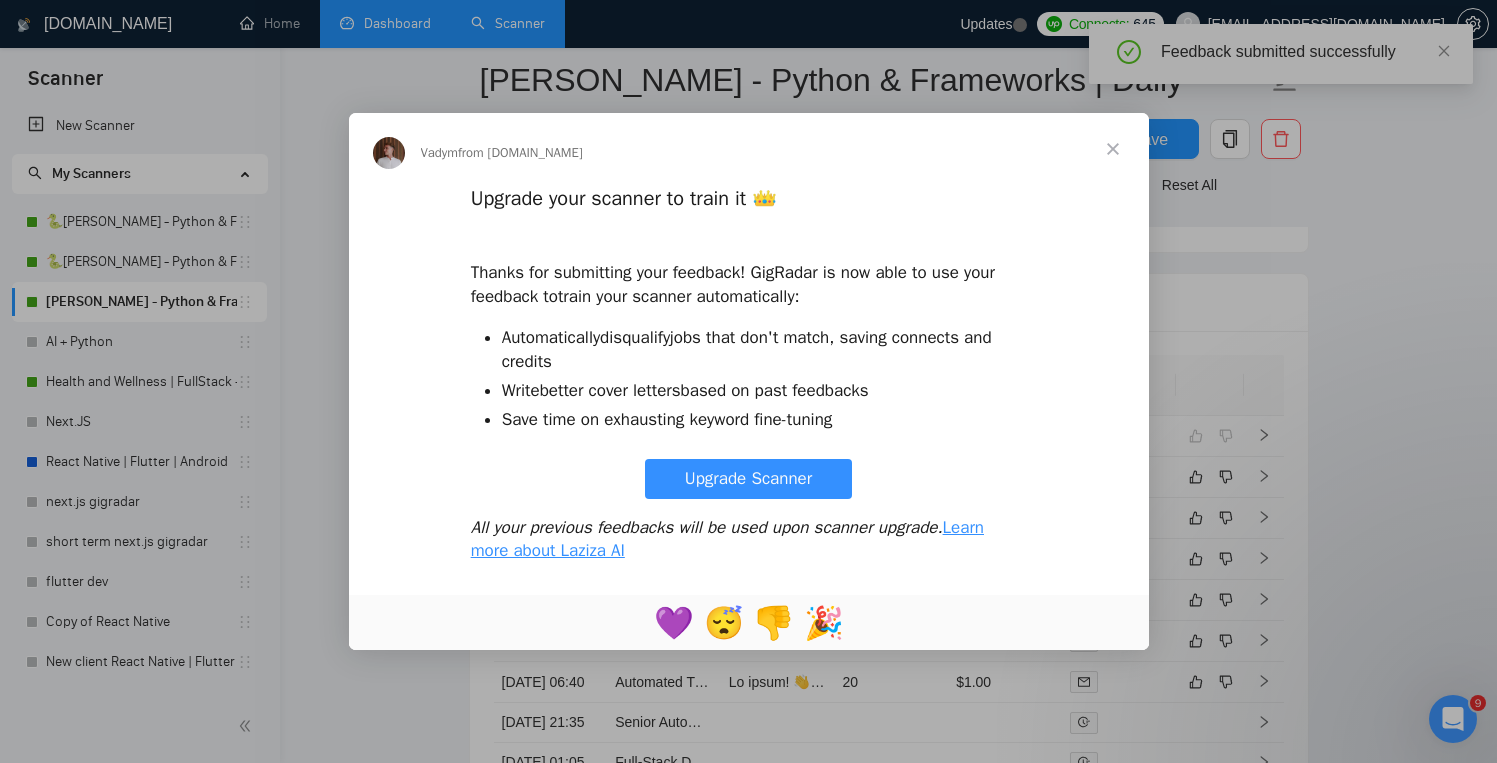 click at bounding box center [1113, 149] 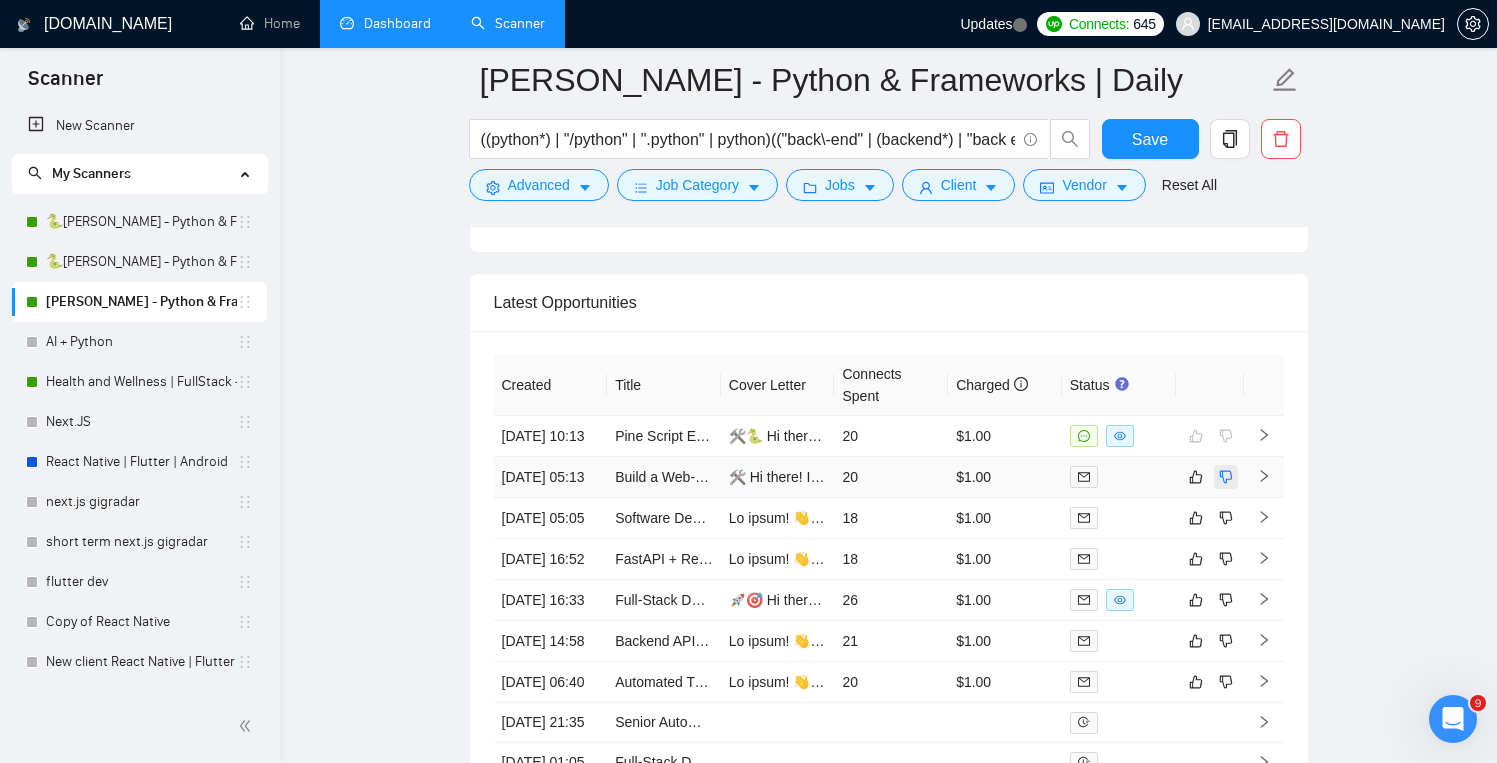 click 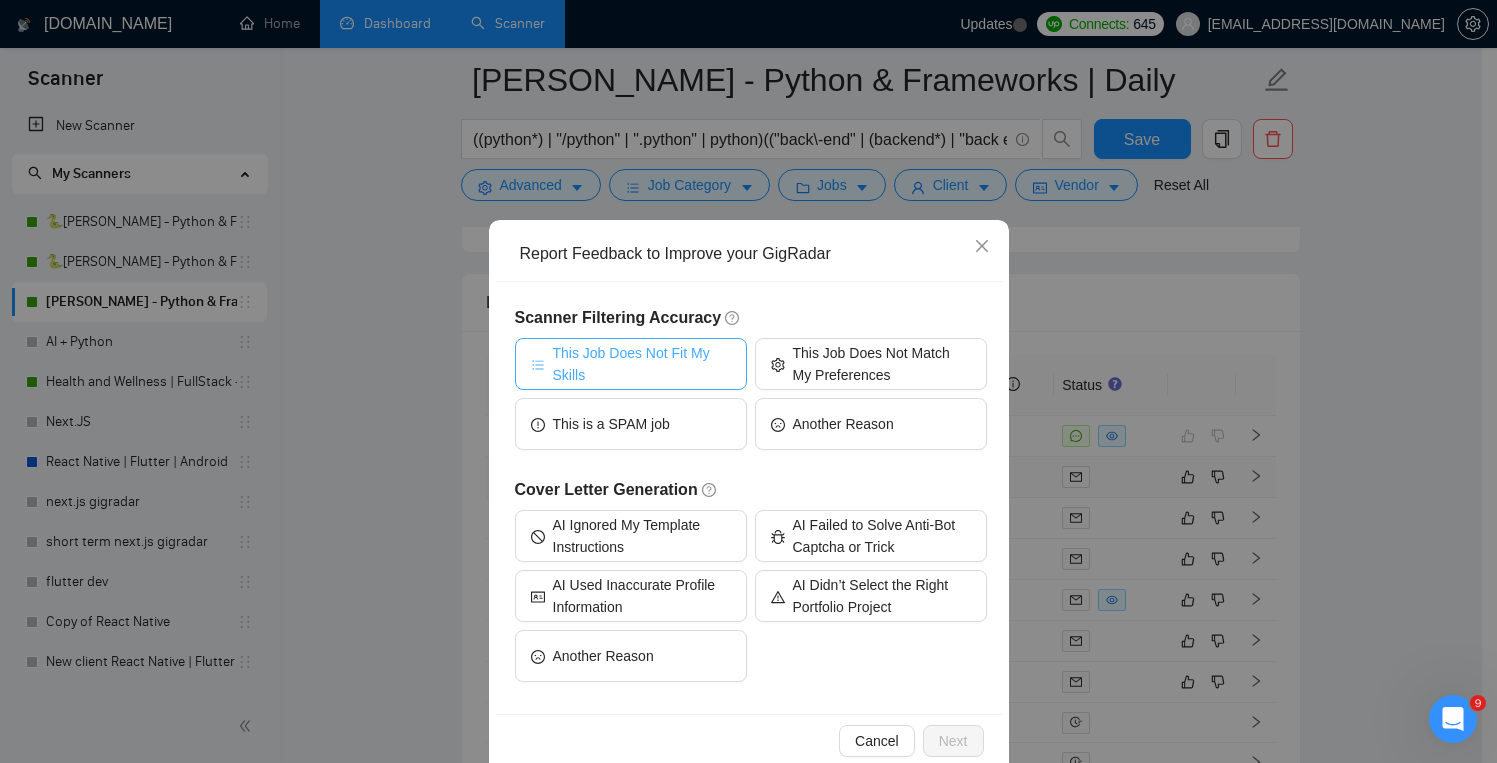 click on "This Job Does Not Fit My Skills" at bounding box center [642, 364] 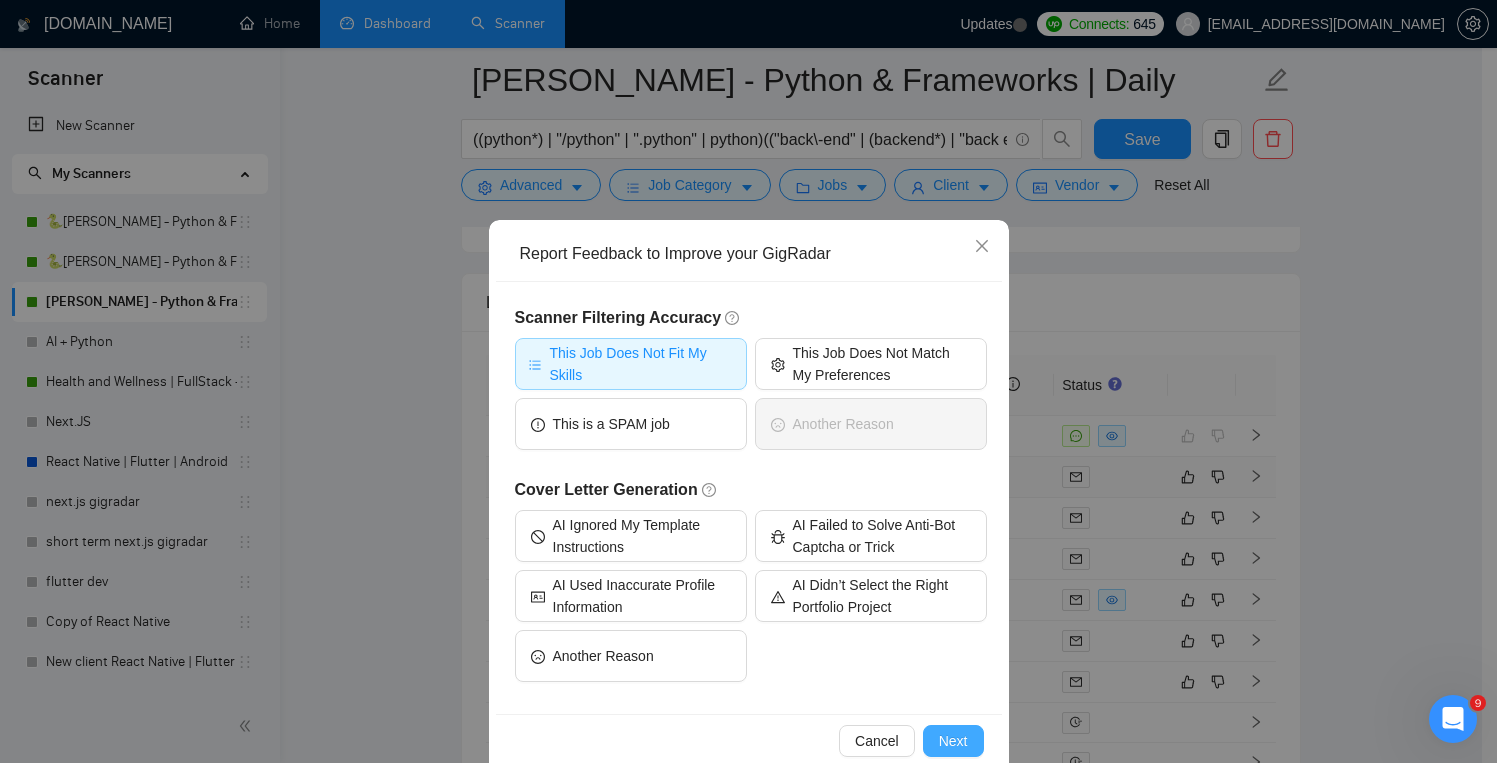 click on "Next" at bounding box center [953, 741] 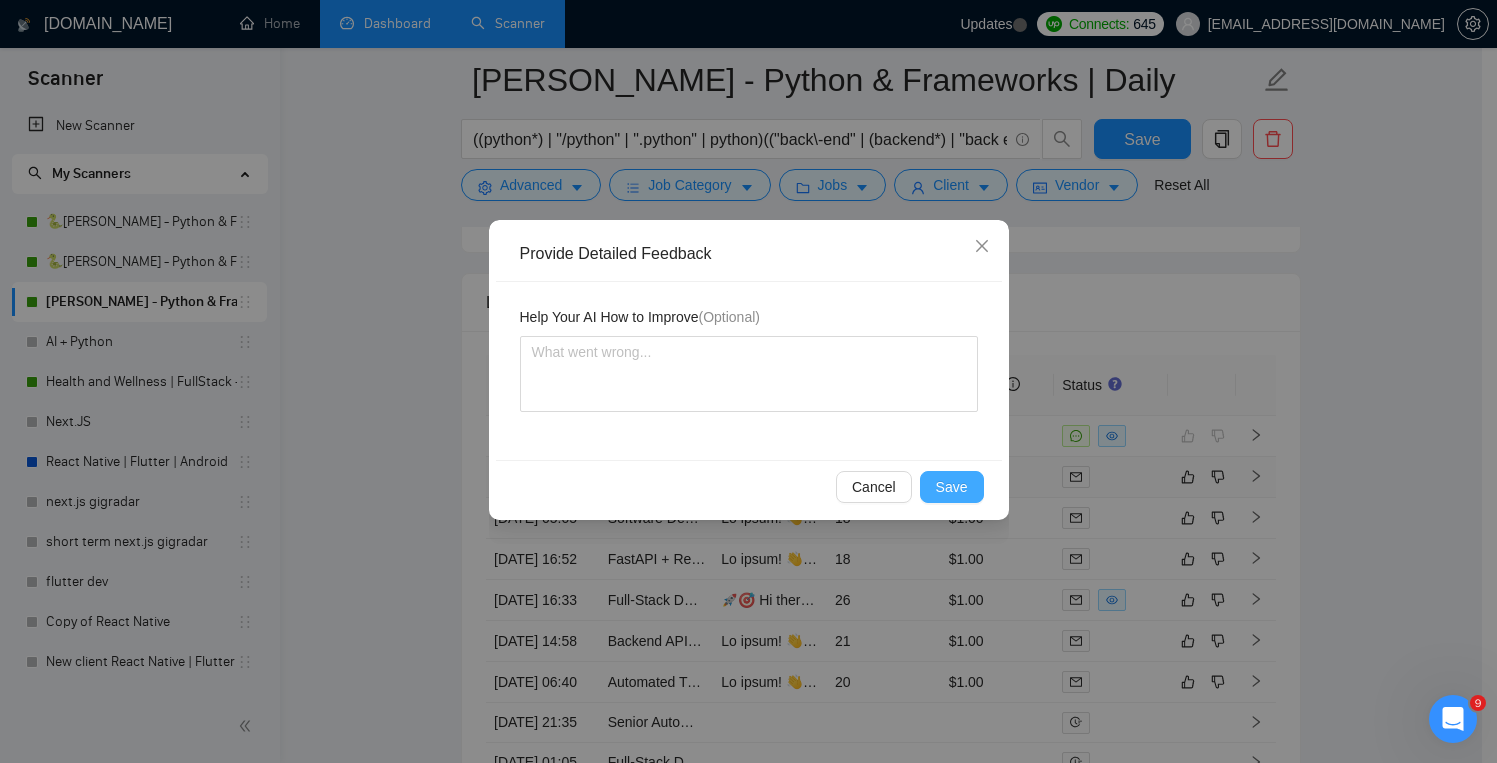 click on "Save" at bounding box center [952, 487] 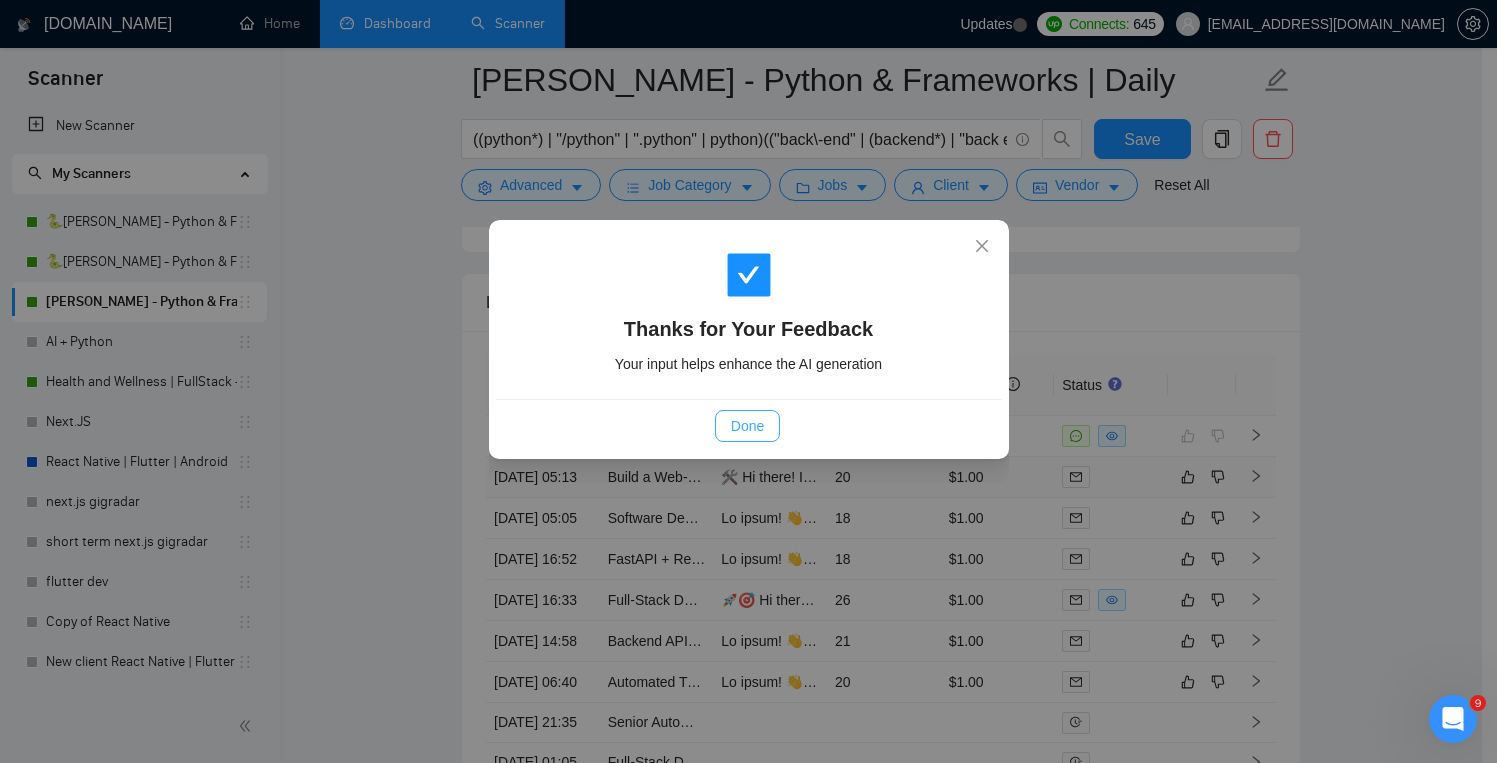 click on "Done" at bounding box center (747, 426) 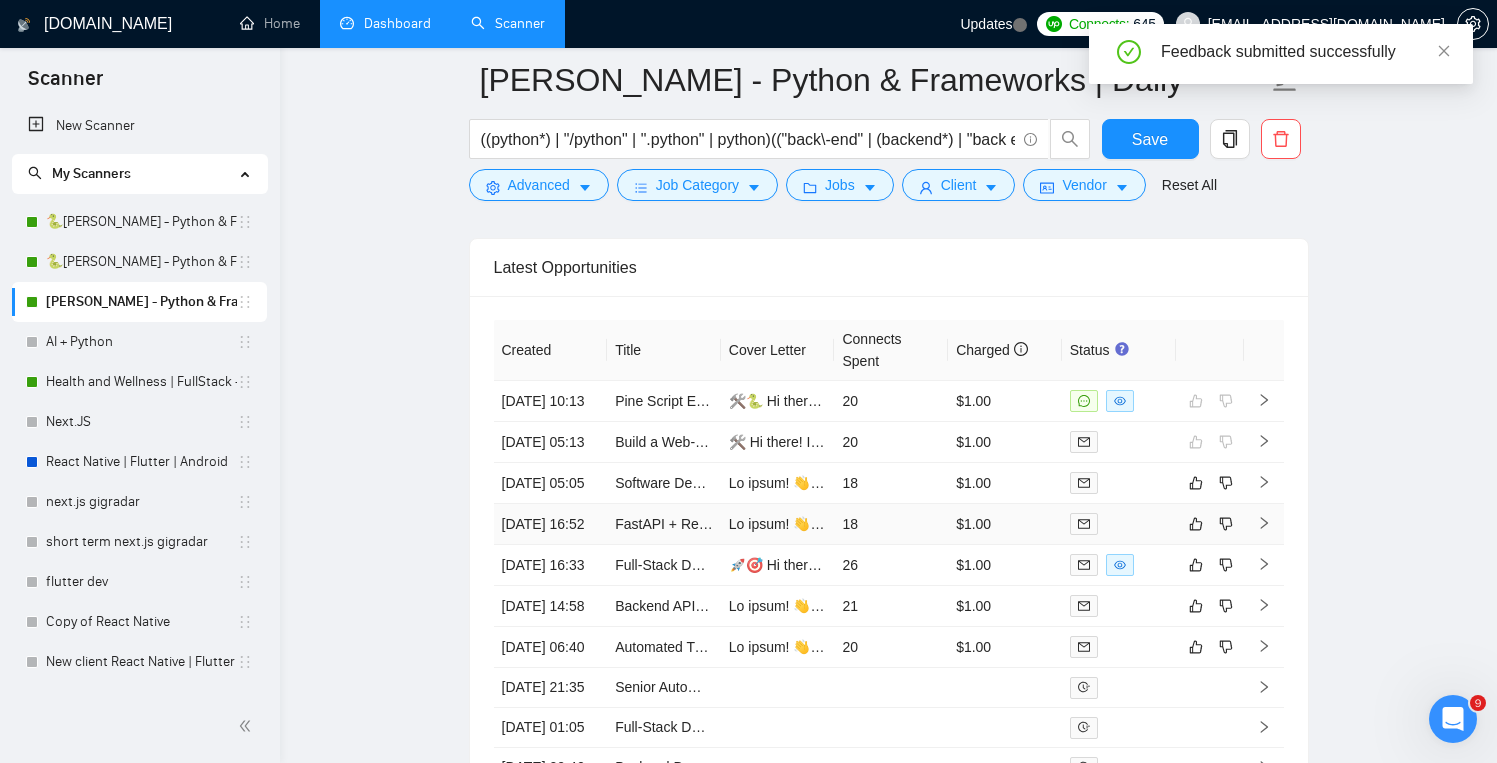scroll, scrollTop: 4668, scrollLeft: 0, axis: vertical 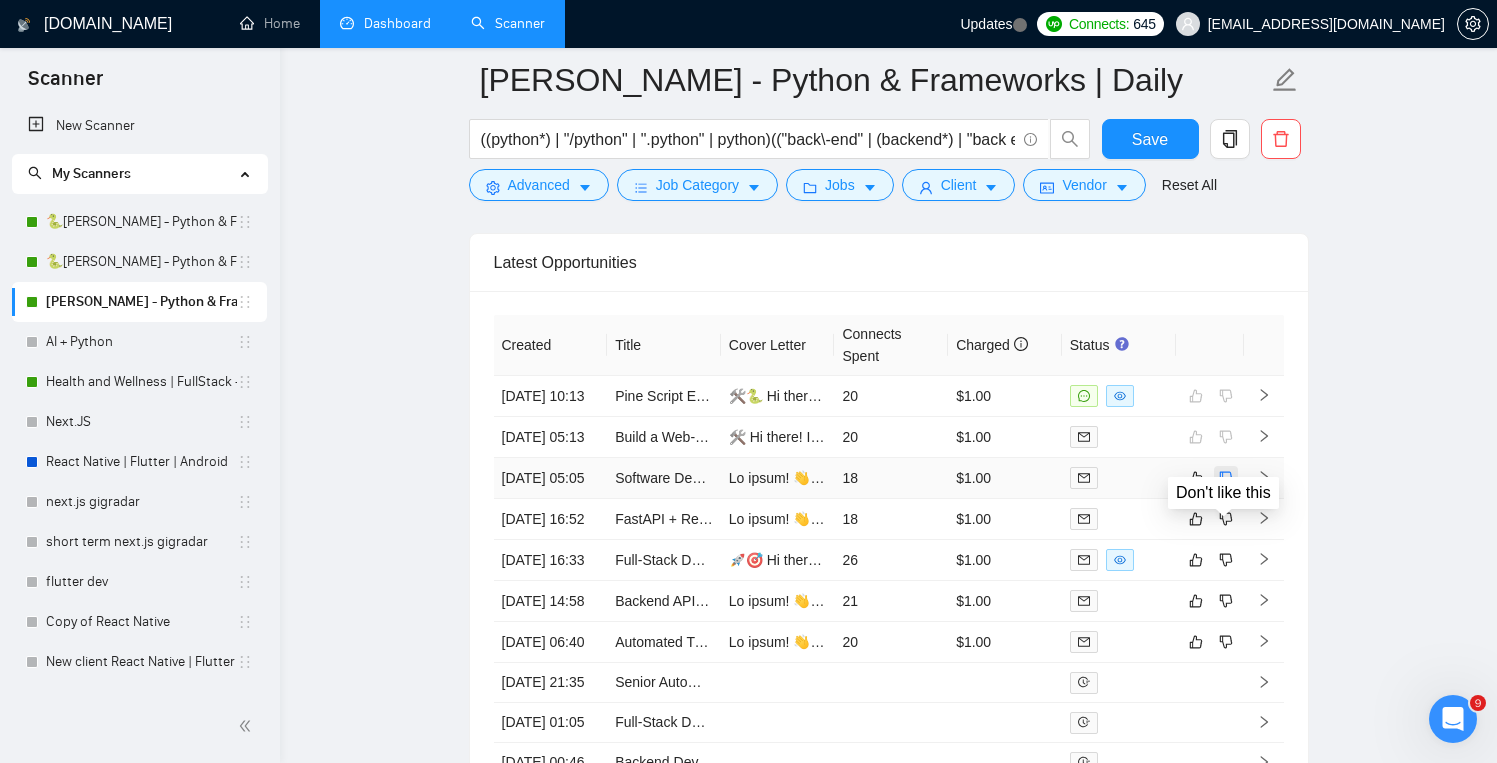 click 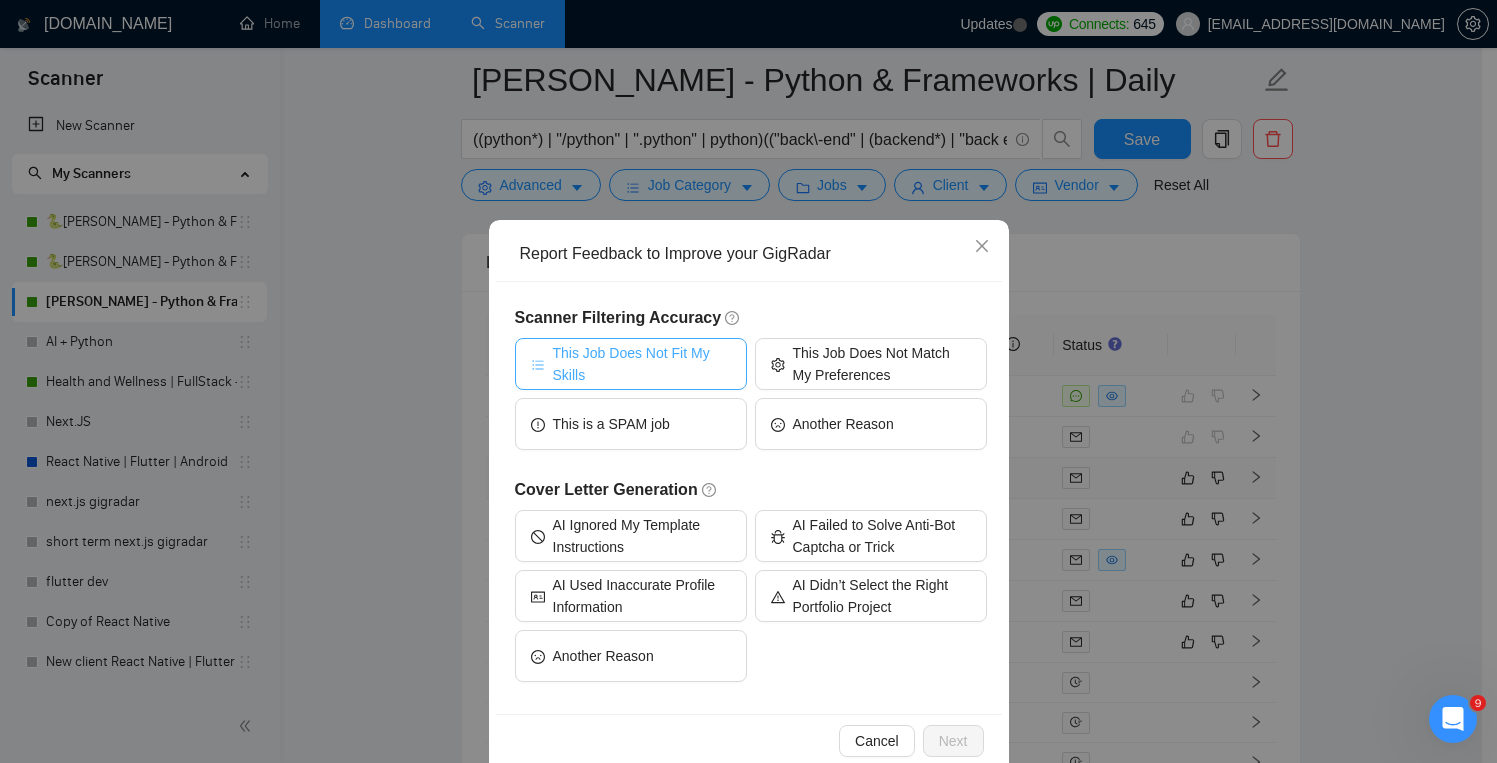 click on "This Job Does Not Fit My Skills" at bounding box center (642, 364) 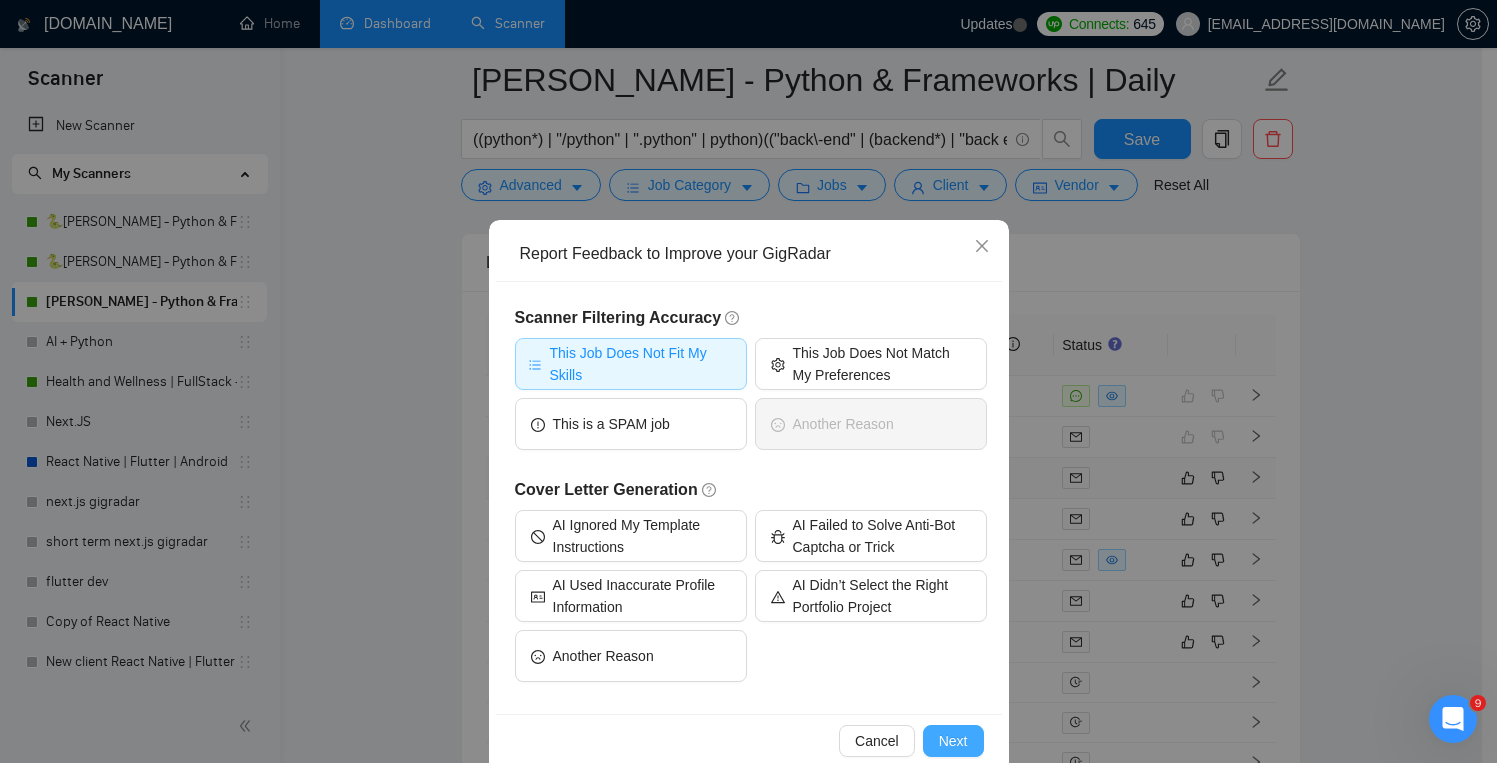 click on "Next" at bounding box center (953, 741) 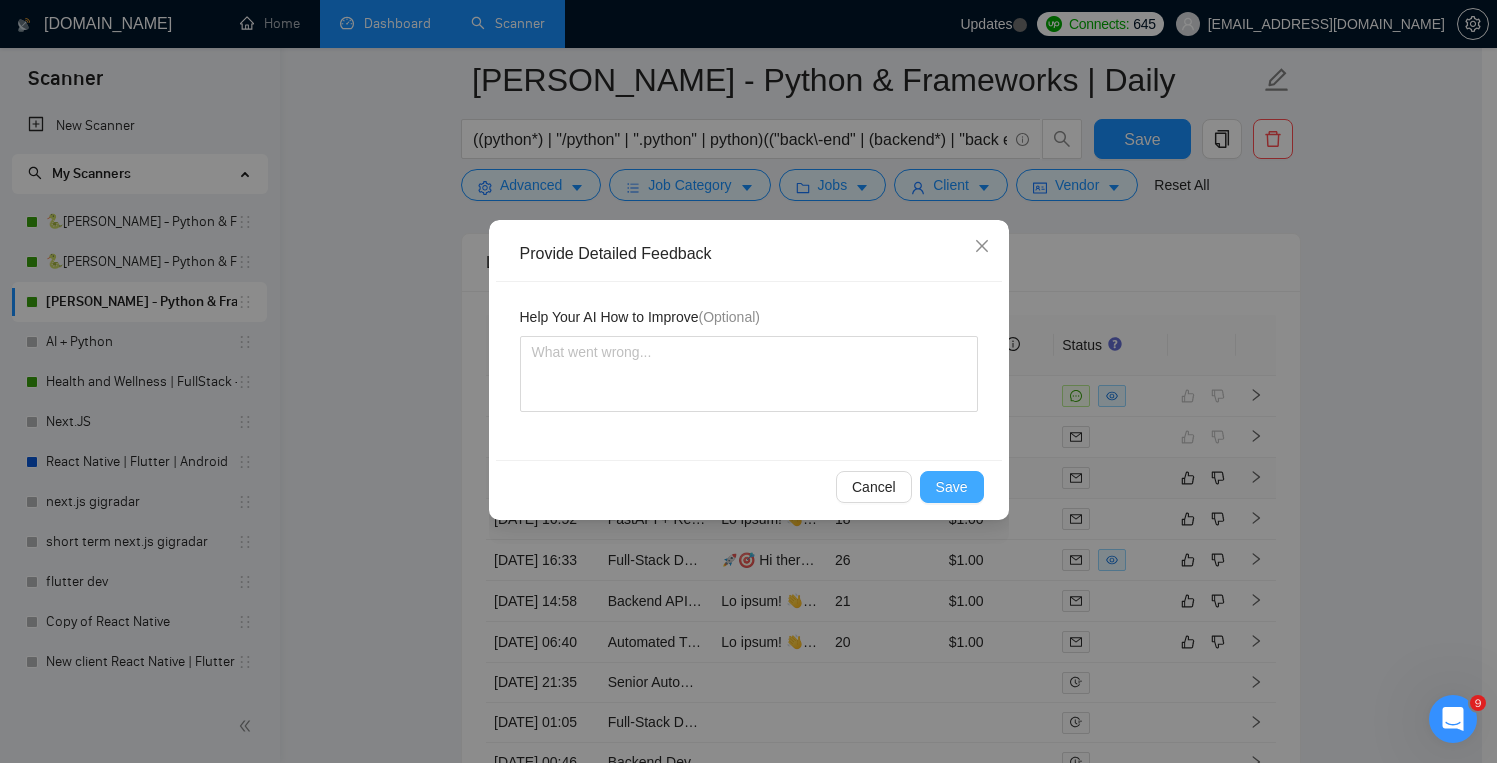 click on "Save" at bounding box center (952, 487) 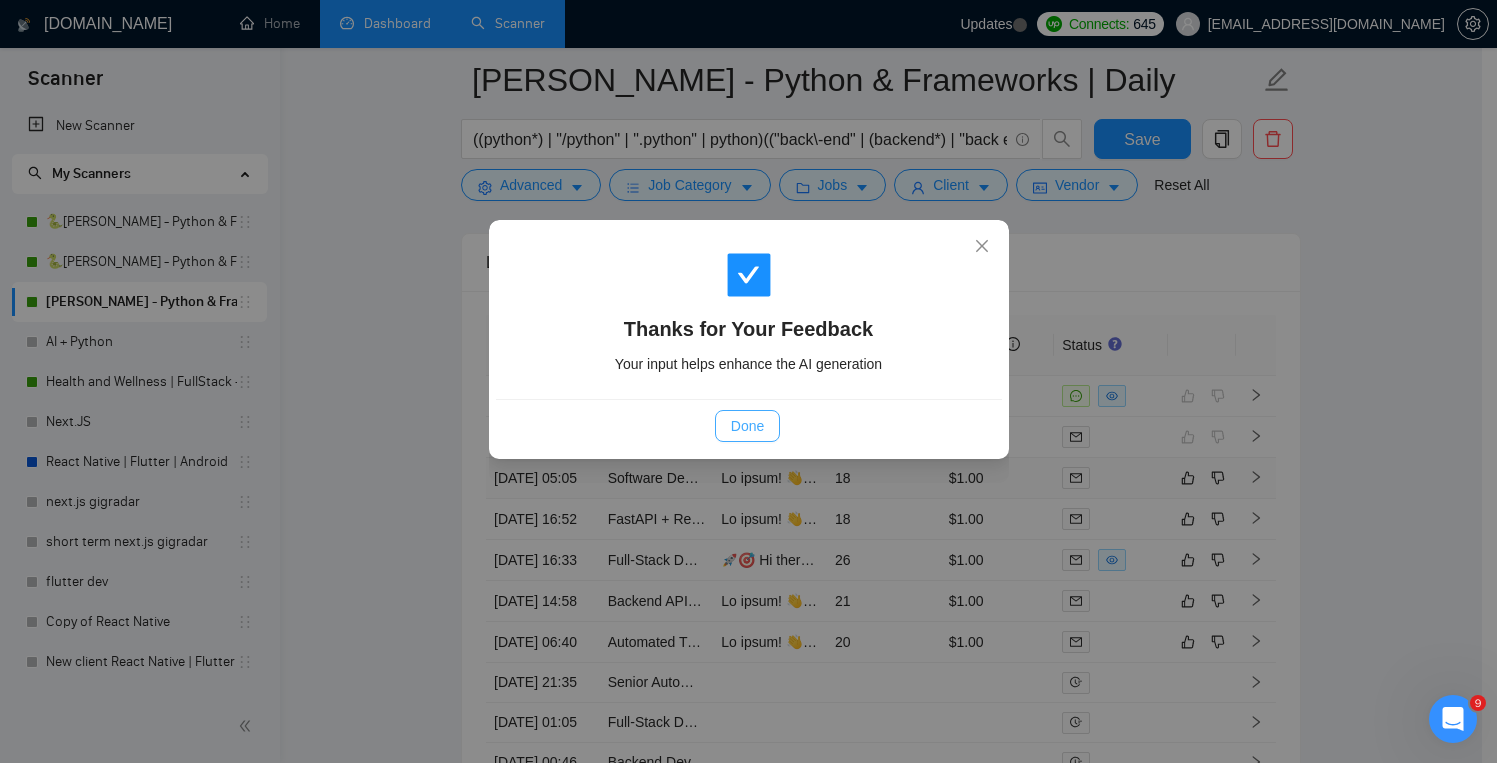 click on "Done" at bounding box center [747, 426] 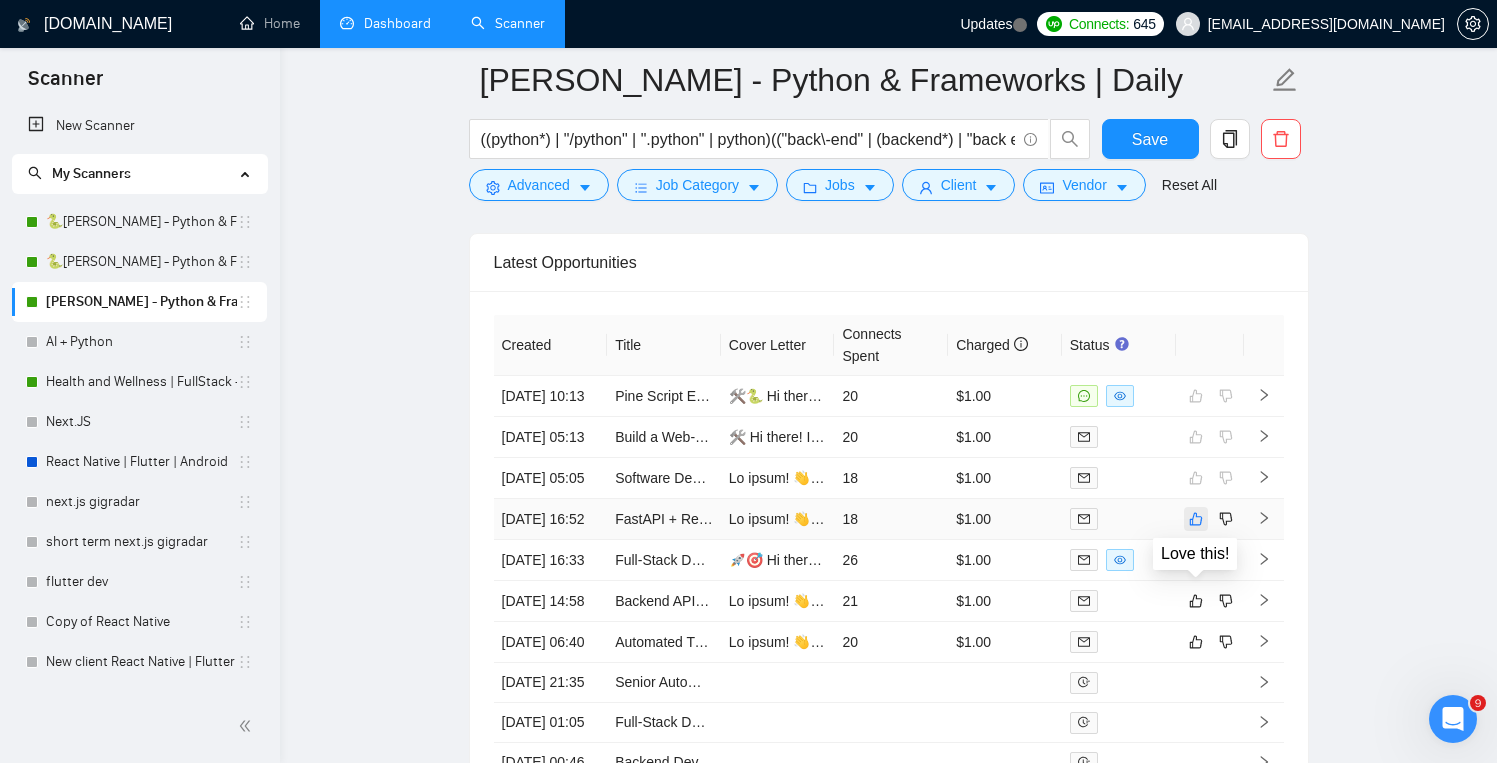 click 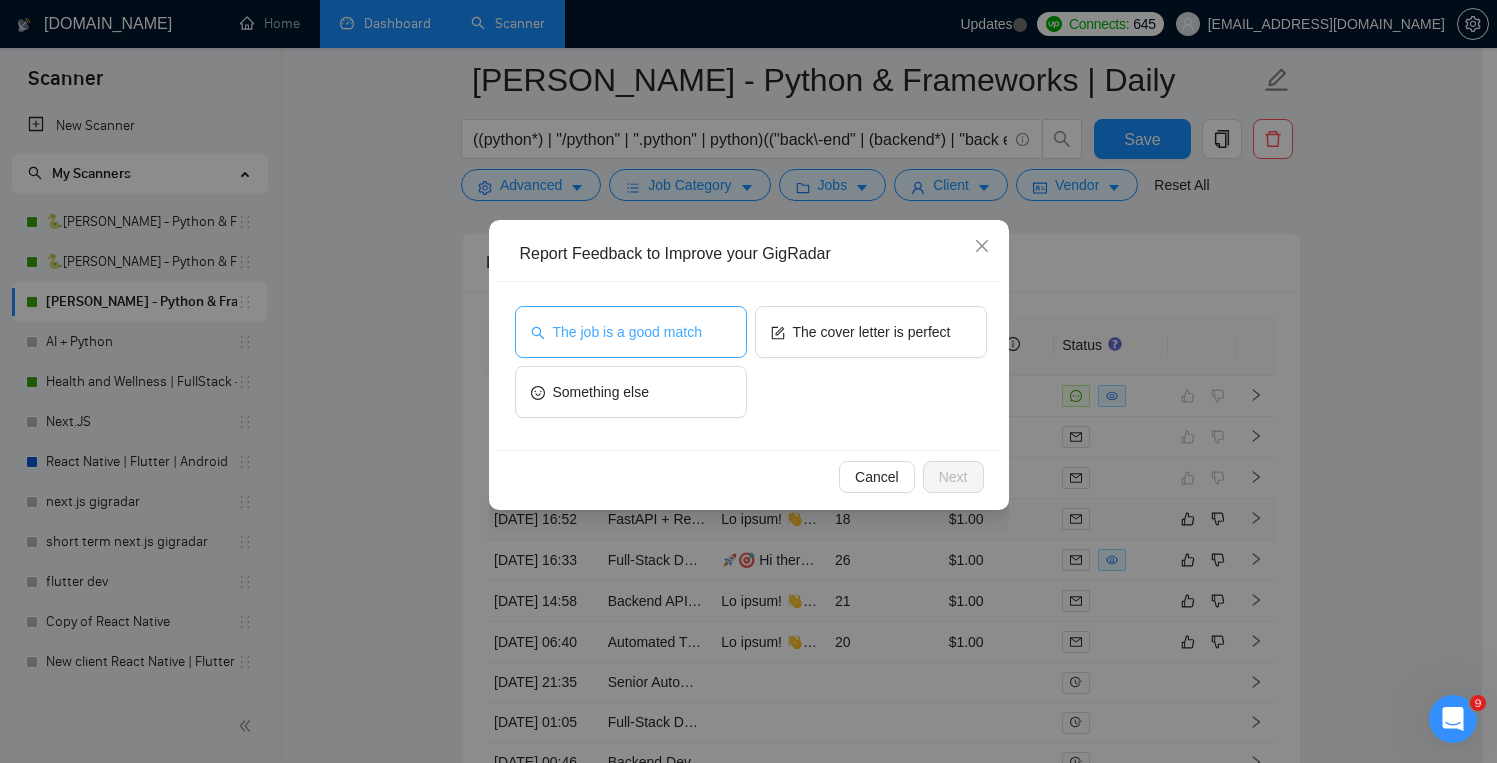 click on "The job is a good match" at bounding box center (627, 332) 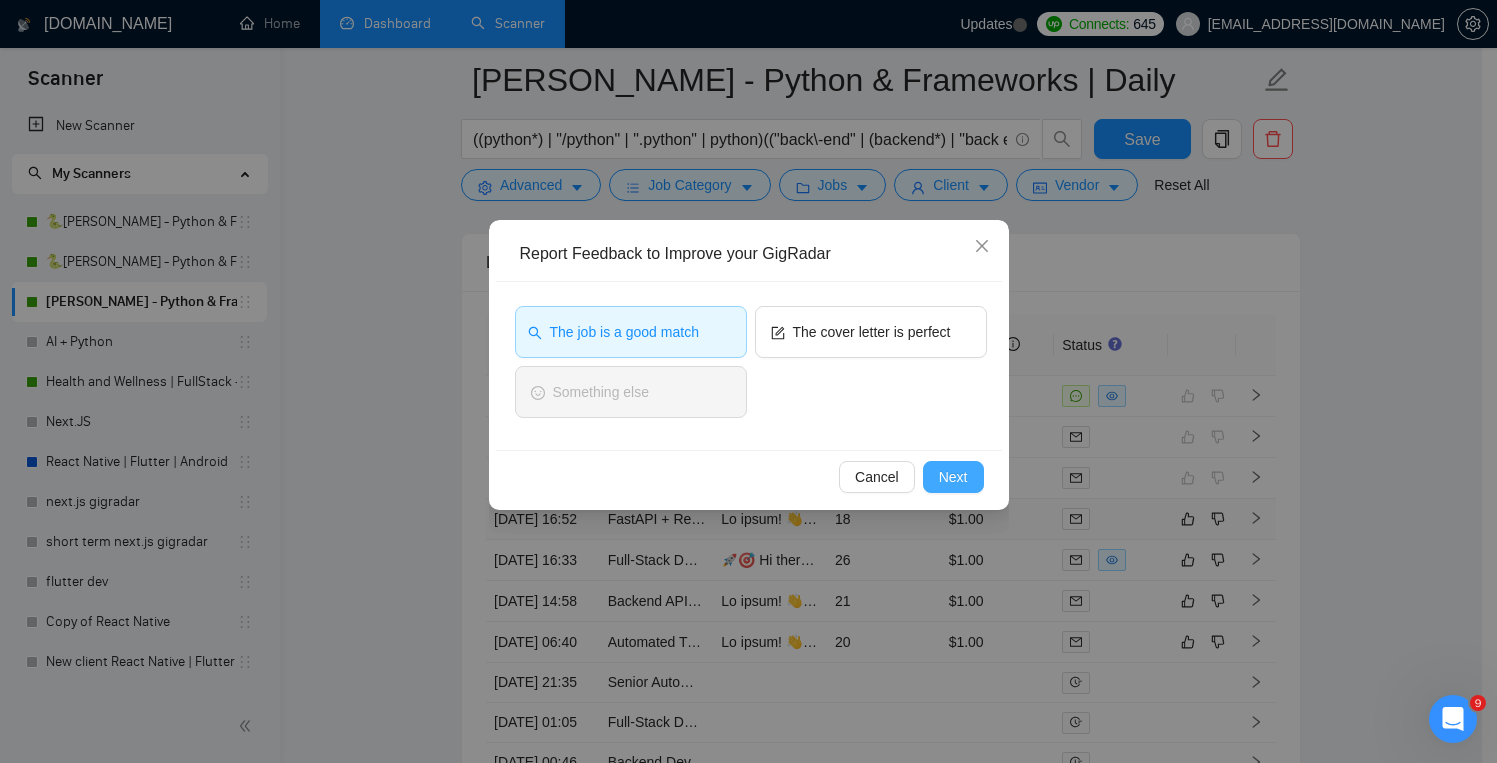 click on "Next" at bounding box center [953, 477] 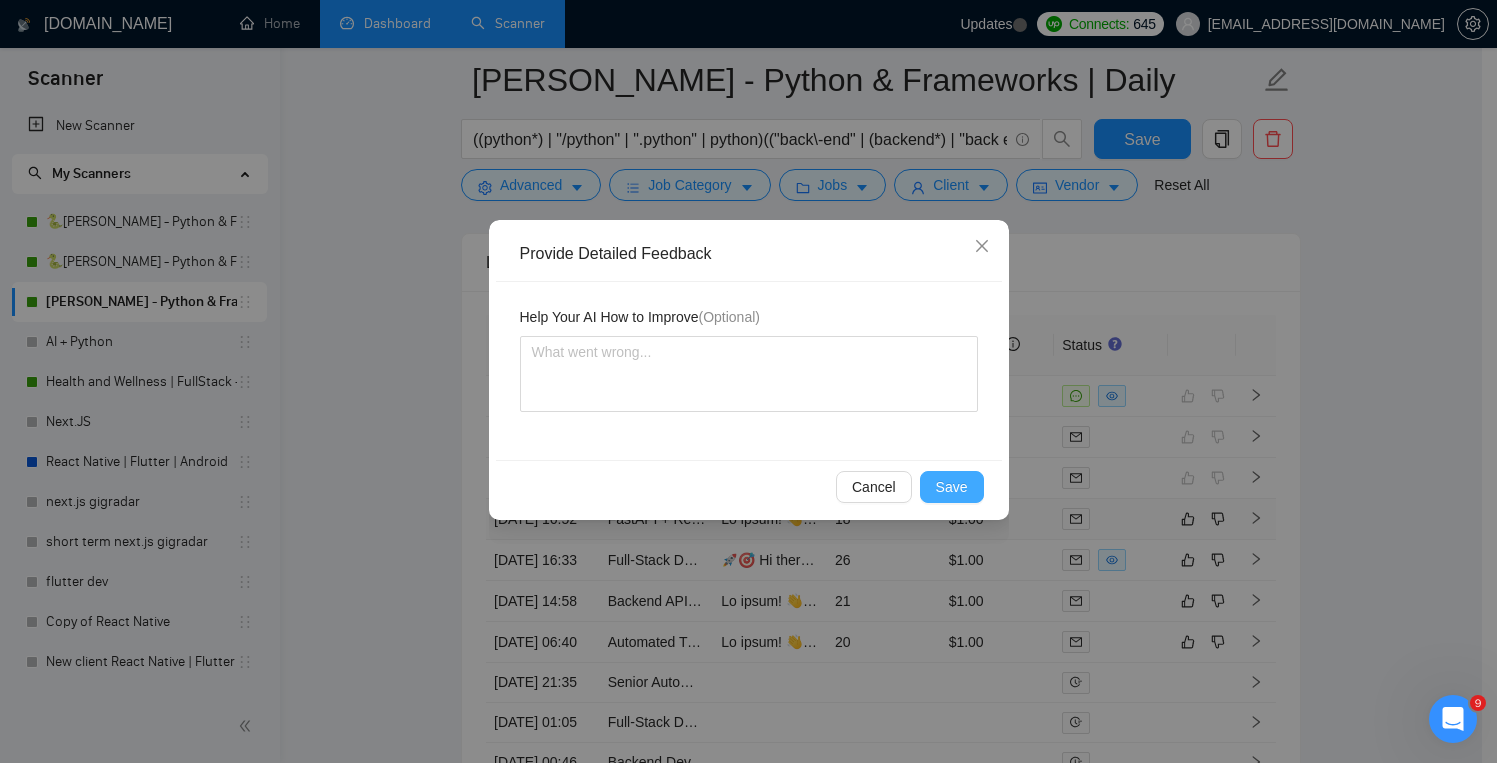 click on "Save" at bounding box center (952, 487) 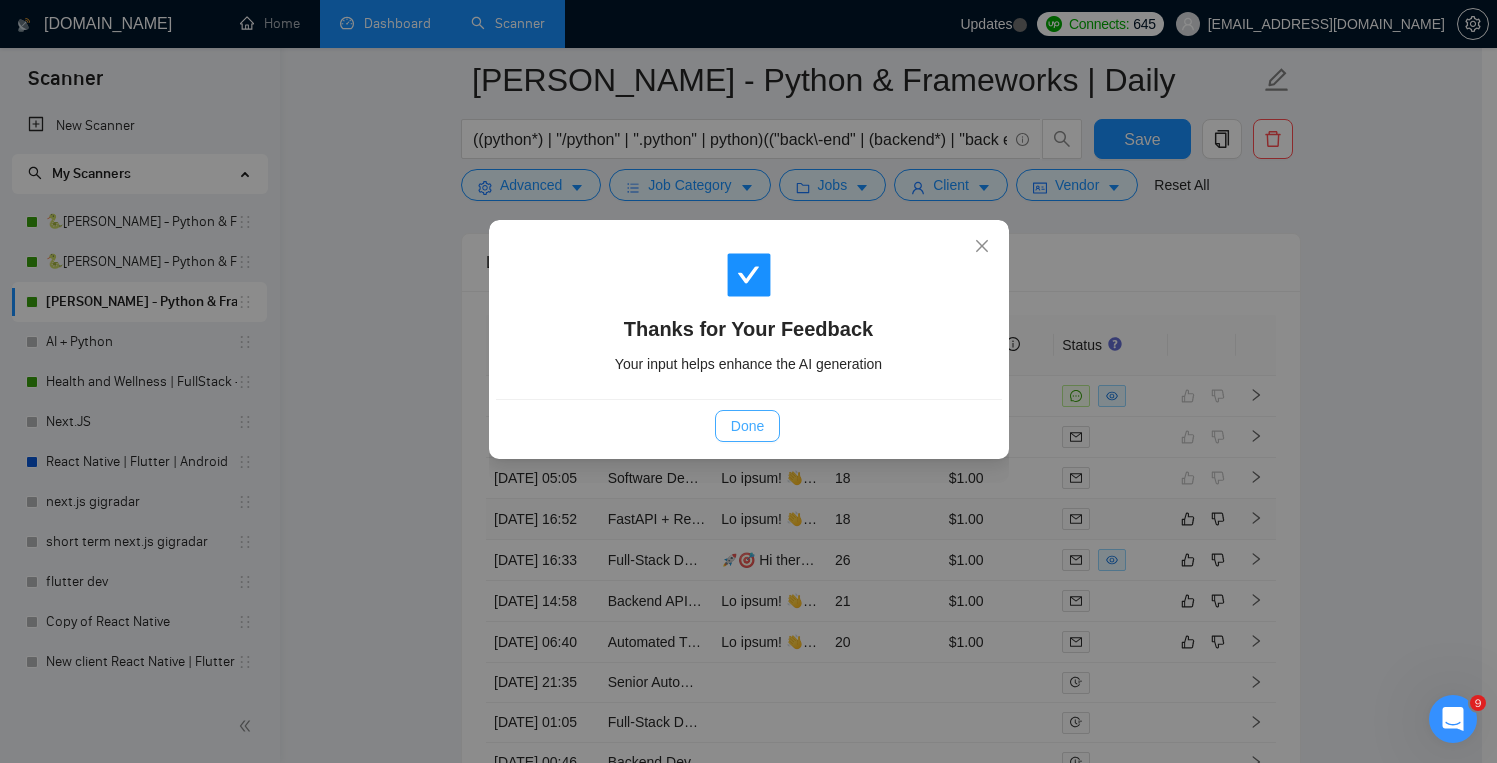 click on "Done" at bounding box center [747, 426] 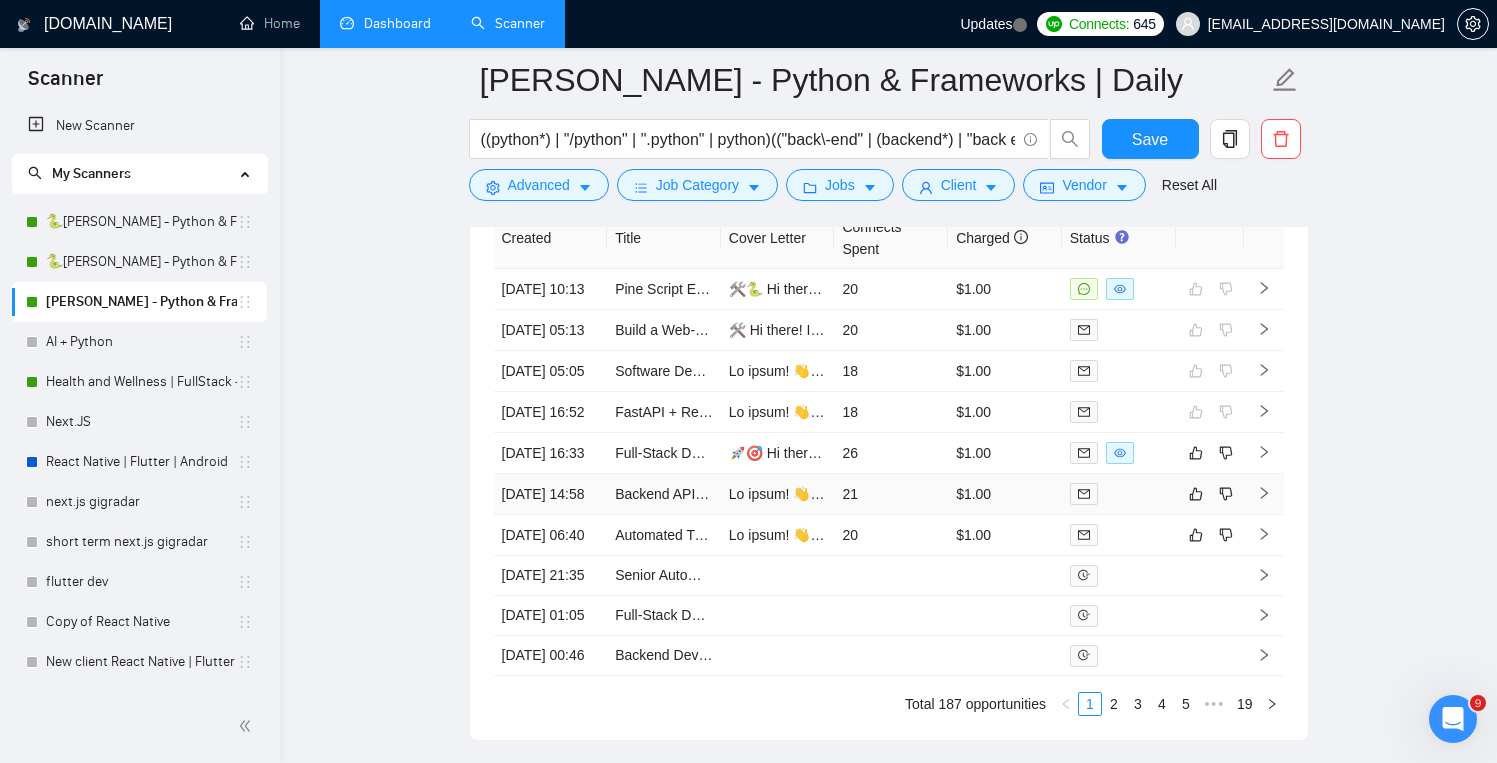 scroll, scrollTop: 4793, scrollLeft: 0, axis: vertical 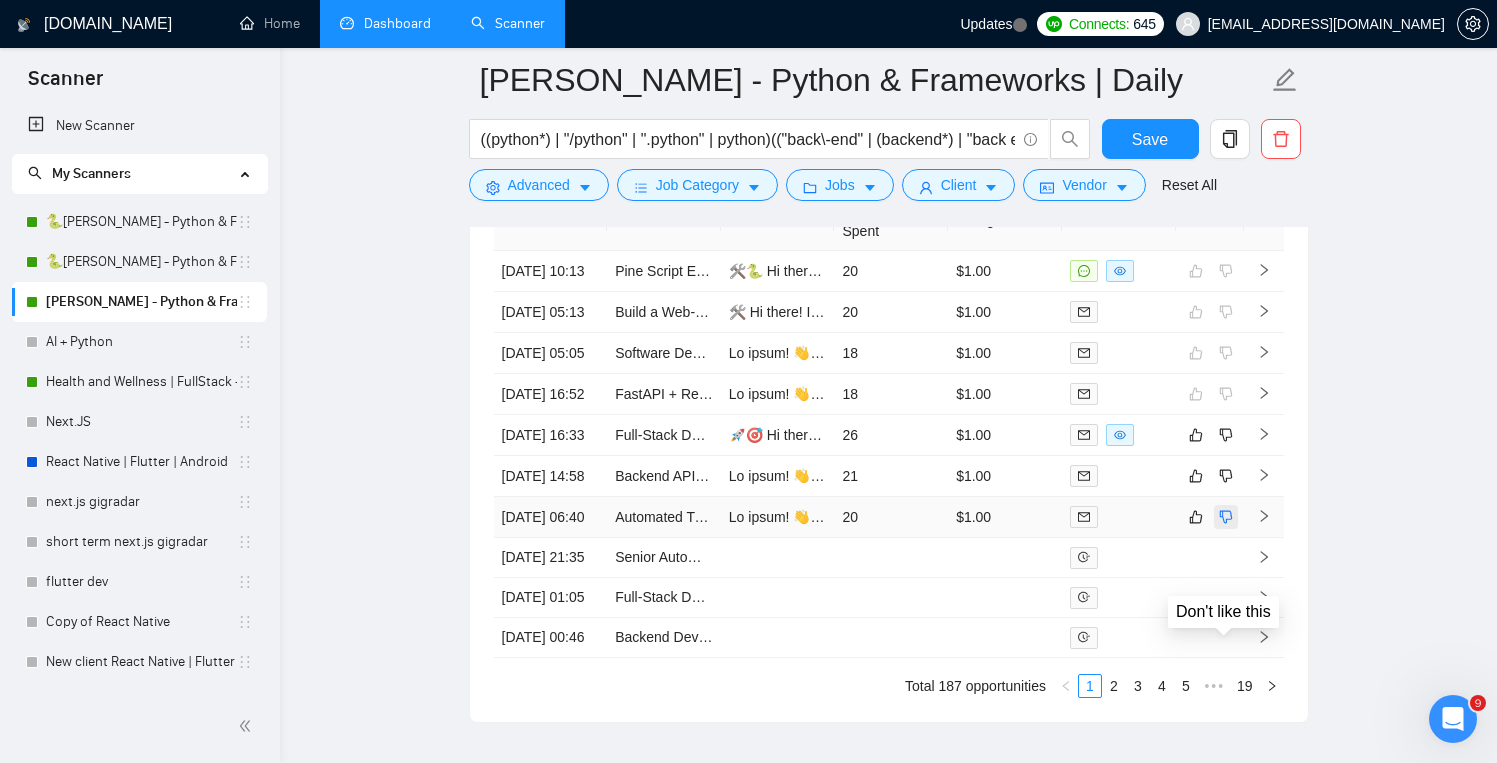 click 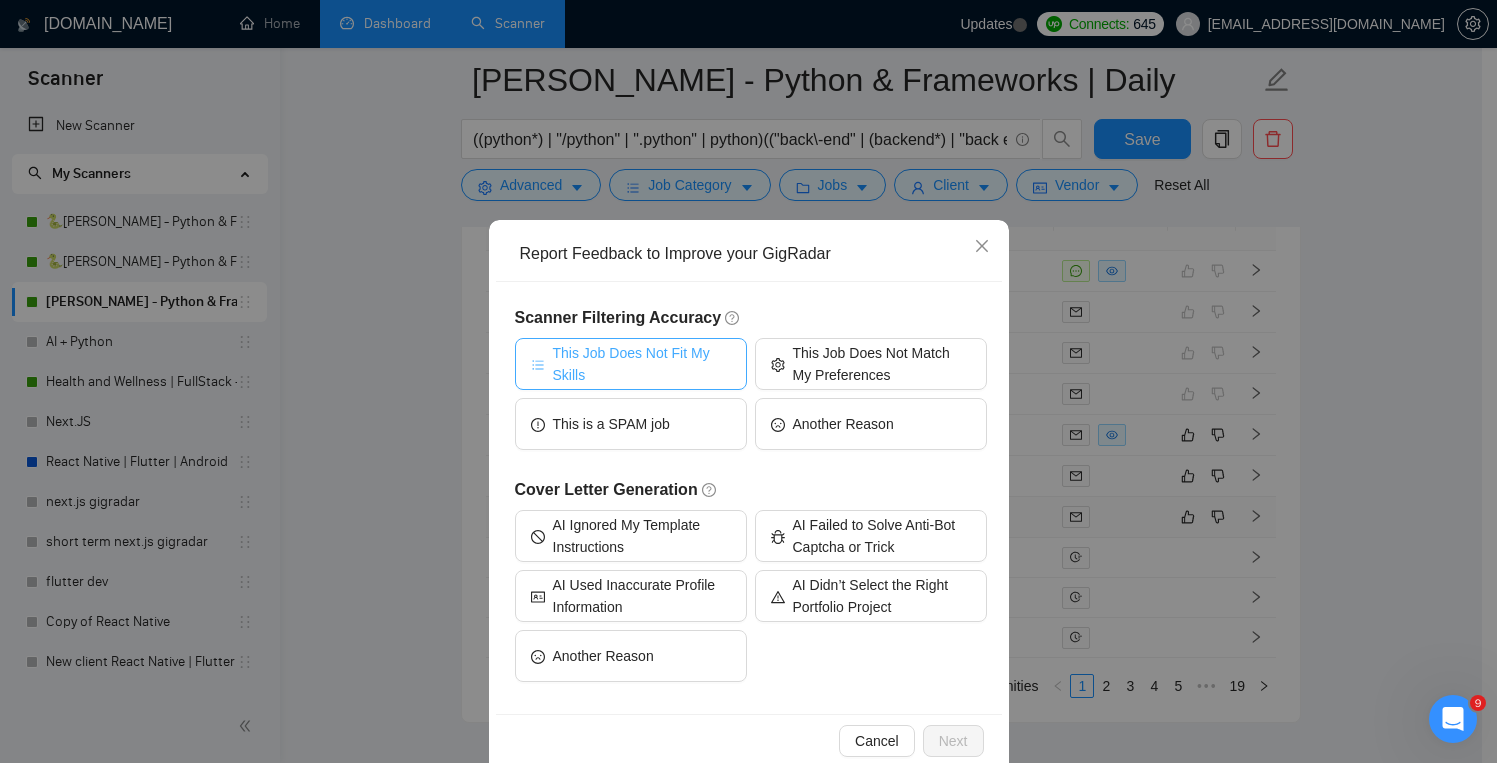 click on "This Job Does Not Fit My Skills" at bounding box center (642, 364) 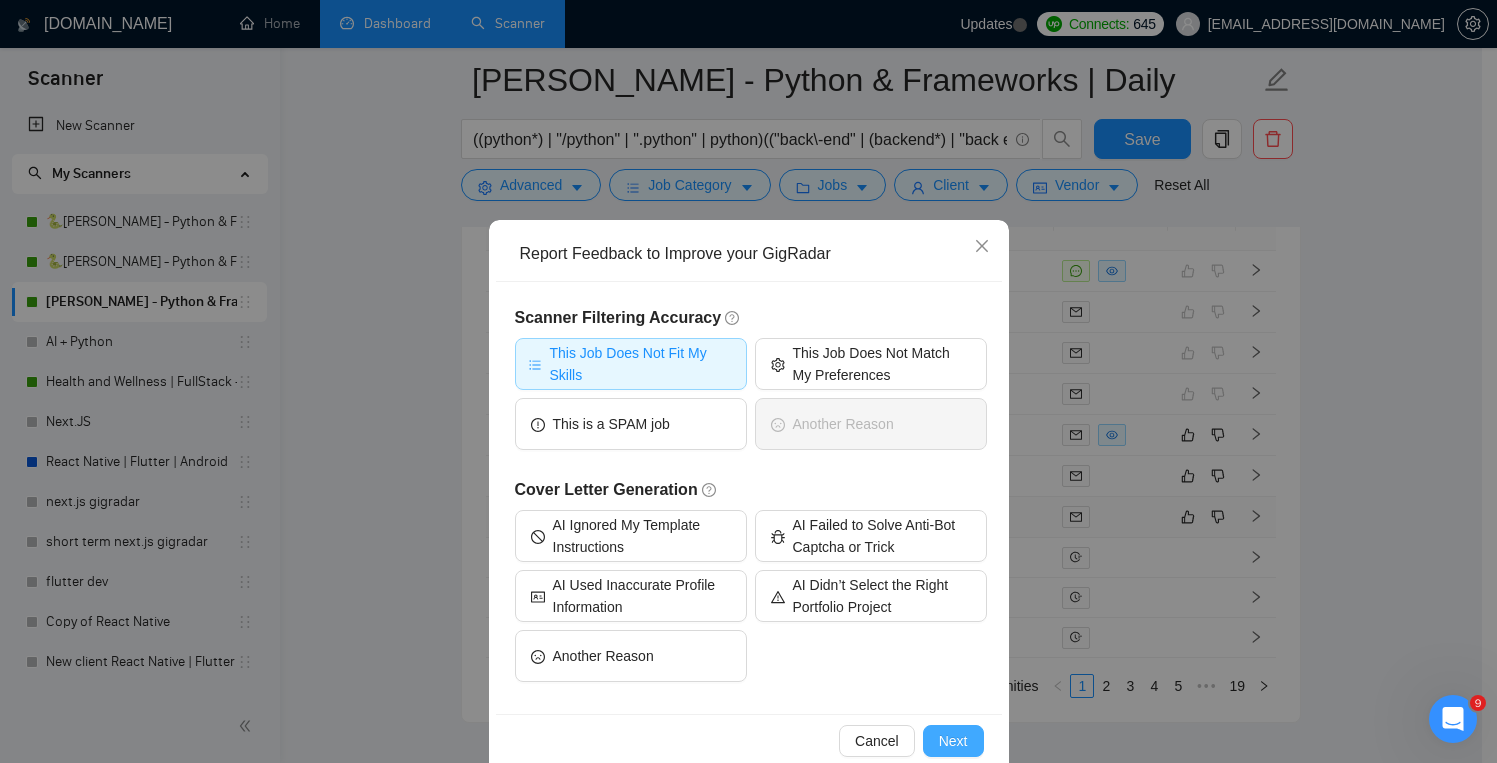click on "Next" at bounding box center [953, 741] 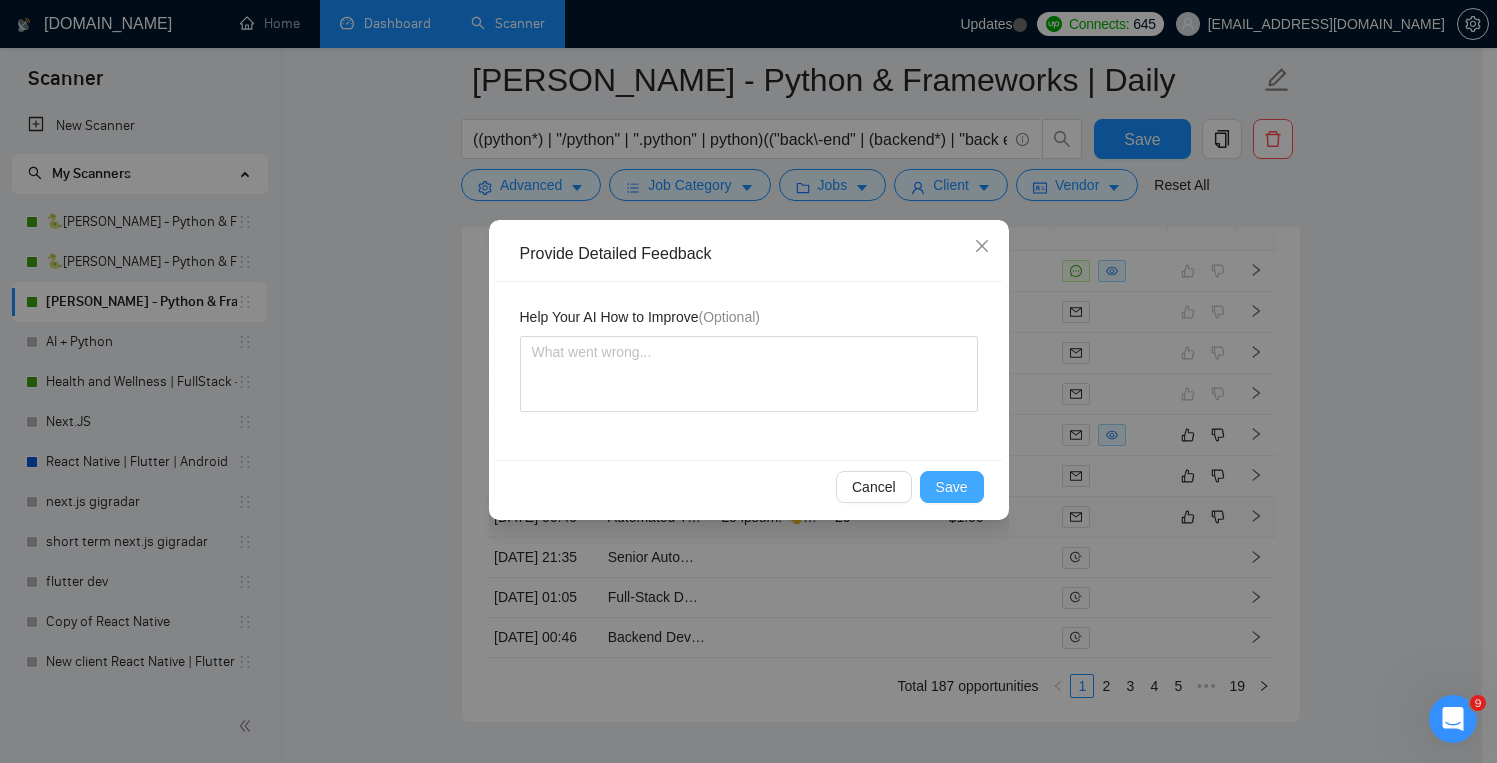 click on "Save" at bounding box center [952, 487] 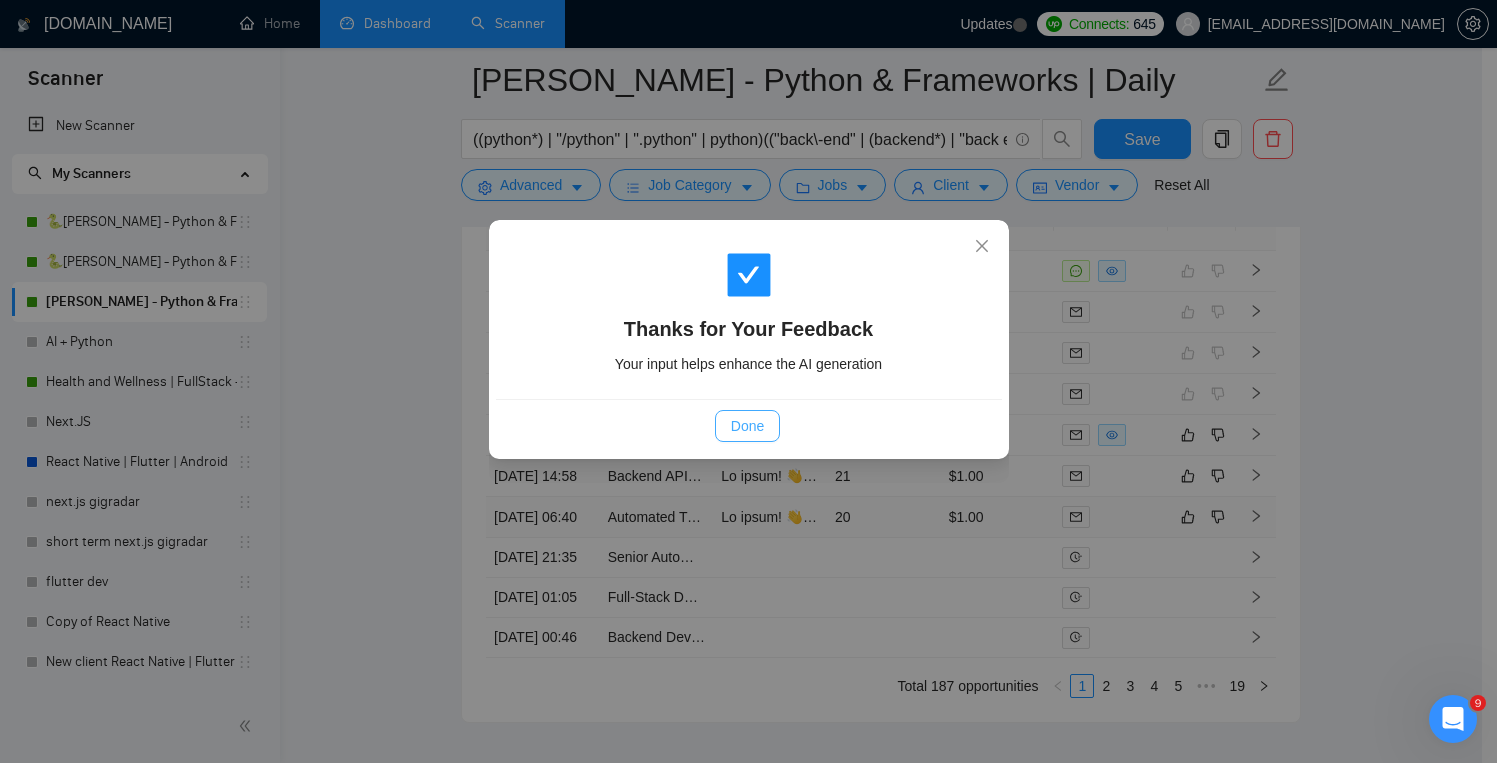 click on "Done" at bounding box center (747, 426) 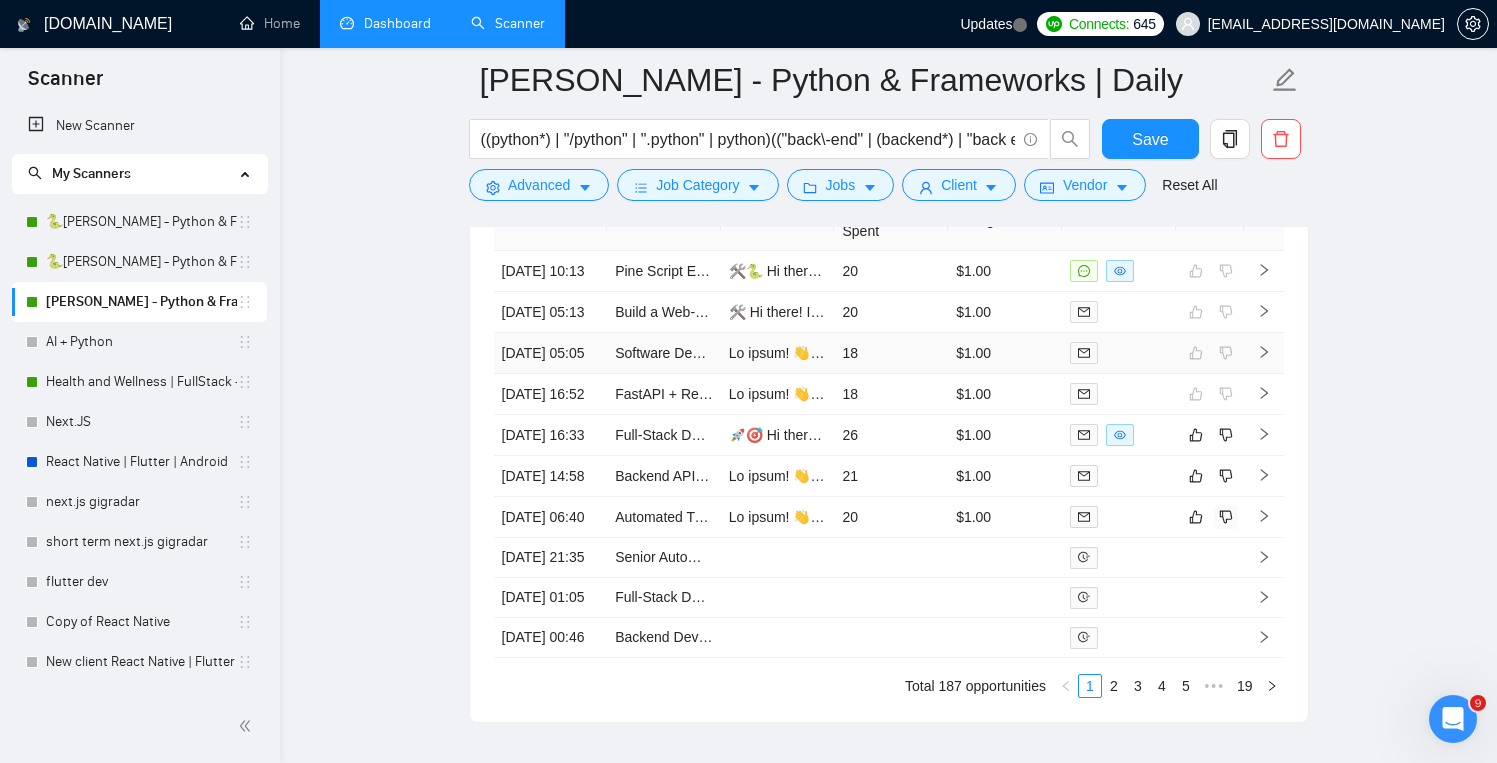 type 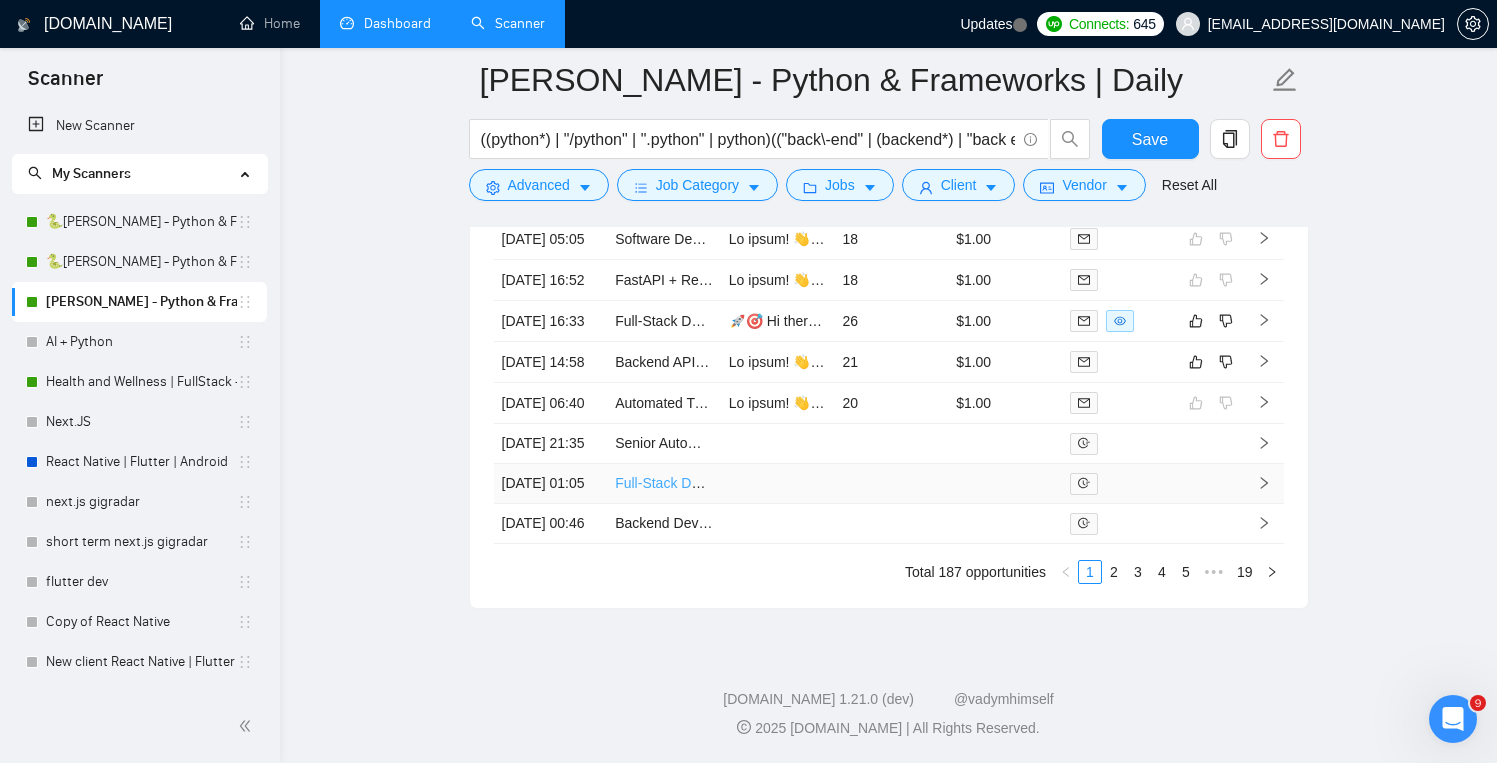 scroll, scrollTop: 5109, scrollLeft: 0, axis: vertical 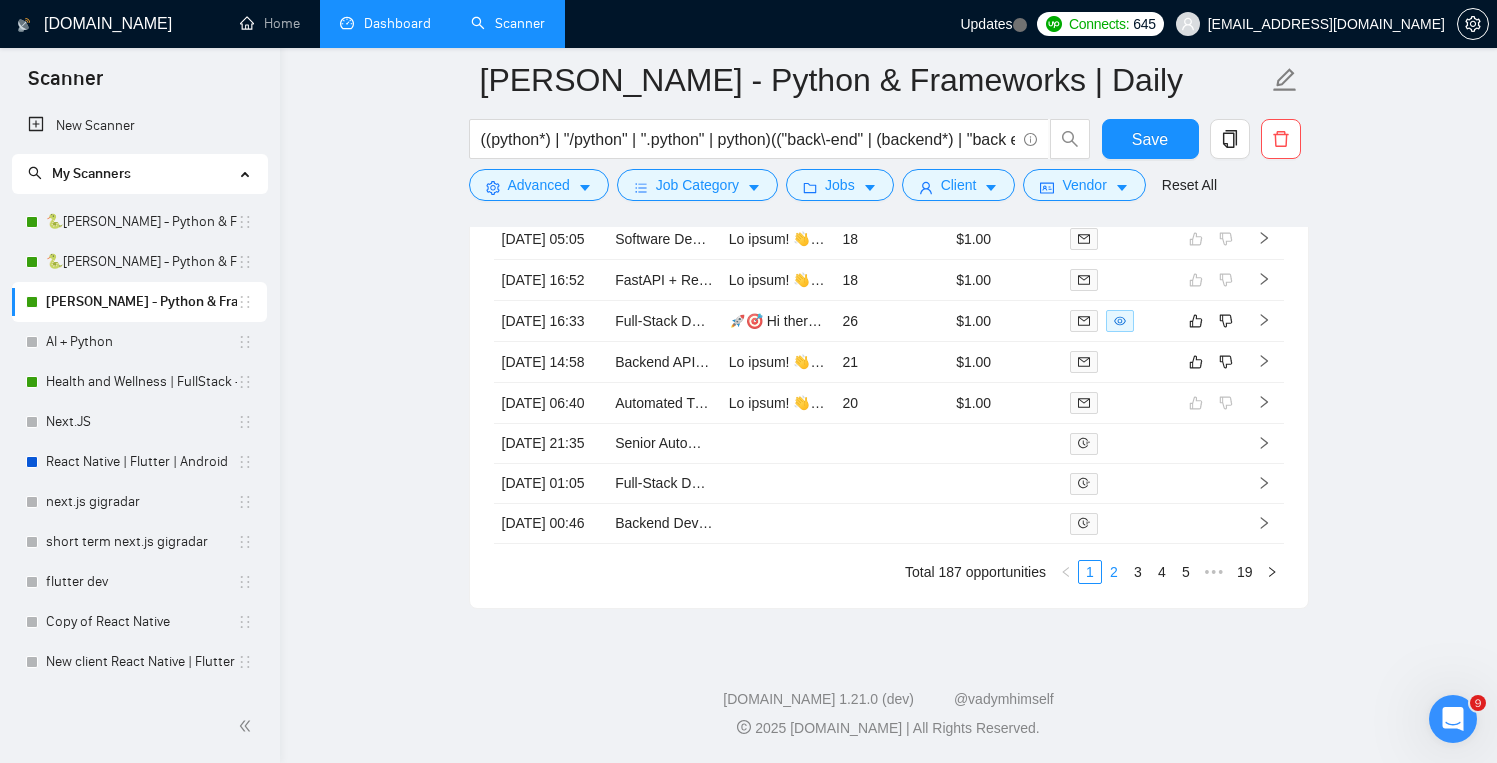 click on "2" at bounding box center (1114, 572) 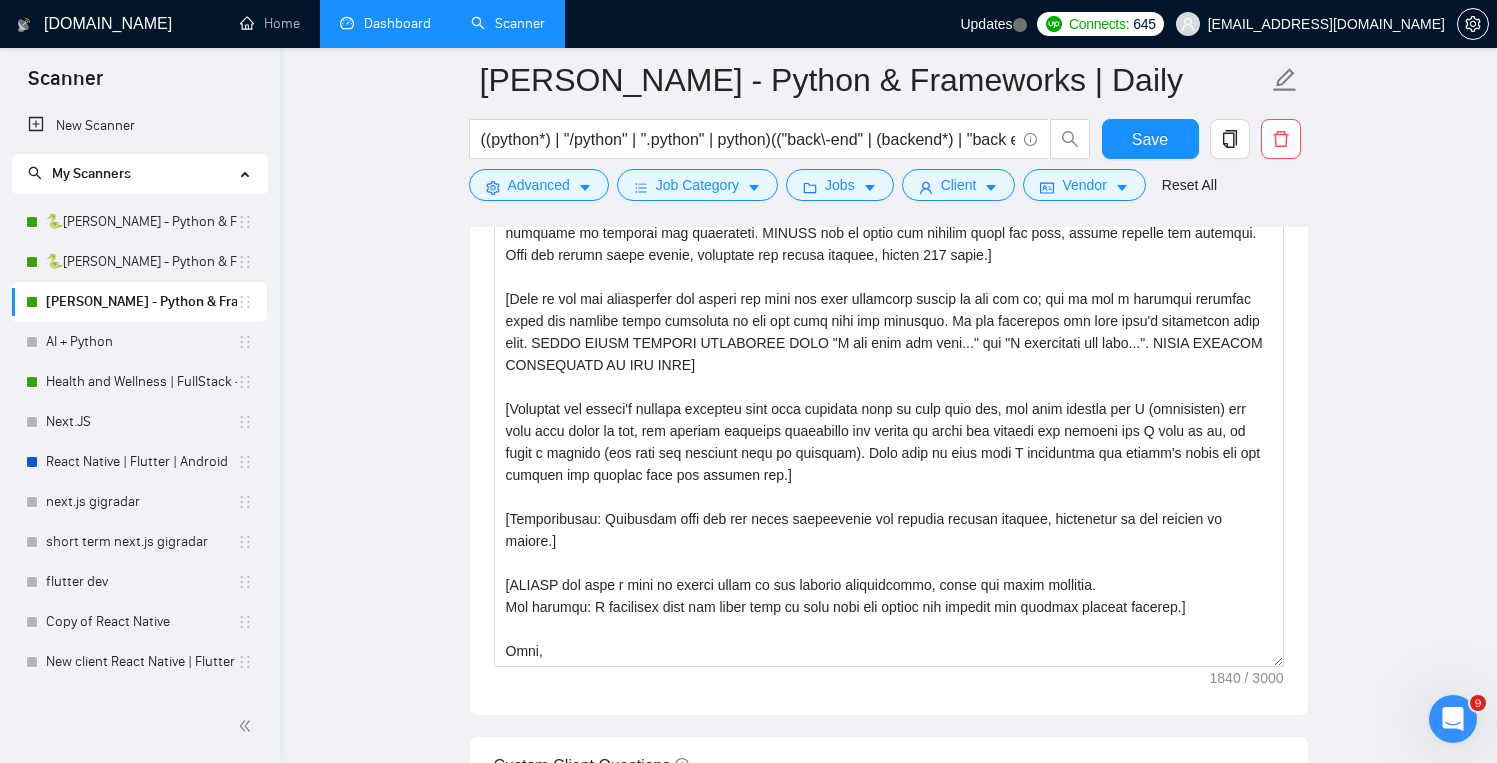 scroll, scrollTop: 1820, scrollLeft: 0, axis: vertical 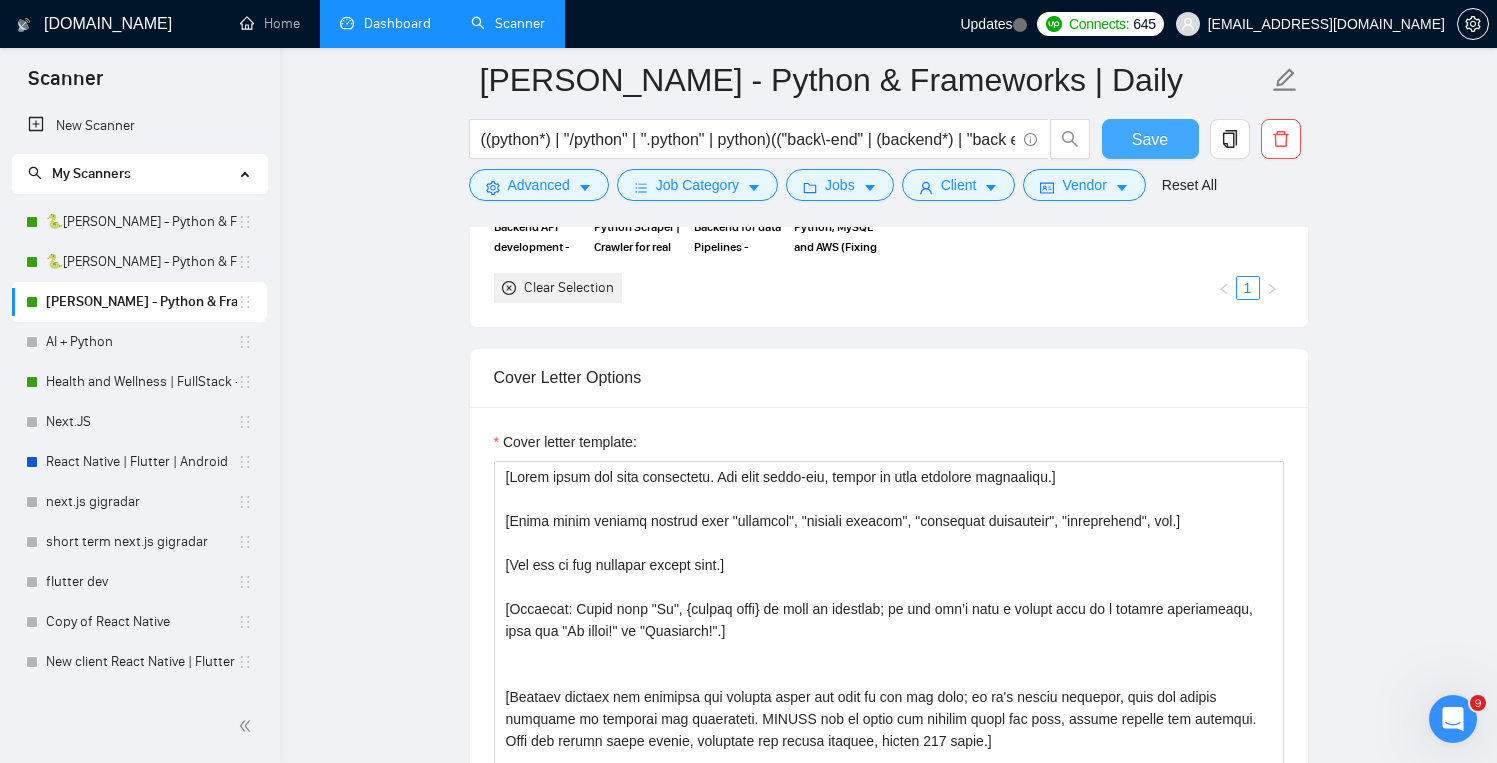 click on "Save" at bounding box center [1150, 139] 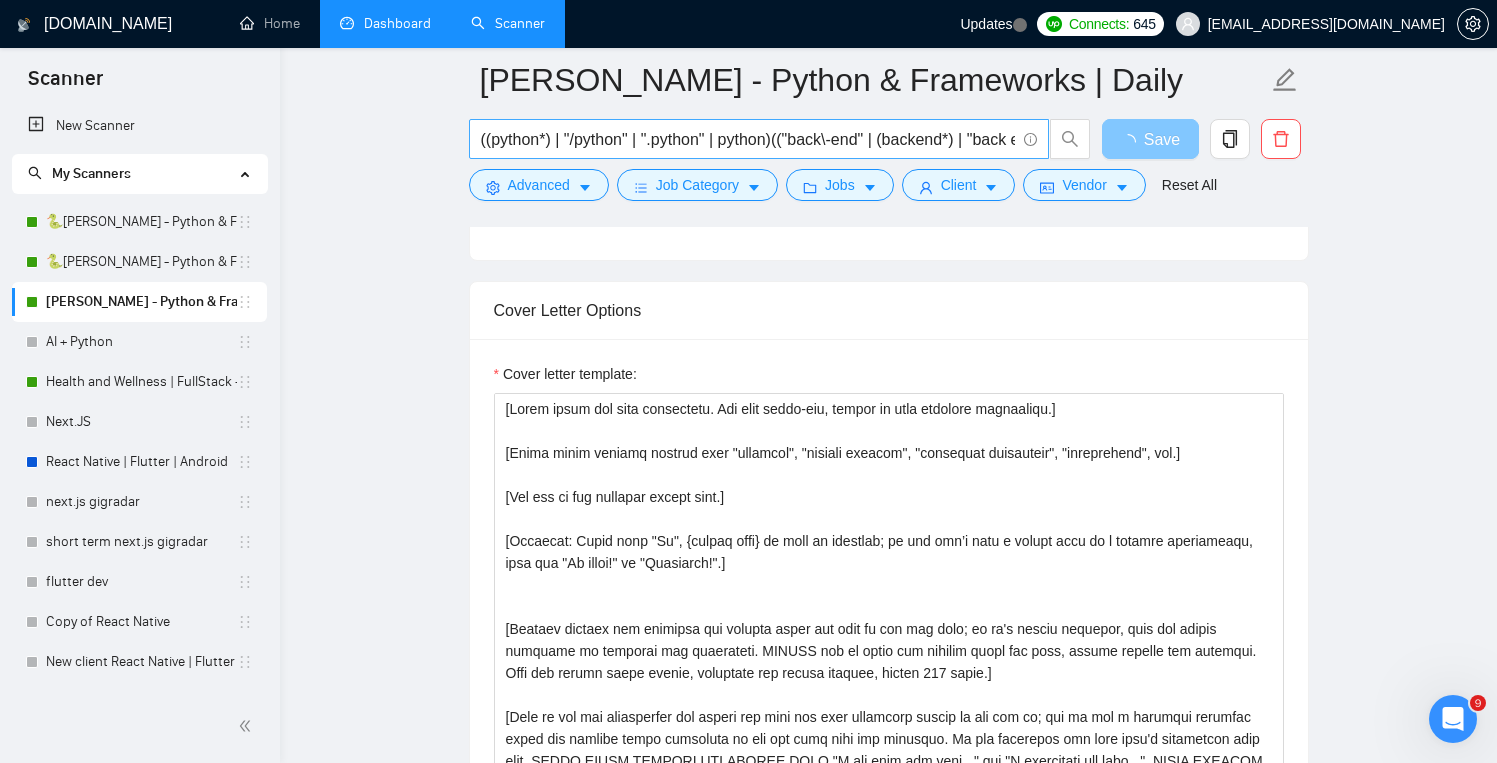 type 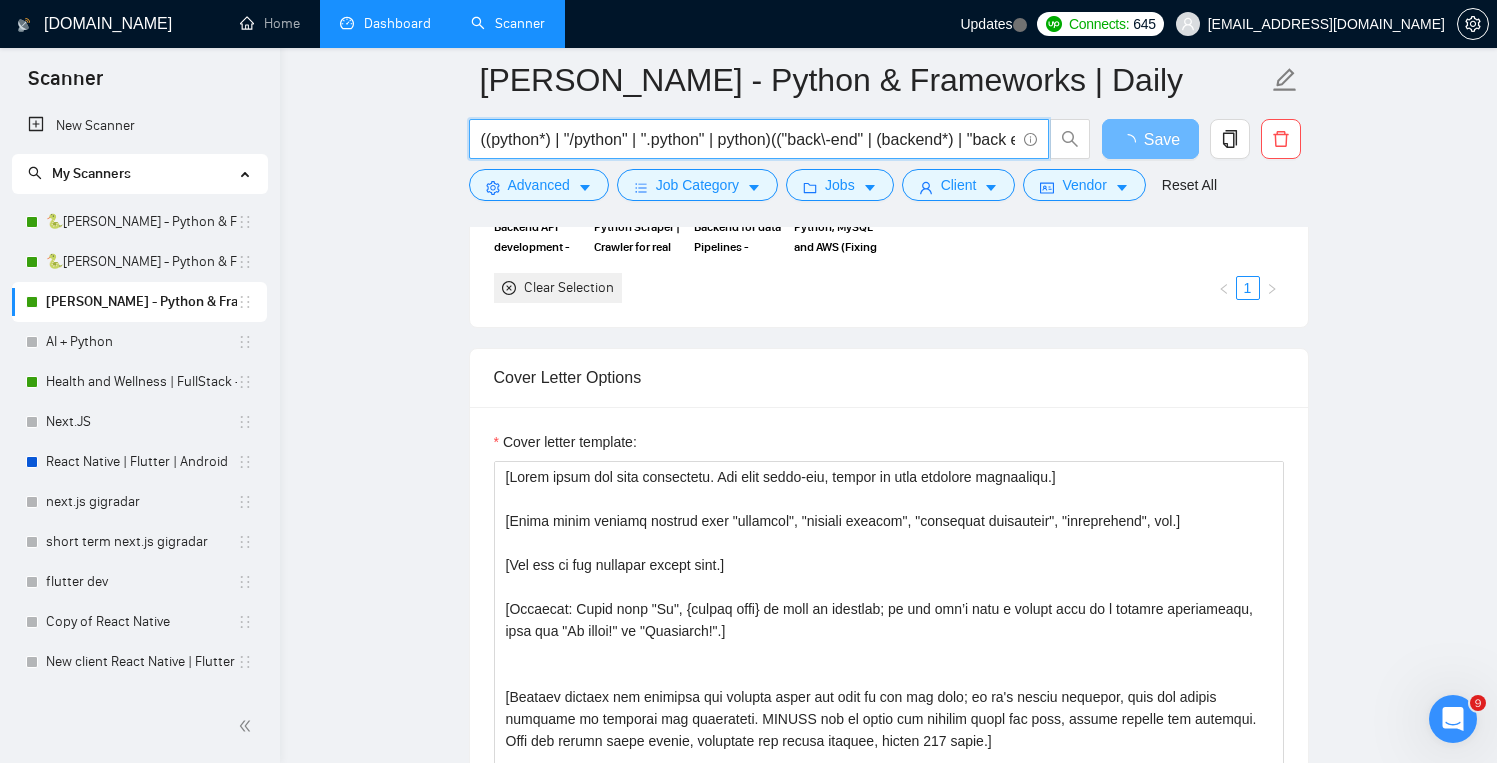 click on "((python*) | "/python" | ".python" | python)(("back\-end" | (backend*) | "back end")) | (django | Django) | (FastAPI | fastapi | "Fast API" | "fast api") | (flask | Flask) | (python*)" at bounding box center (748, 139) 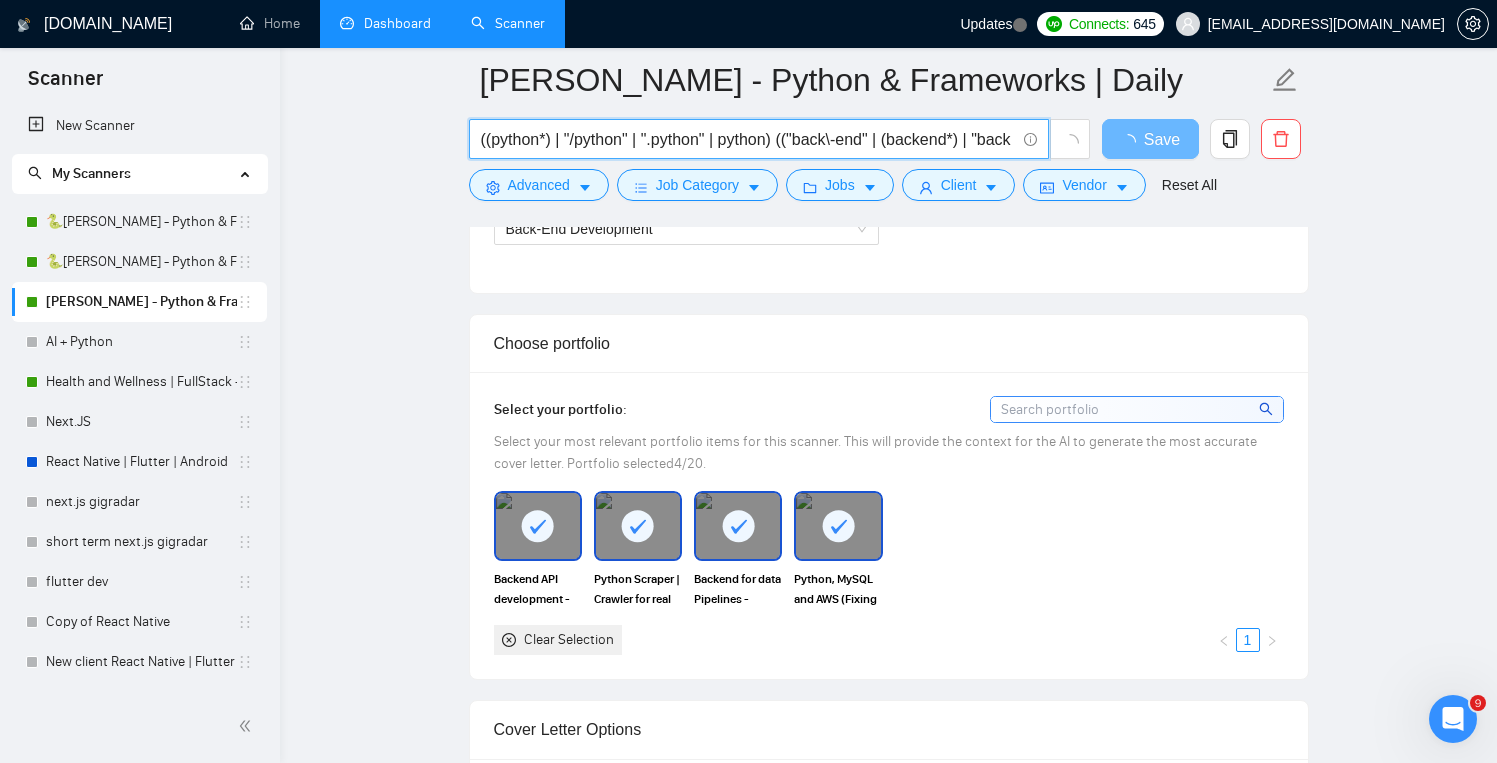 scroll, scrollTop: 782, scrollLeft: 0, axis: vertical 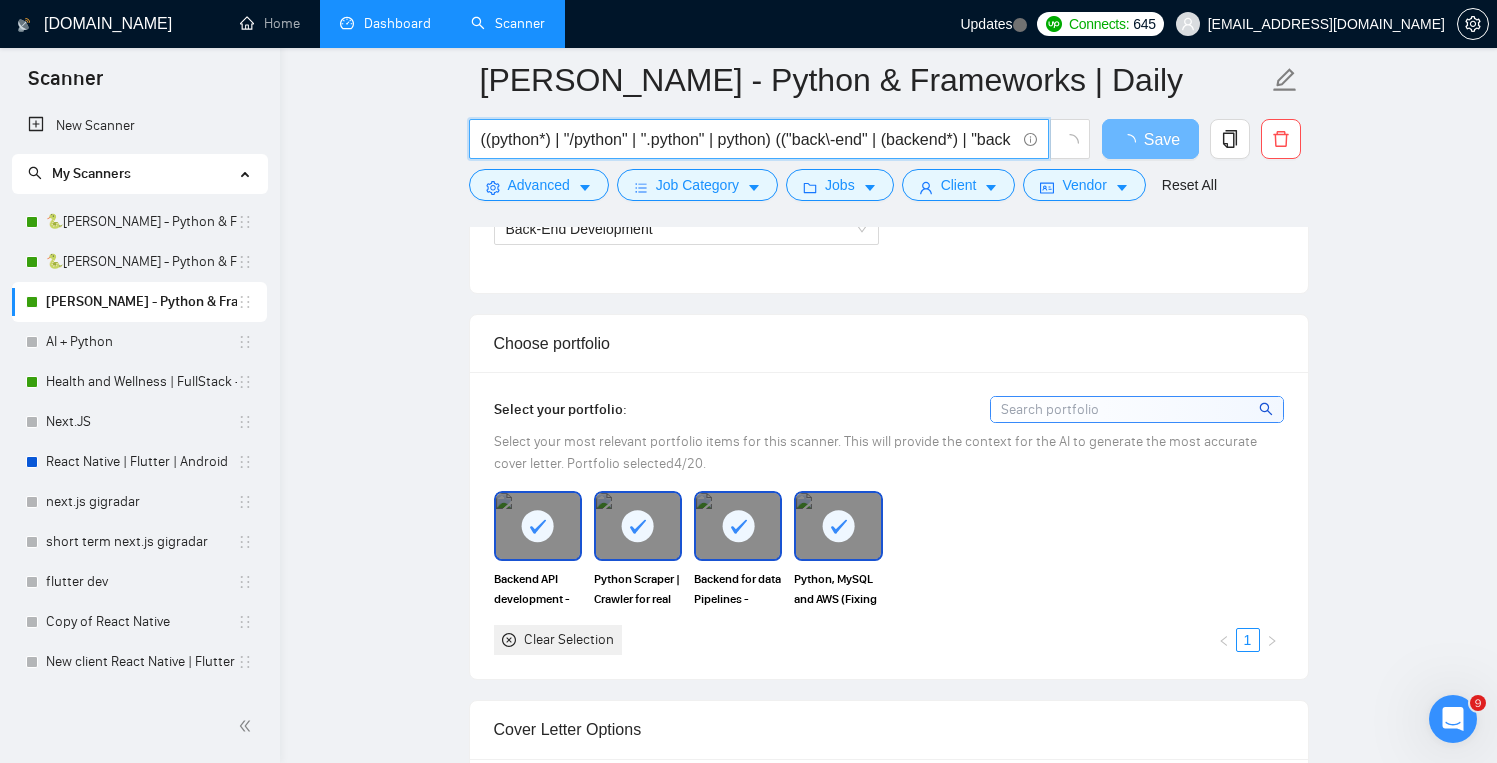 type 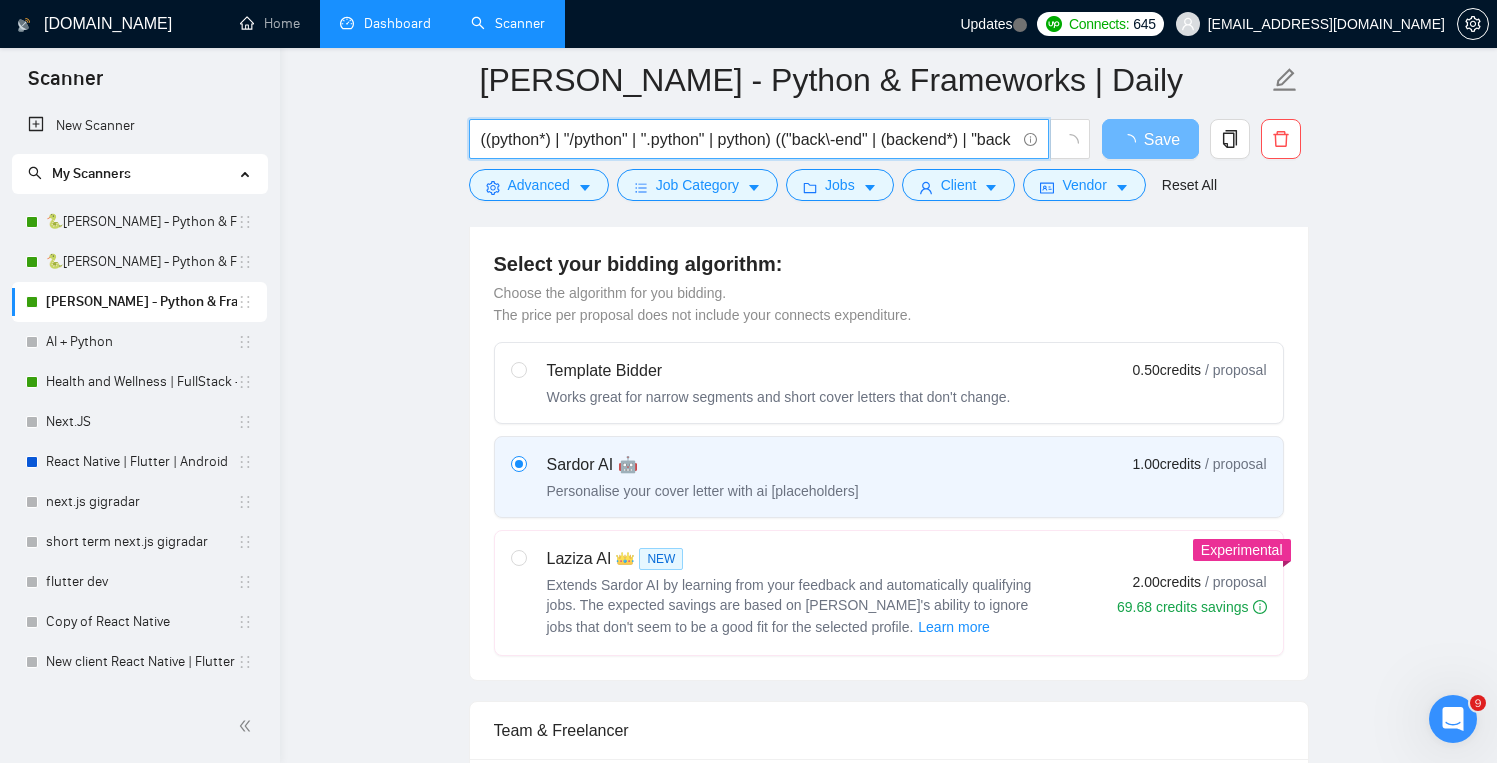 scroll, scrollTop: 0, scrollLeft: 0, axis: both 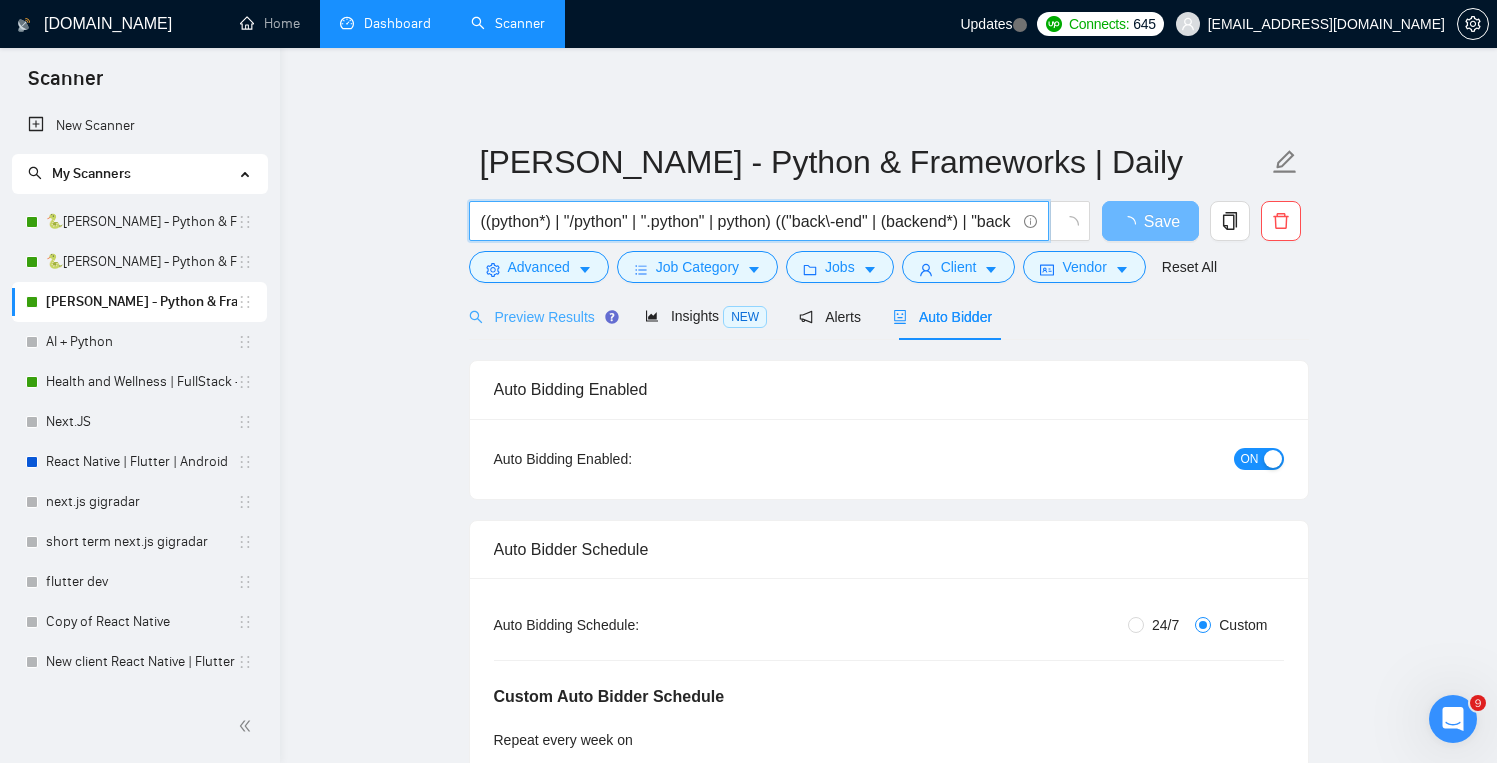 click on "Preview Results" at bounding box center (541, 316) 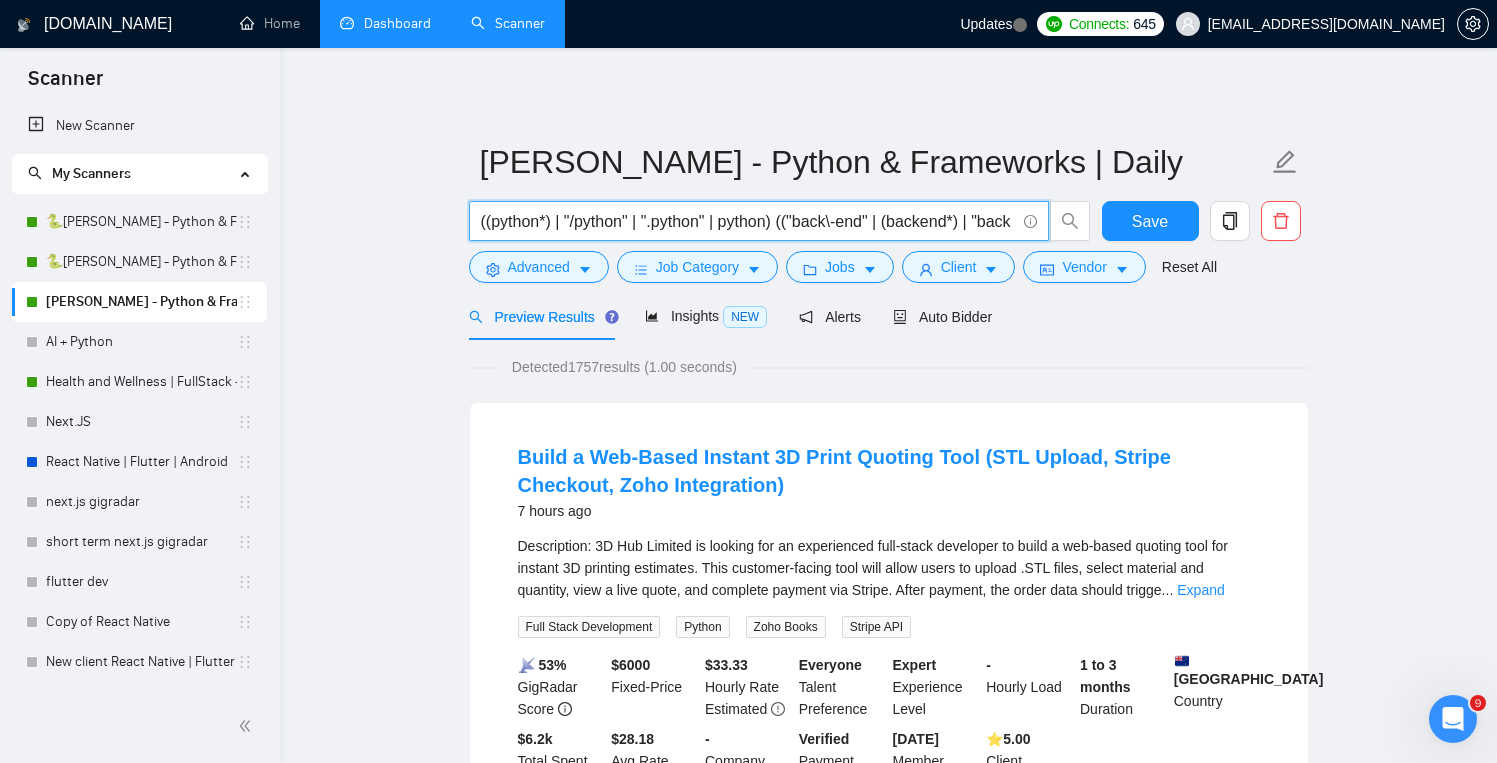 click on "((python*) | "/python" | ".python" | python) (("back\-end" | (backend*) | "back end")) | (django | Django) | (FastAPI | fastapi | "Fast API" | "fast api") | (flask | Flask) | (python*)" at bounding box center [748, 221] 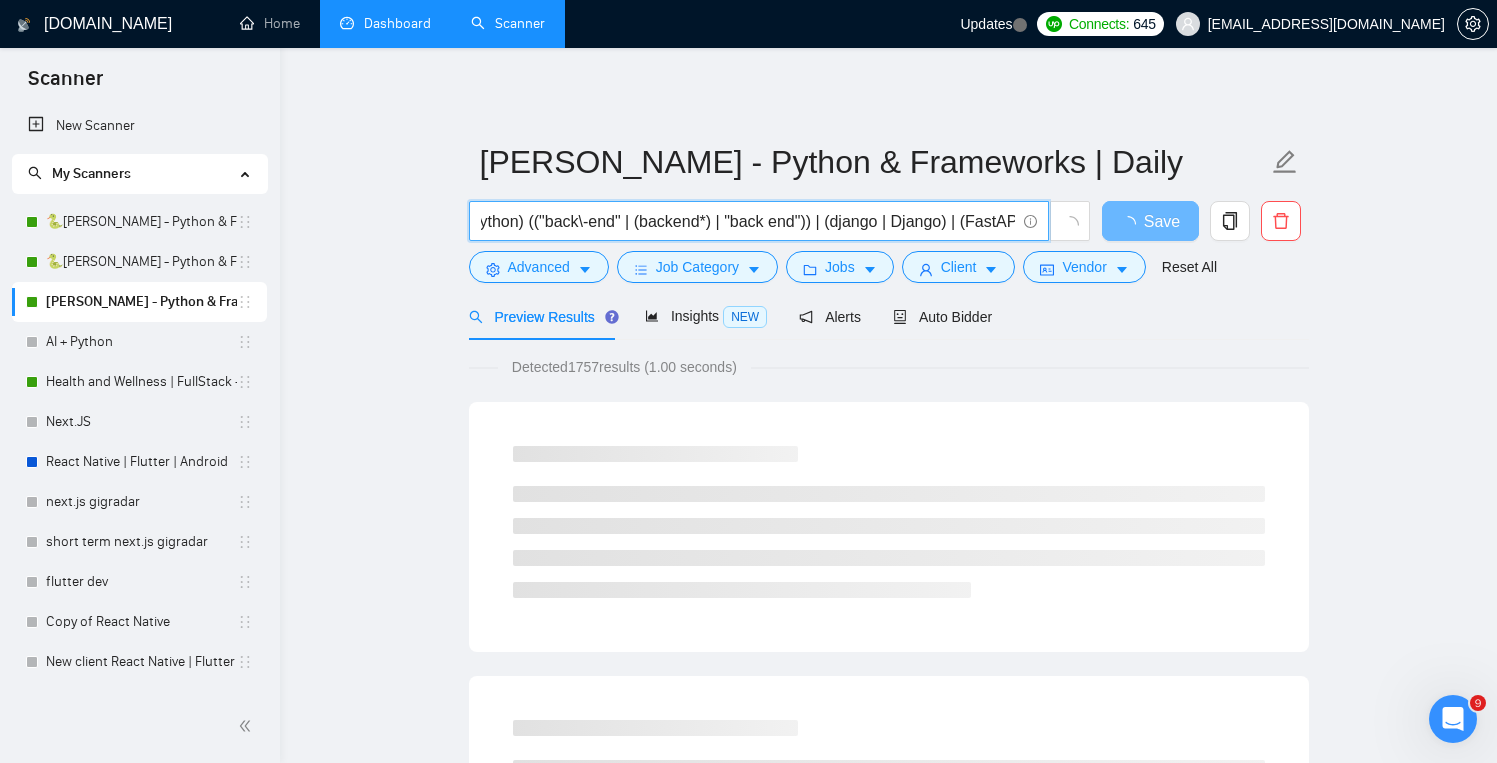 scroll, scrollTop: 0, scrollLeft: 280, axis: horizontal 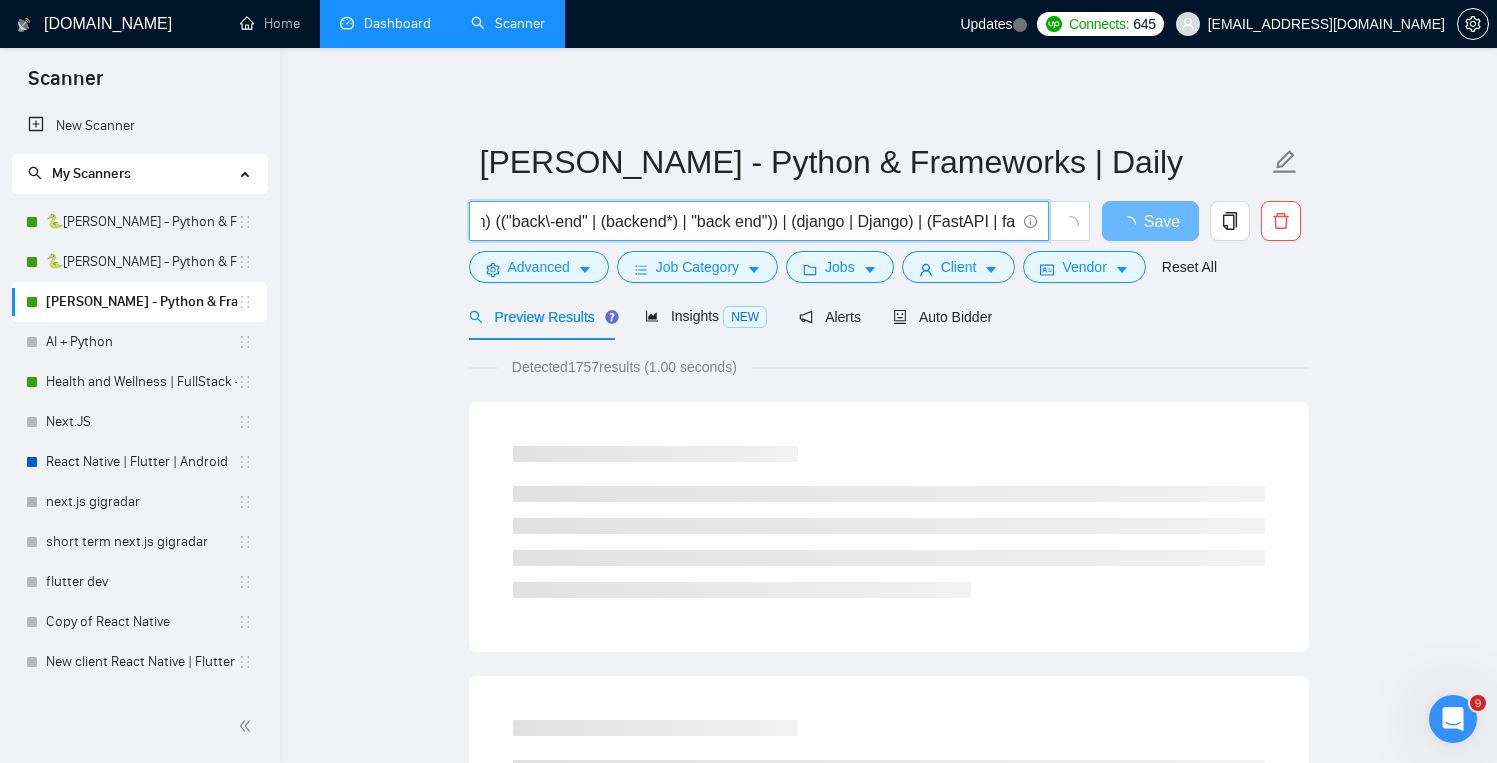 click on "((python*) | "/python" | ".python" | python) (("back\-end" | (backend*) | "back end")) | (django | Django) | (FastAPI | fastapi | "Fast API" | "fast api") | (flask | Flask) | (python*)" at bounding box center [748, 221] 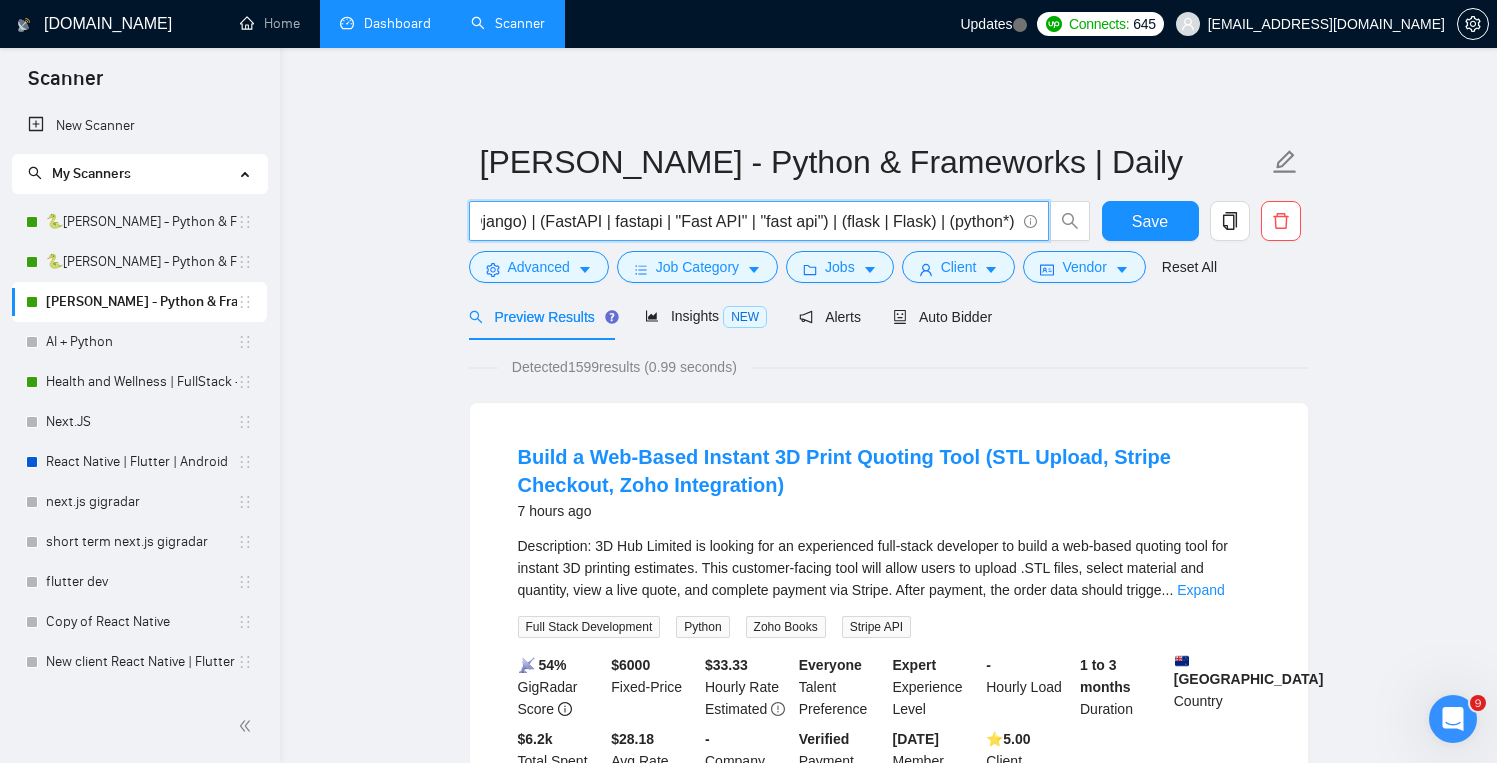 scroll, scrollTop: 0, scrollLeft: 695, axis: horizontal 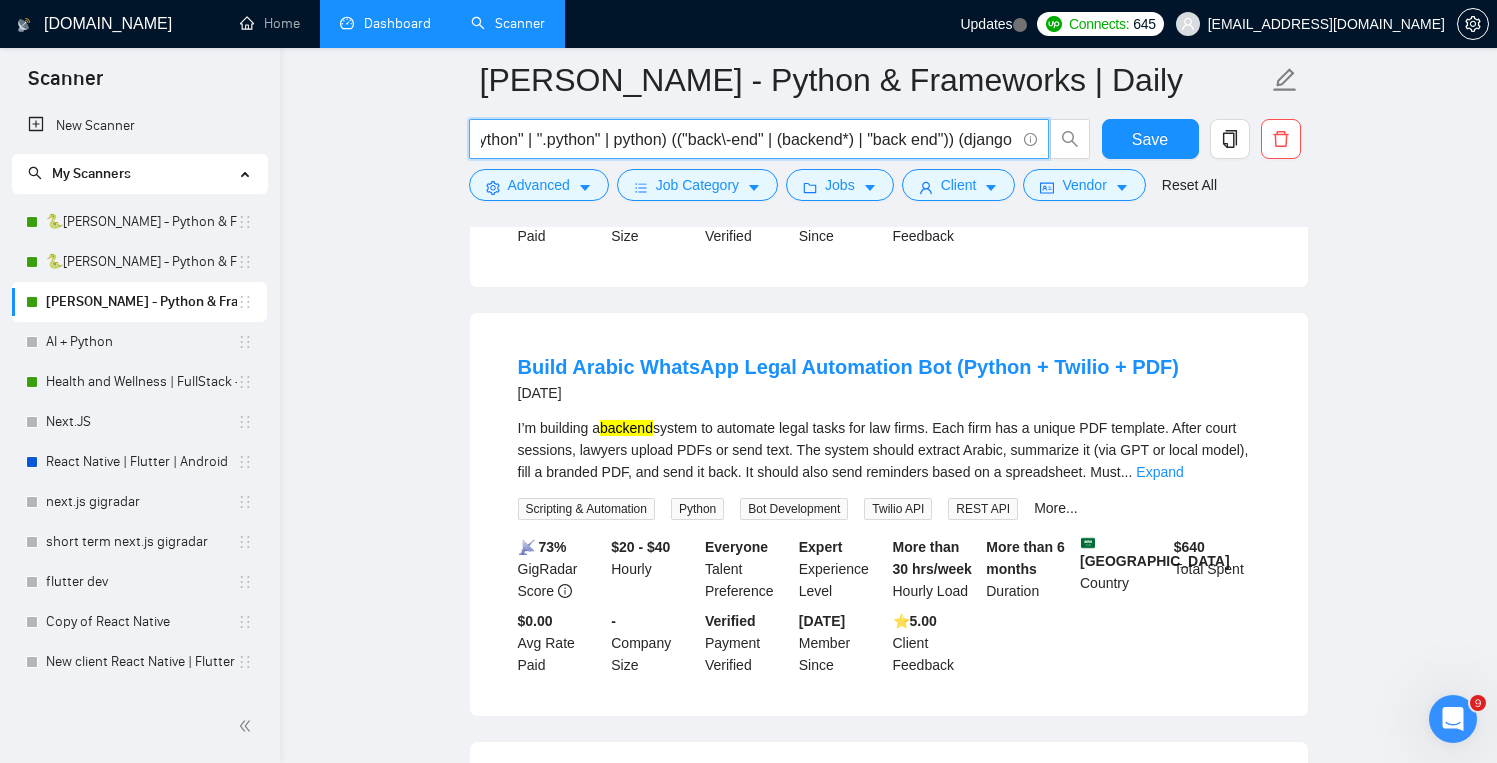 click on "((python*) | "/python" | ".python" | python) (("back\-end" | (backend*) | "back end")) (django | Django) | (FastAPI | fastapi | "Fast API" | "fast api") | (flask | Flask)" at bounding box center [748, 139] 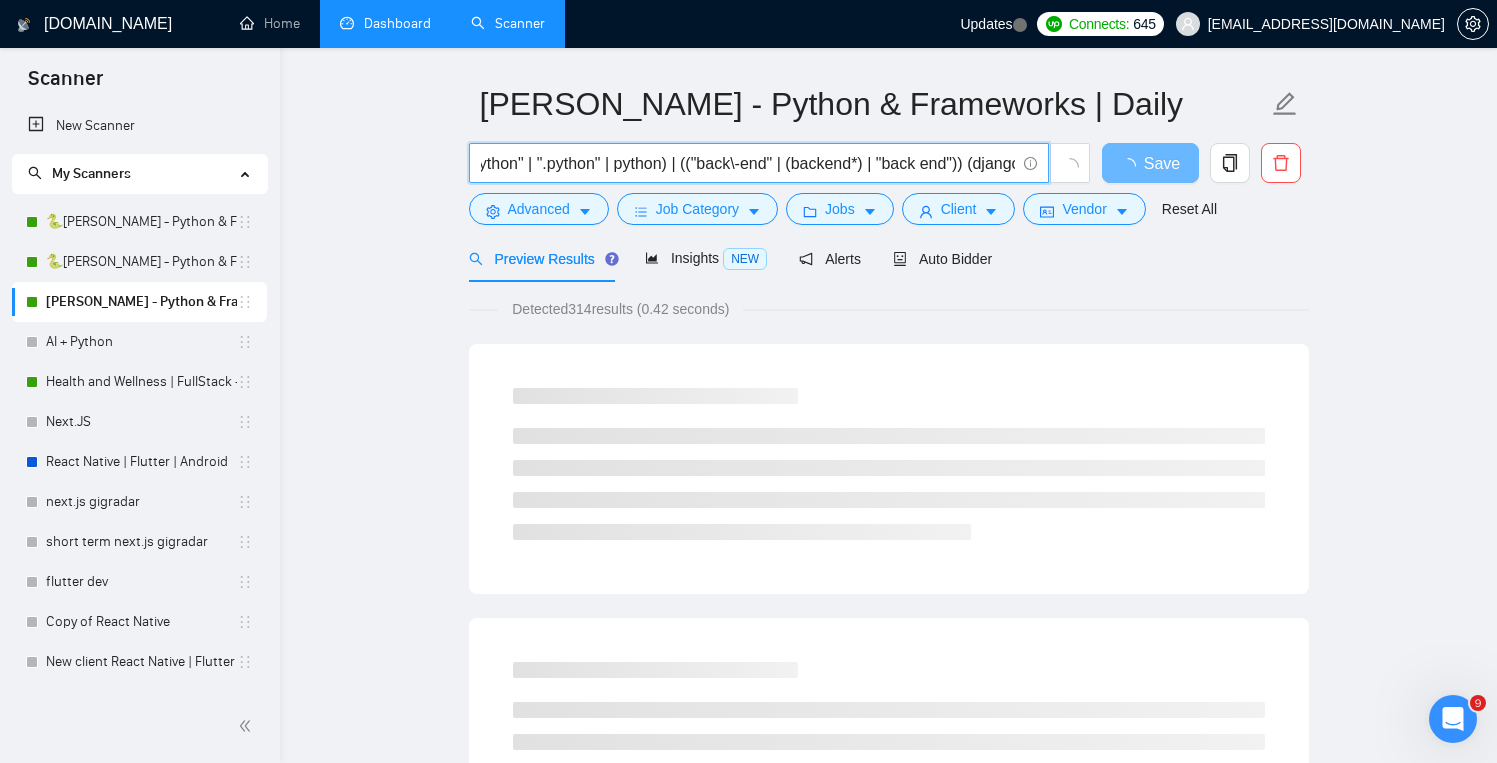 scroll, scrollTop: 0, scrollLeft: 0, axis: both 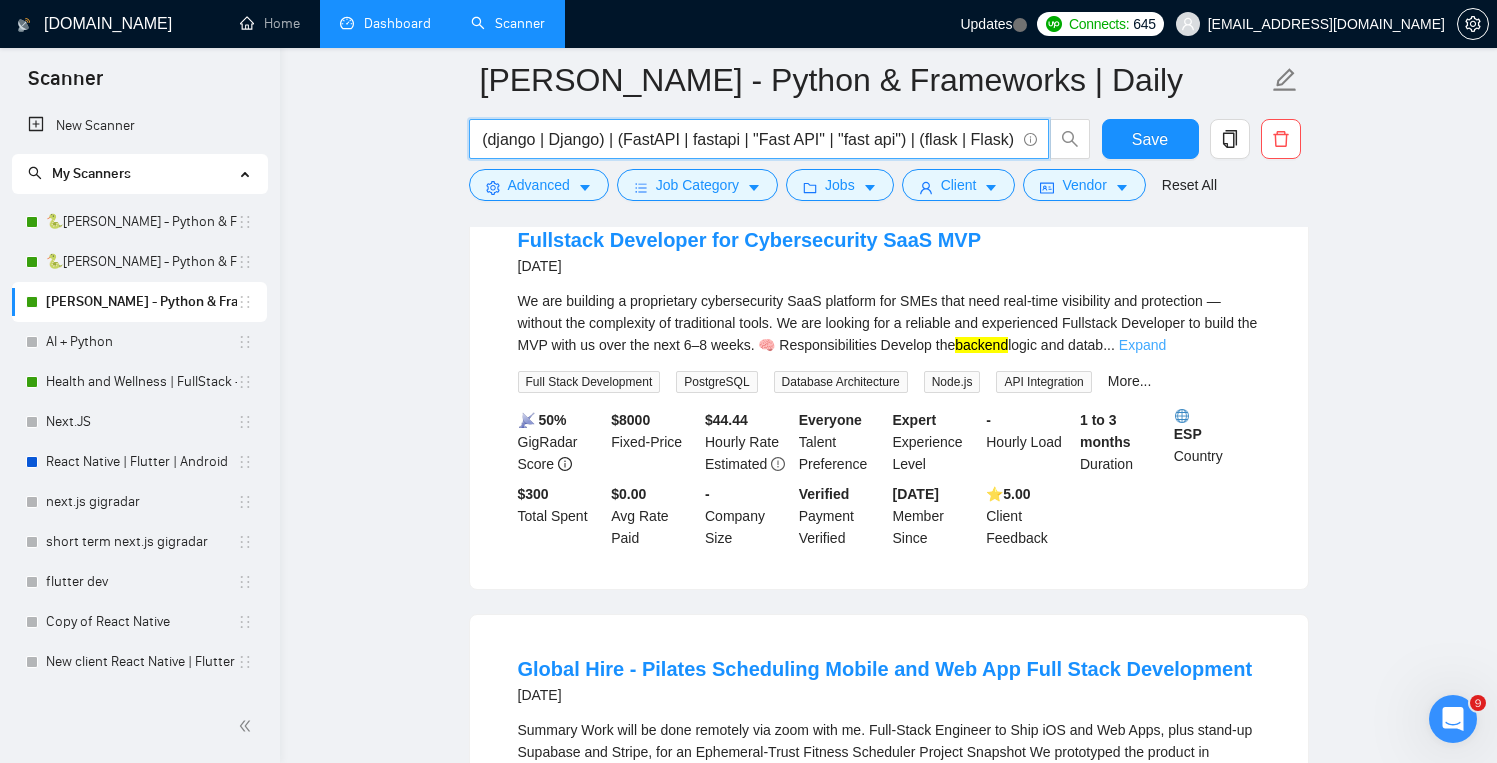 click on "Expand" at bounding box center (1142, 345) 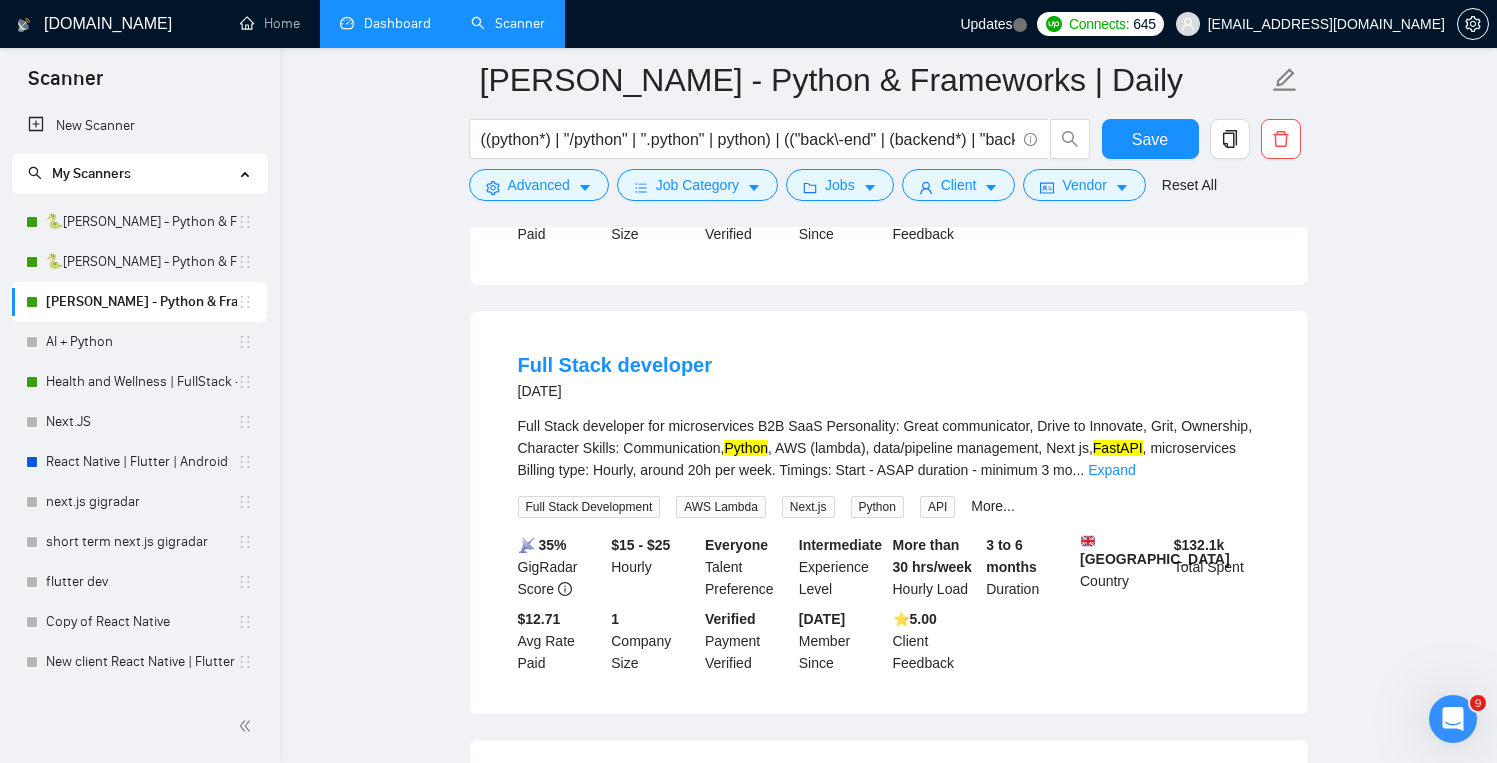 scroll, scrollTop: 3886, scrollLeft: 0, axis: vertical 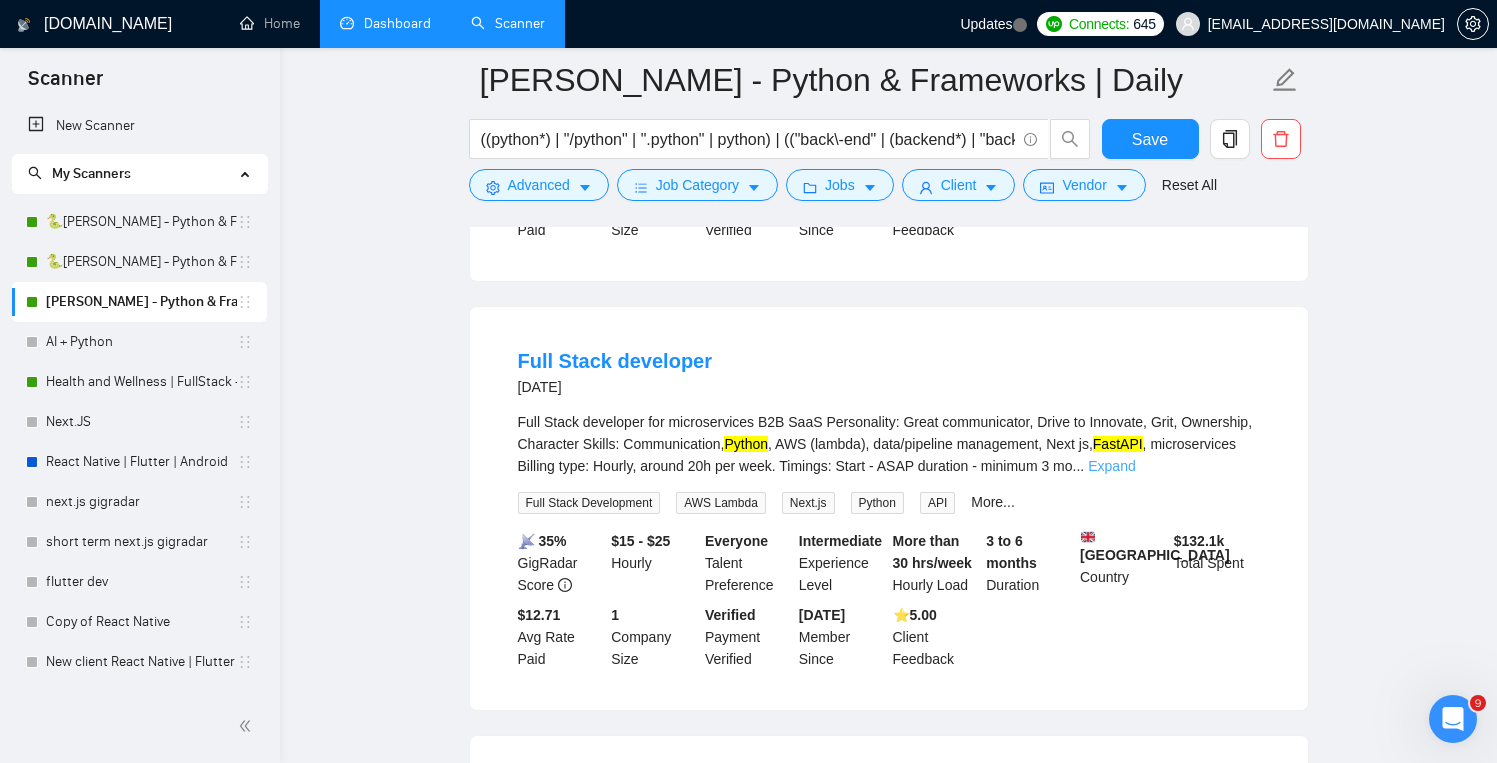 click on "Expand" at bounding box center [1111, 466] 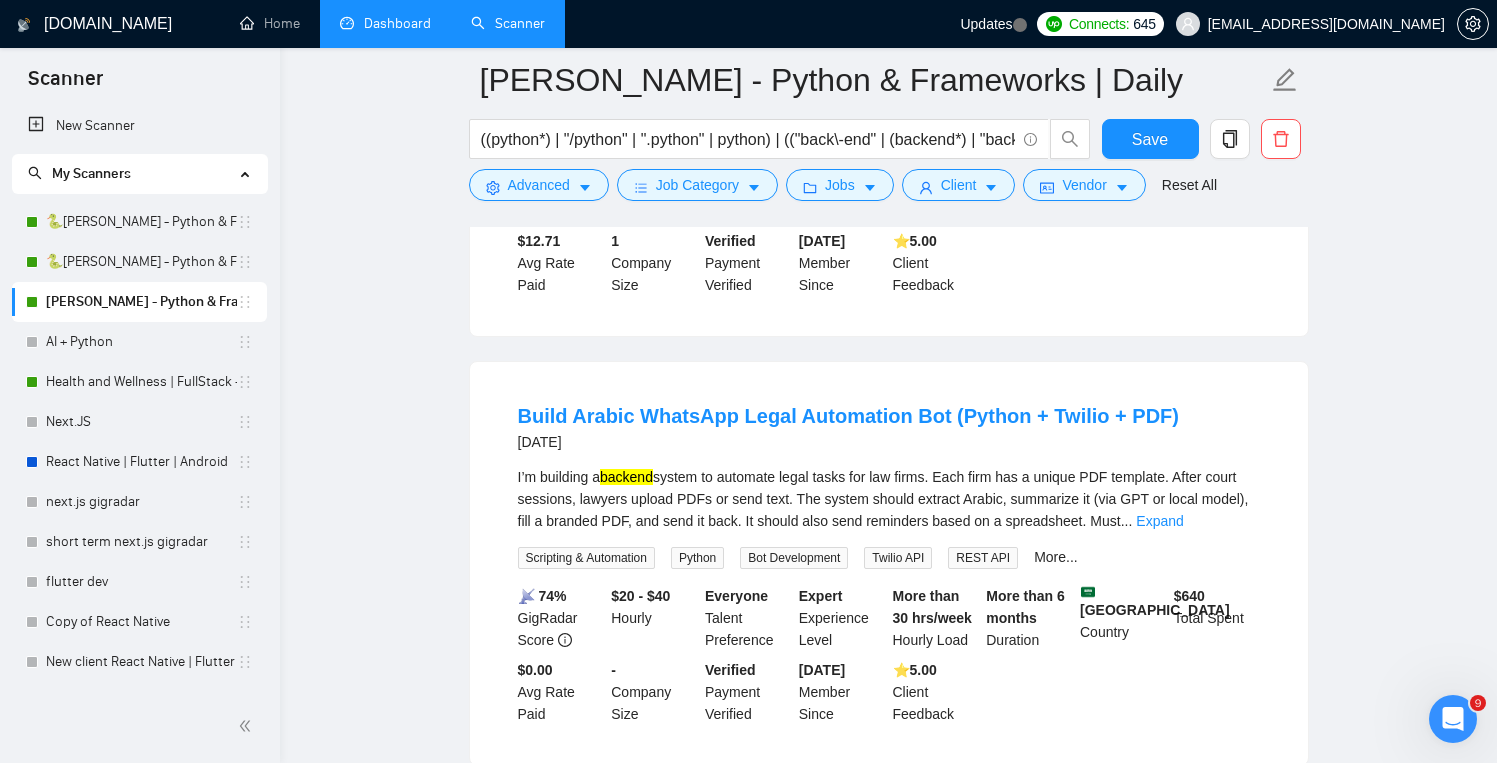 scroll, scrollTop: 4572, scrollLeft: 0, axis: vertical 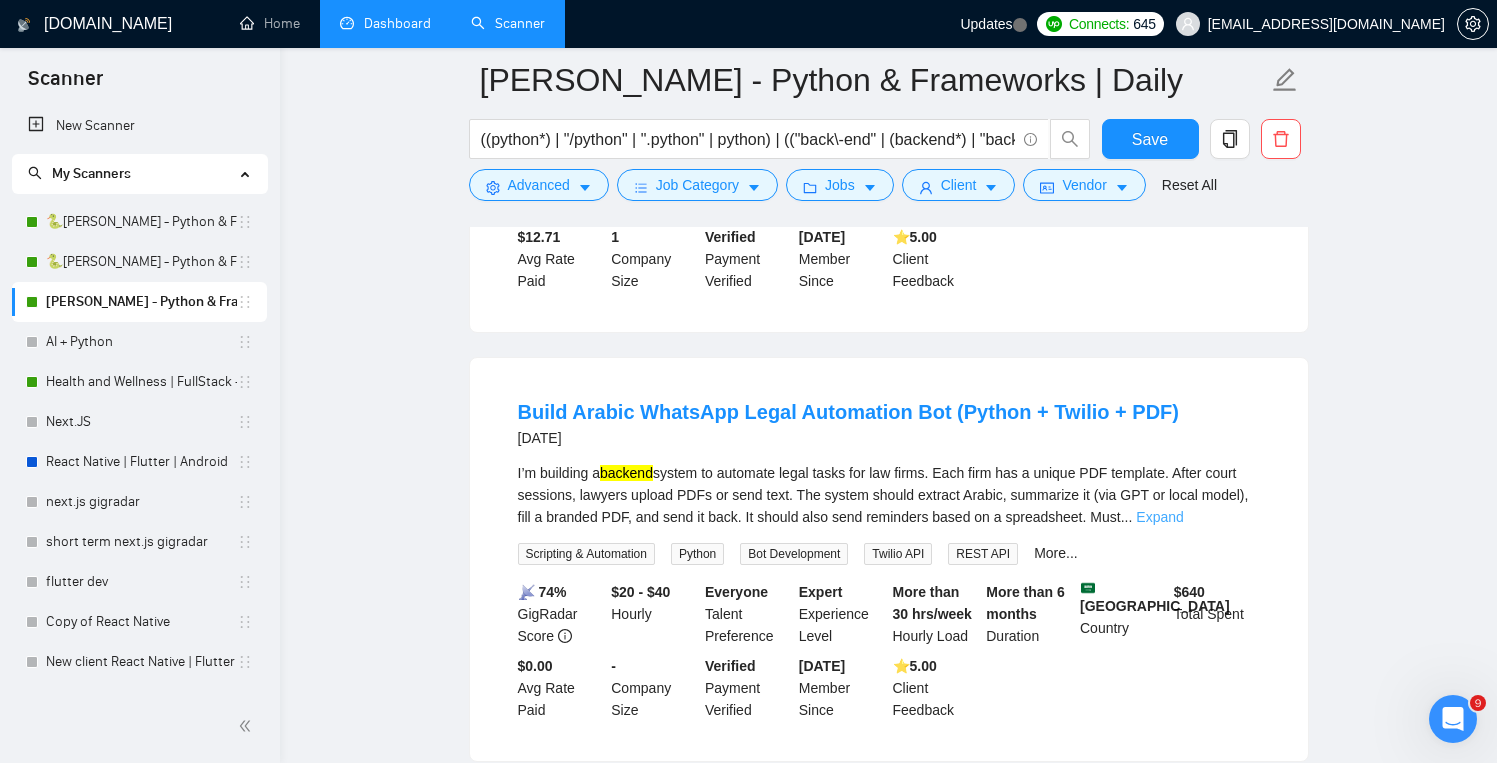 click on "Expand" at bounding box center [1159, 517] 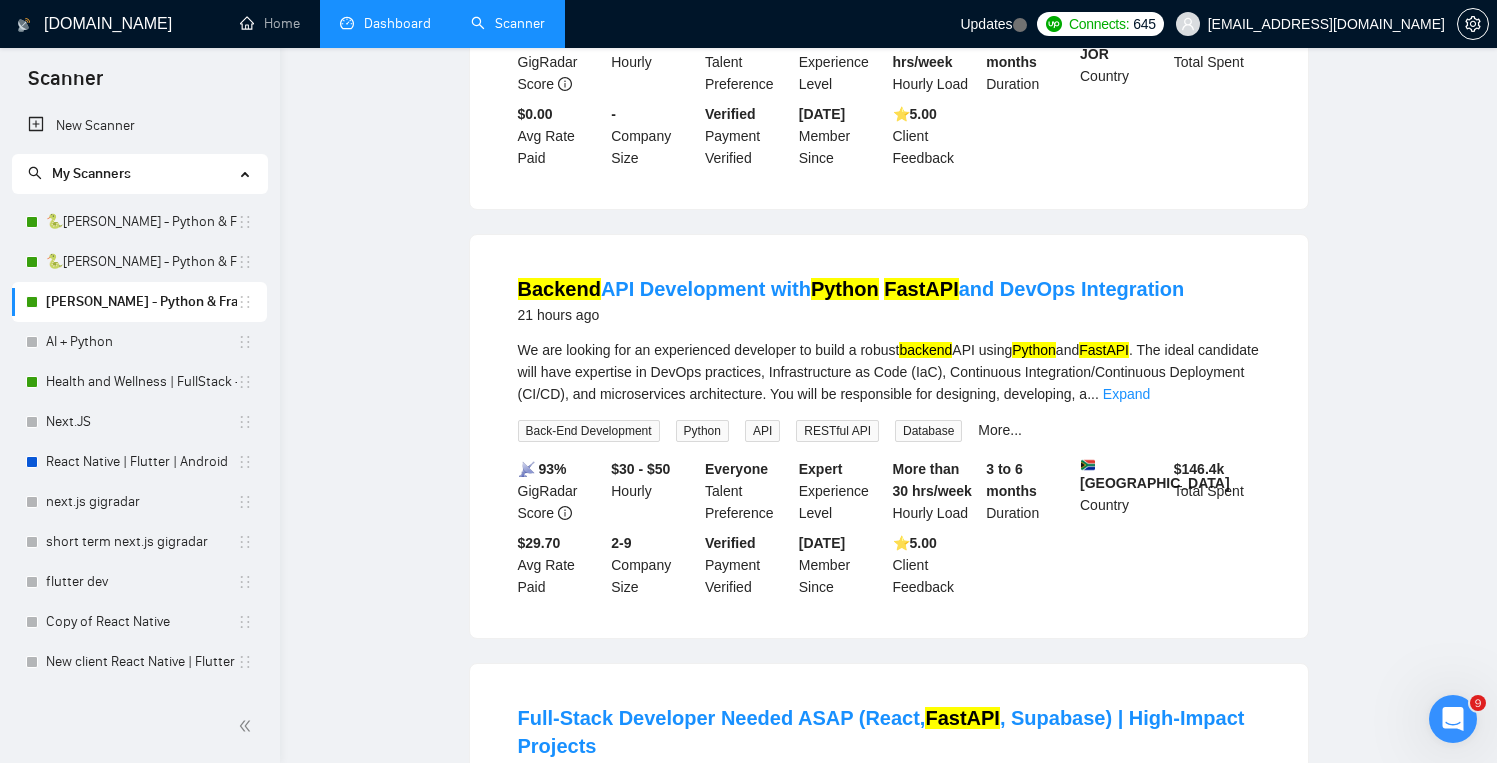 scroll, scrollTop: 0, scrollLeft: 0, axis: both 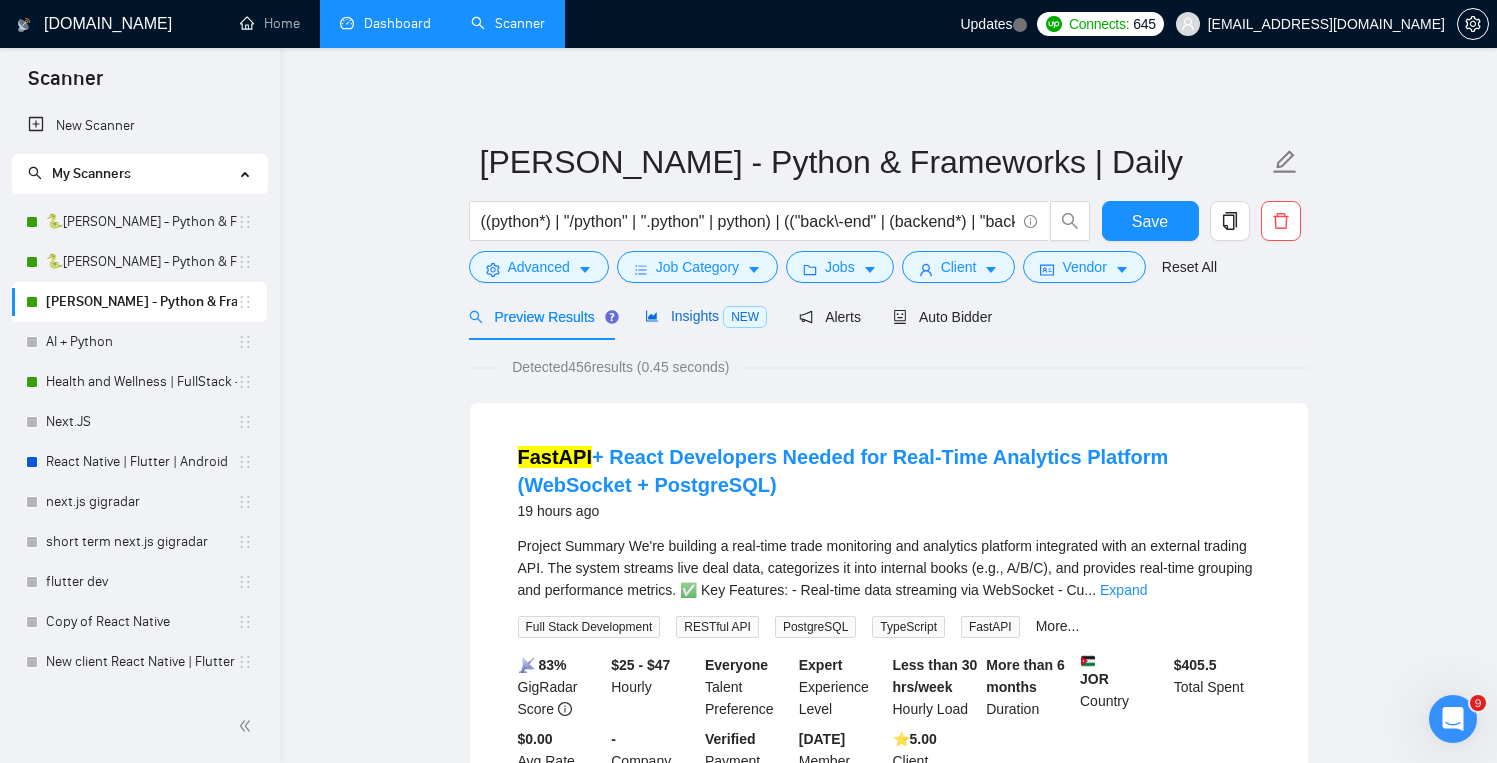 click on "NEW" at bounding box center [745, 317] 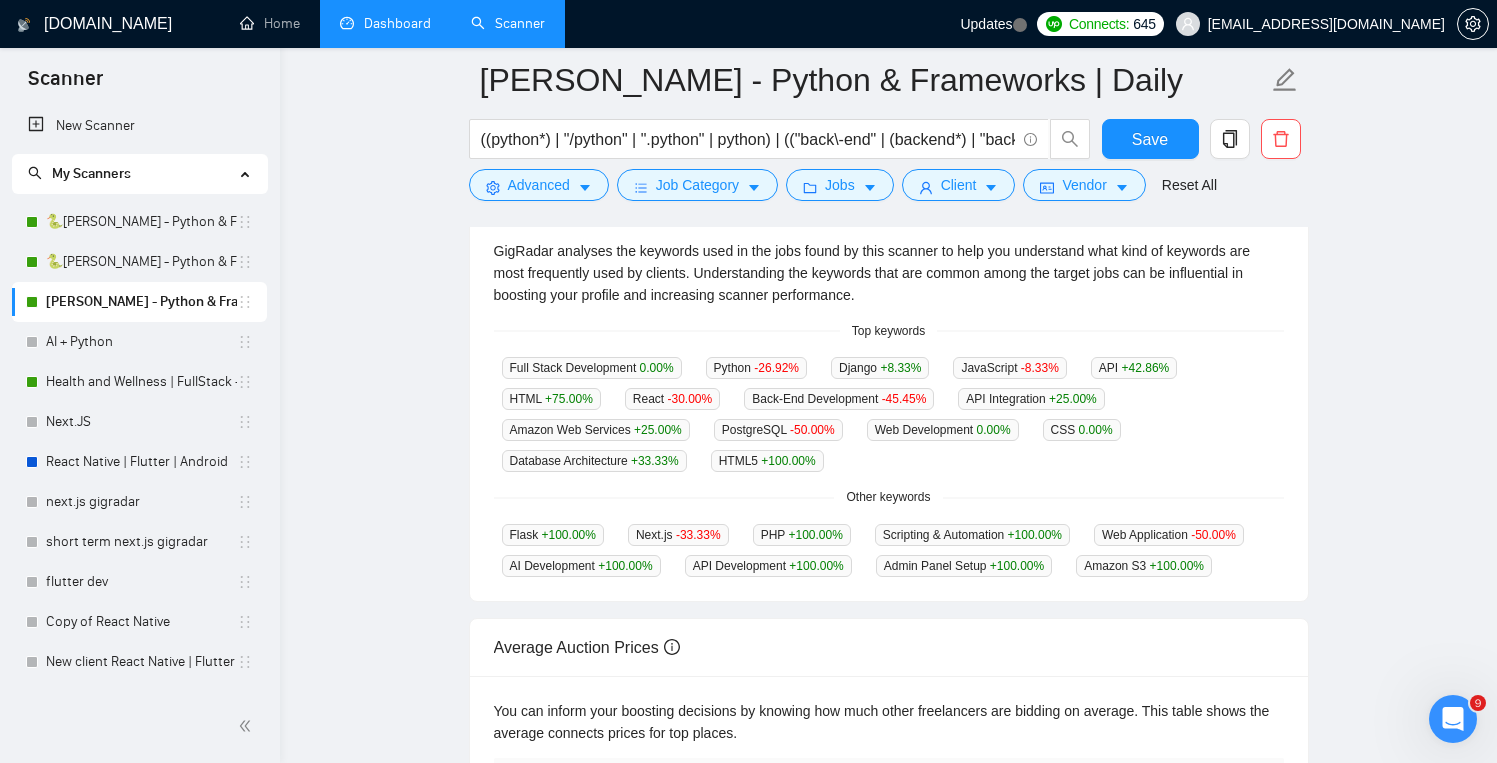 scroll, scrollTop: 0, scrollLeft: 0, axis: both 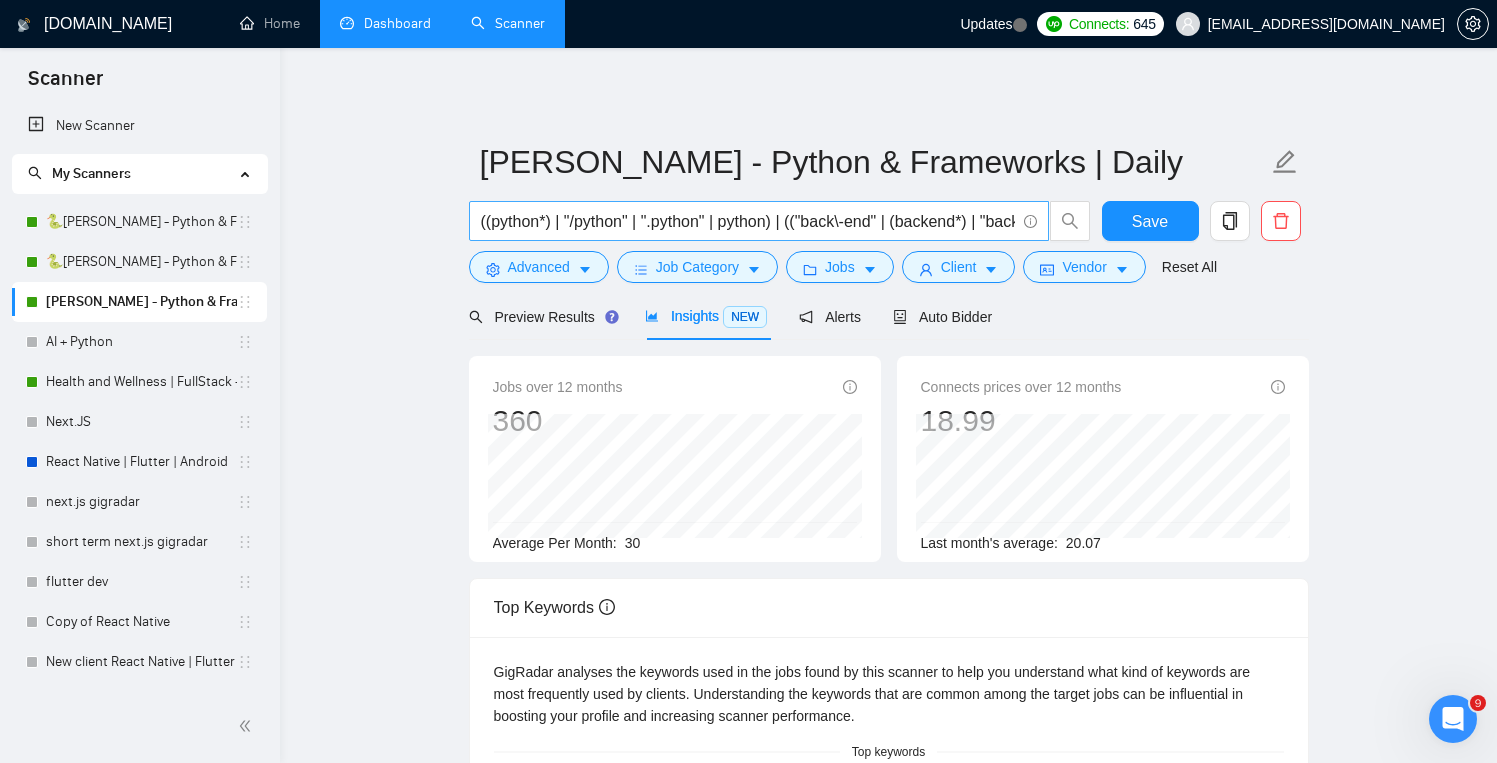 click on "((python*) | "/python" | ".python" | python) | (("back\-end" | (backend*) | "back end")) (django | Django) | (FastAPI | fastapi | "Fast API" | "fast api") | (flask | Flask)" at bounding box center (748, 221) 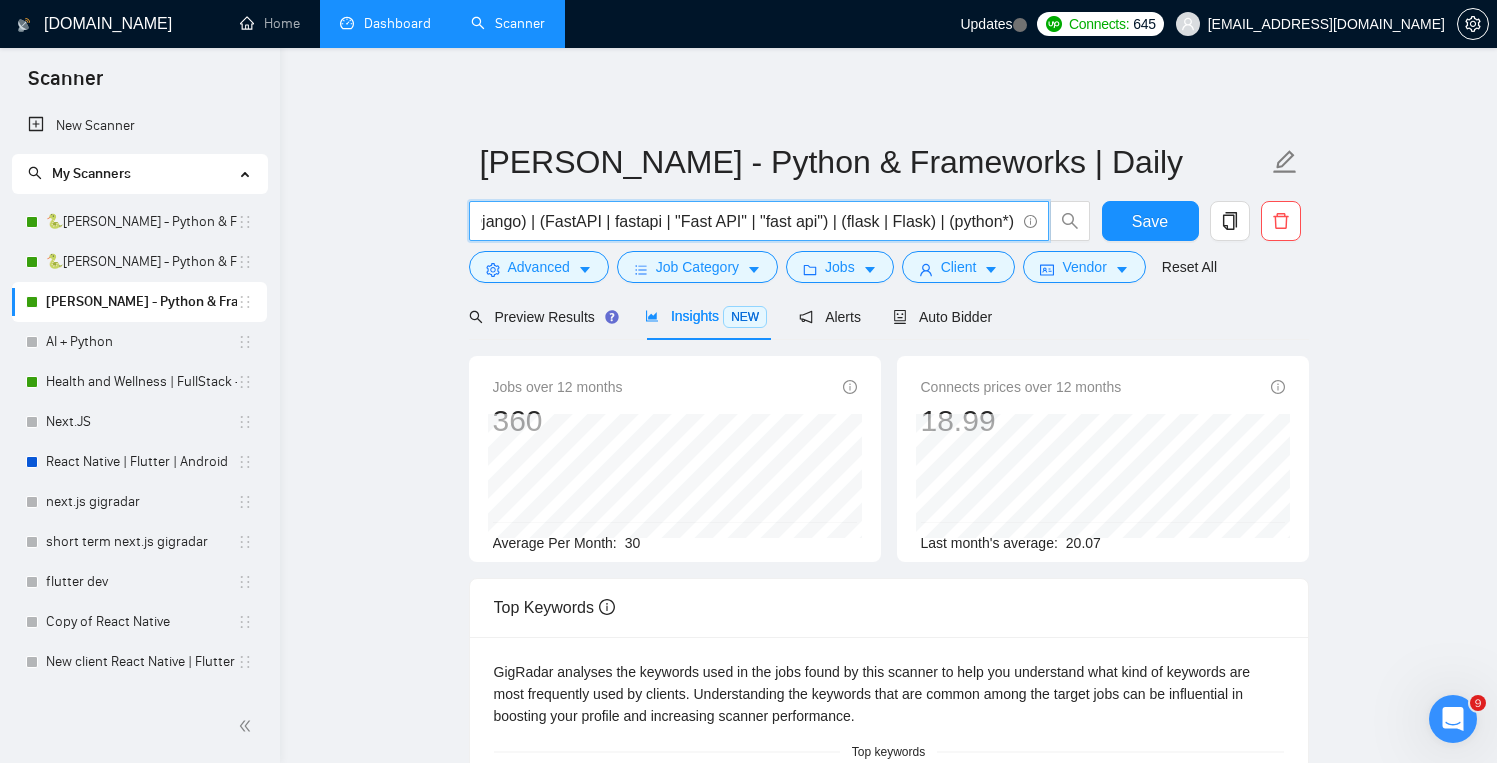 scroll, scrollTop: 0, scrollLeft: 703, axis: horizontal 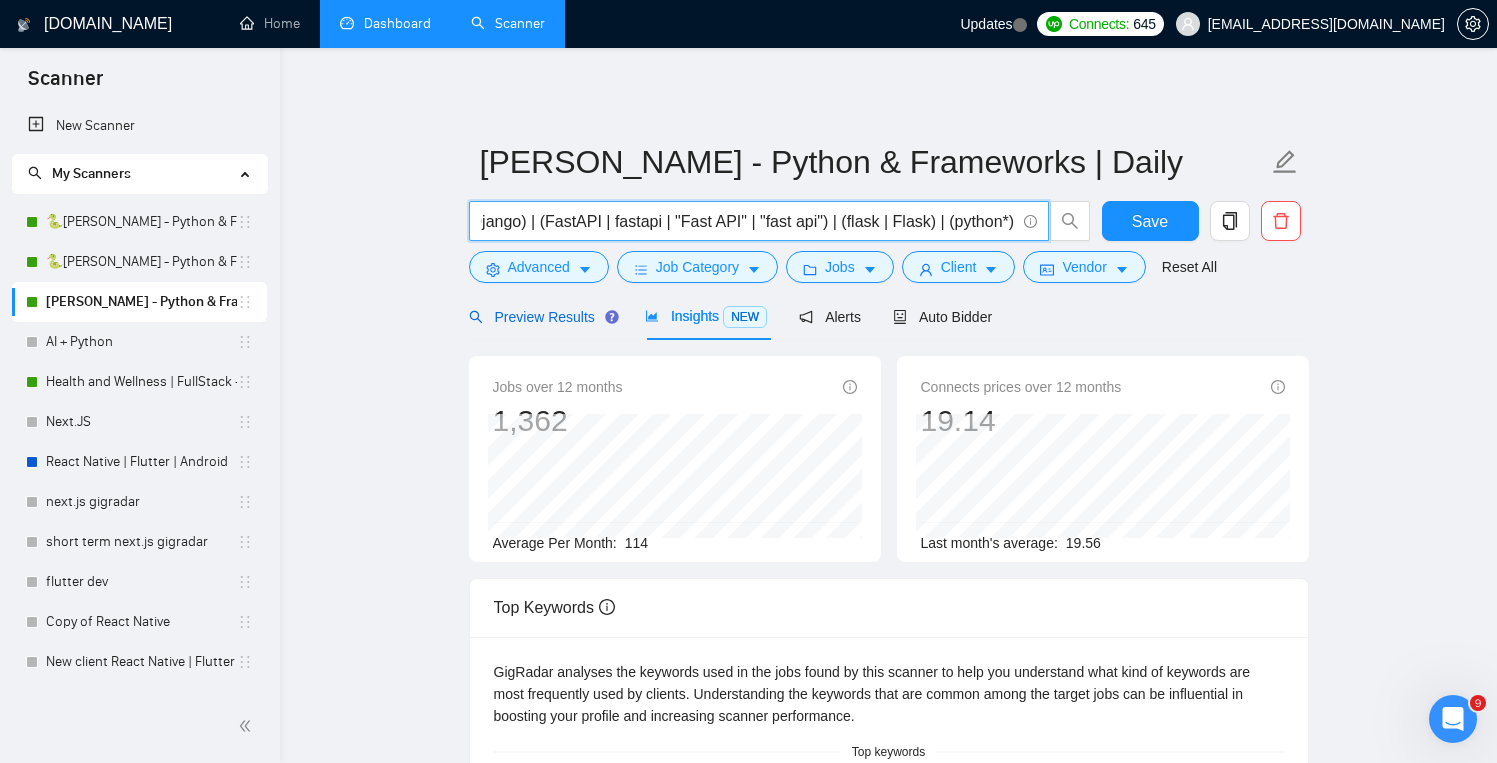 click on "Preview Results" at bounding box center [541, 317] 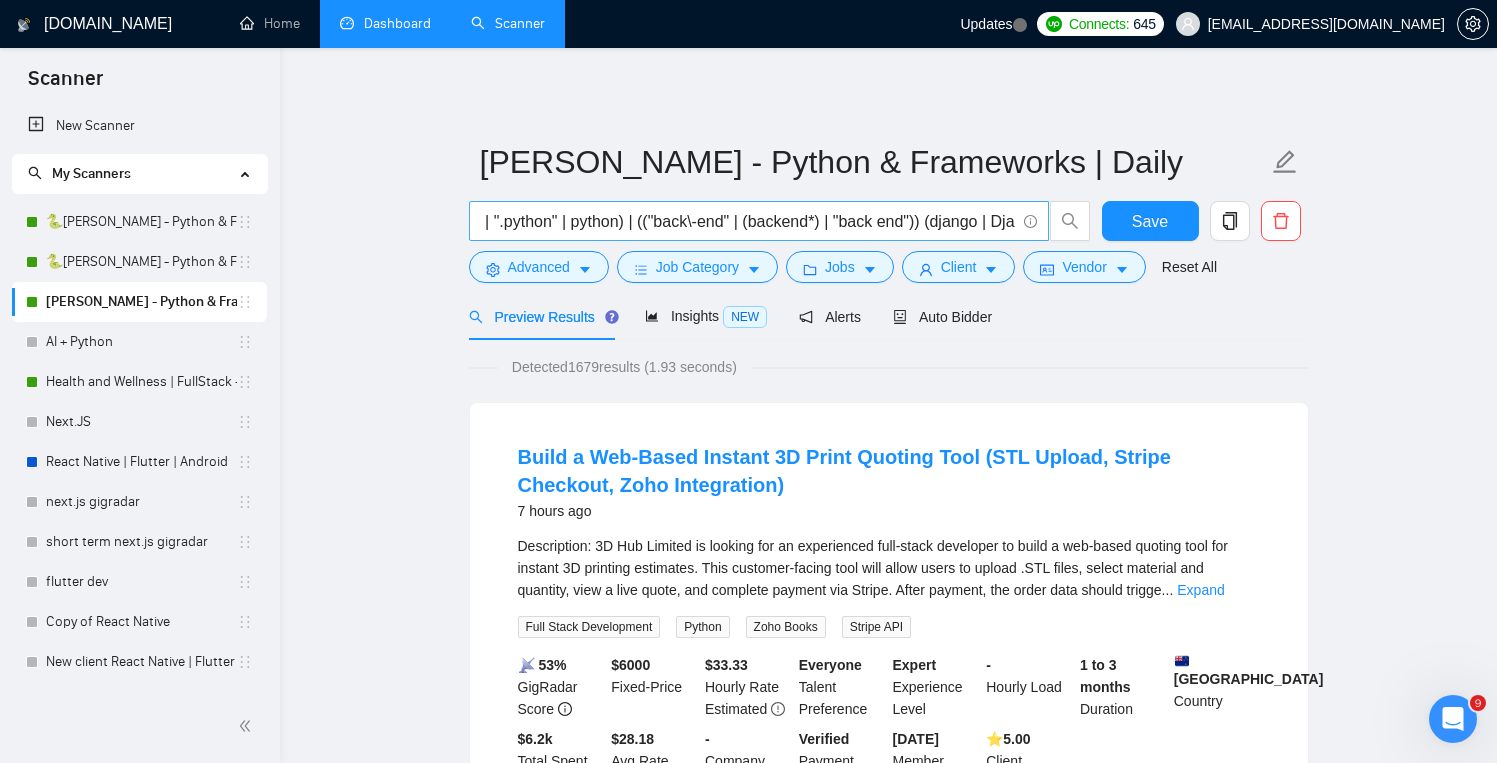 scroll, scrollTop: 0, scrollLeft: 149, axis: horizontal 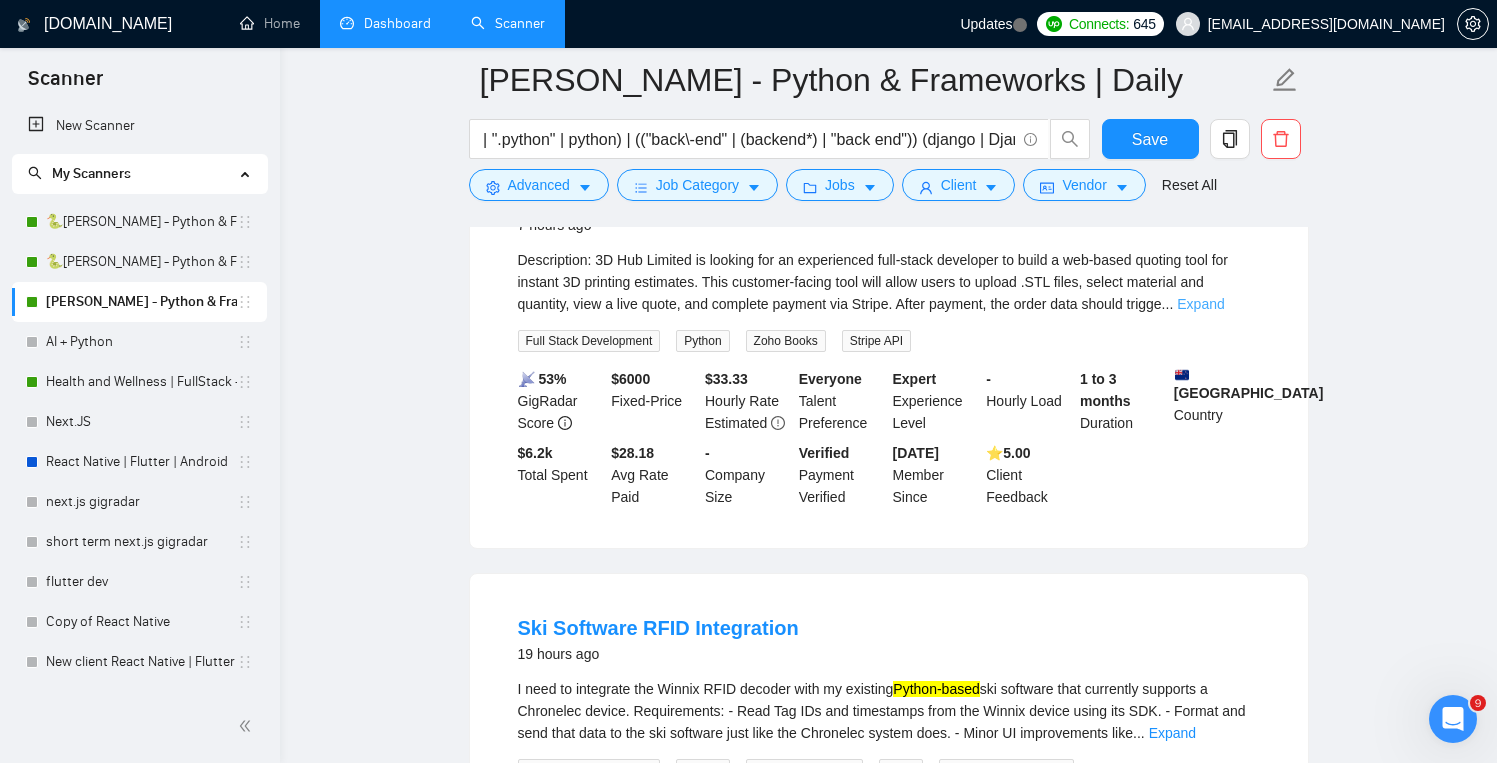 click on "Expand" at bounding box center (1200, 304) 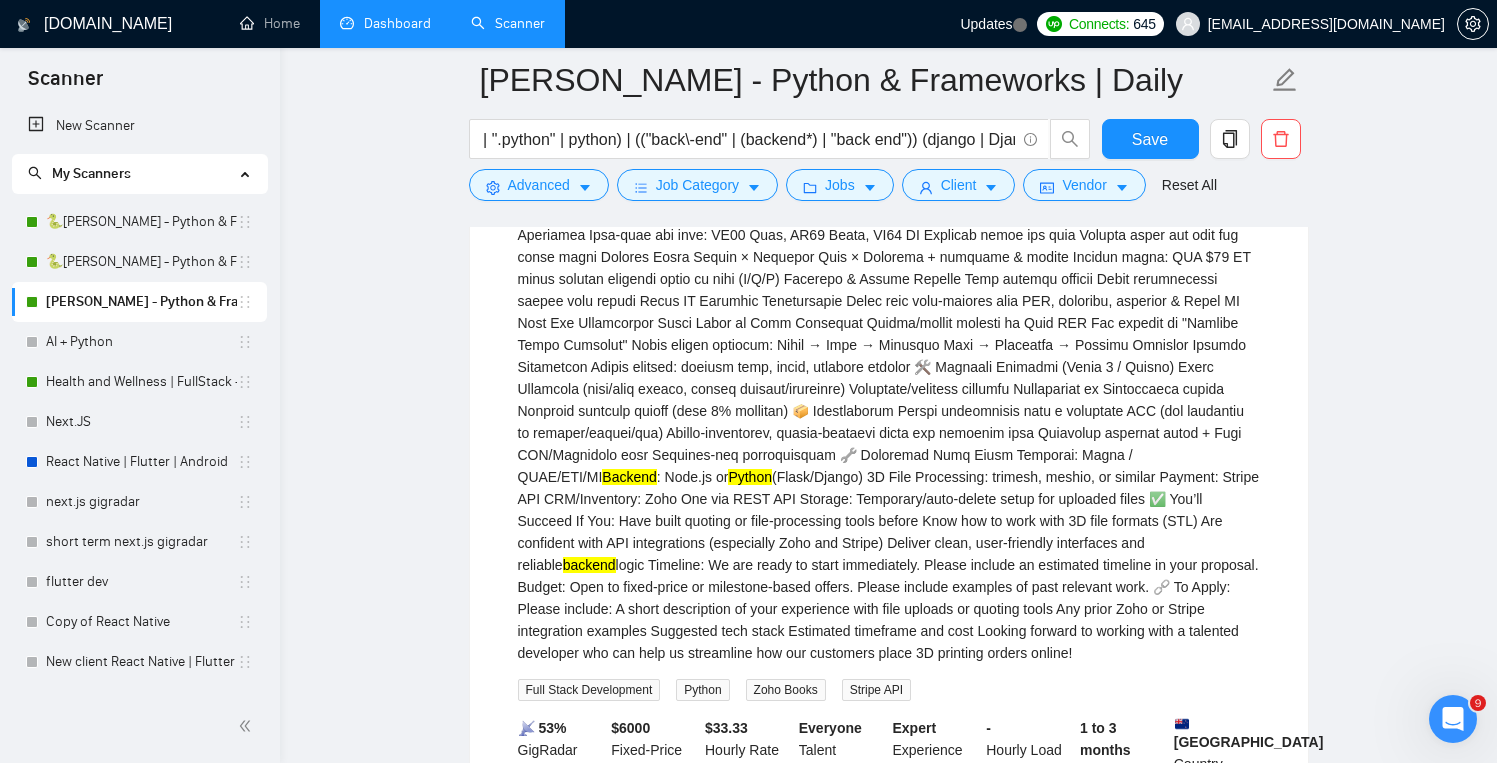 scroll, scrollTop: 483, scrollLeft: 0, axis: vertical 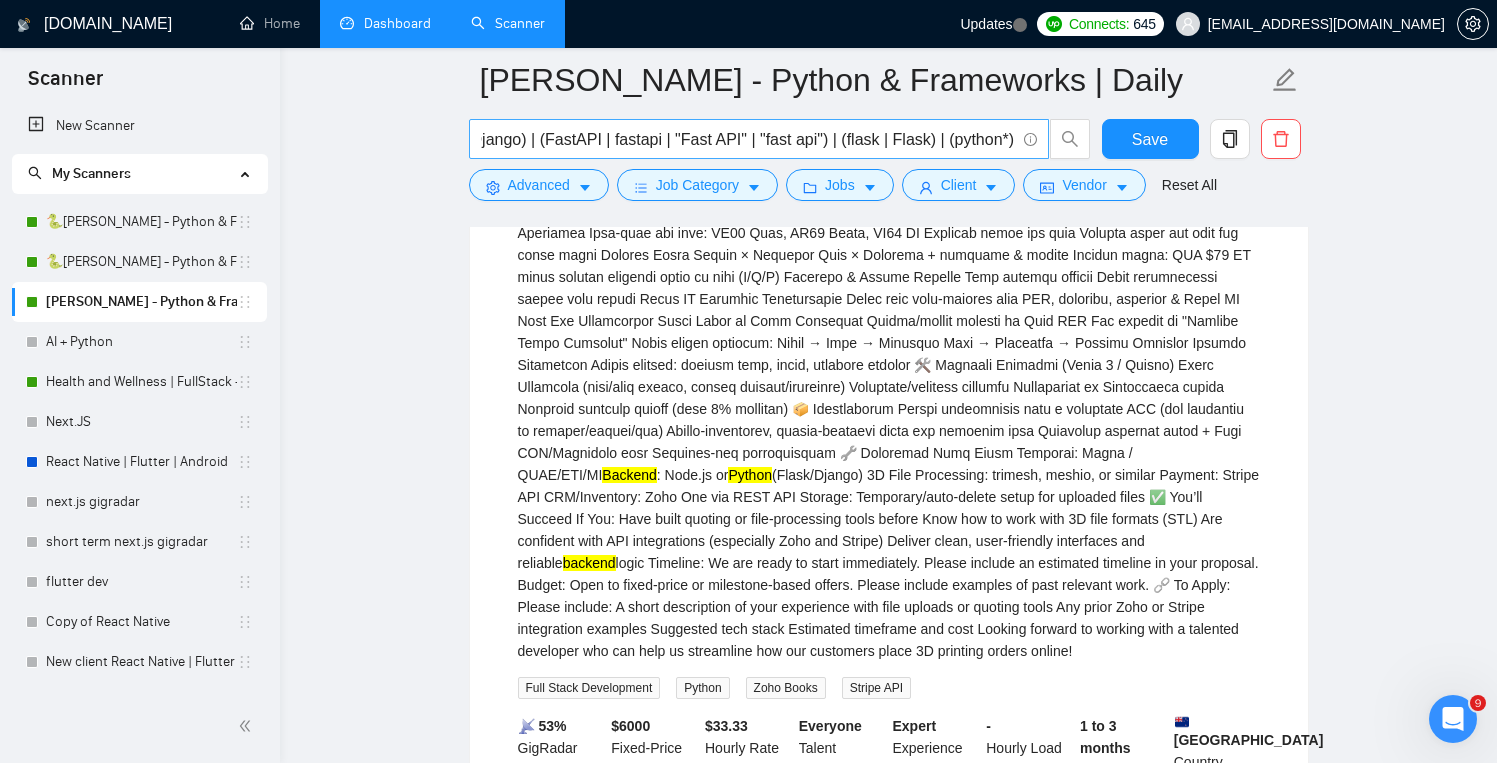 click on "((python*) | "/python" | ".python" | python) | (("back\-end" | (backend*) | "back end")) (django | Django) | (FastAPI | fastapi | "Fast API" | "fast api") | (flask | Flask) | (python*)" at bounding box center (748, 139) 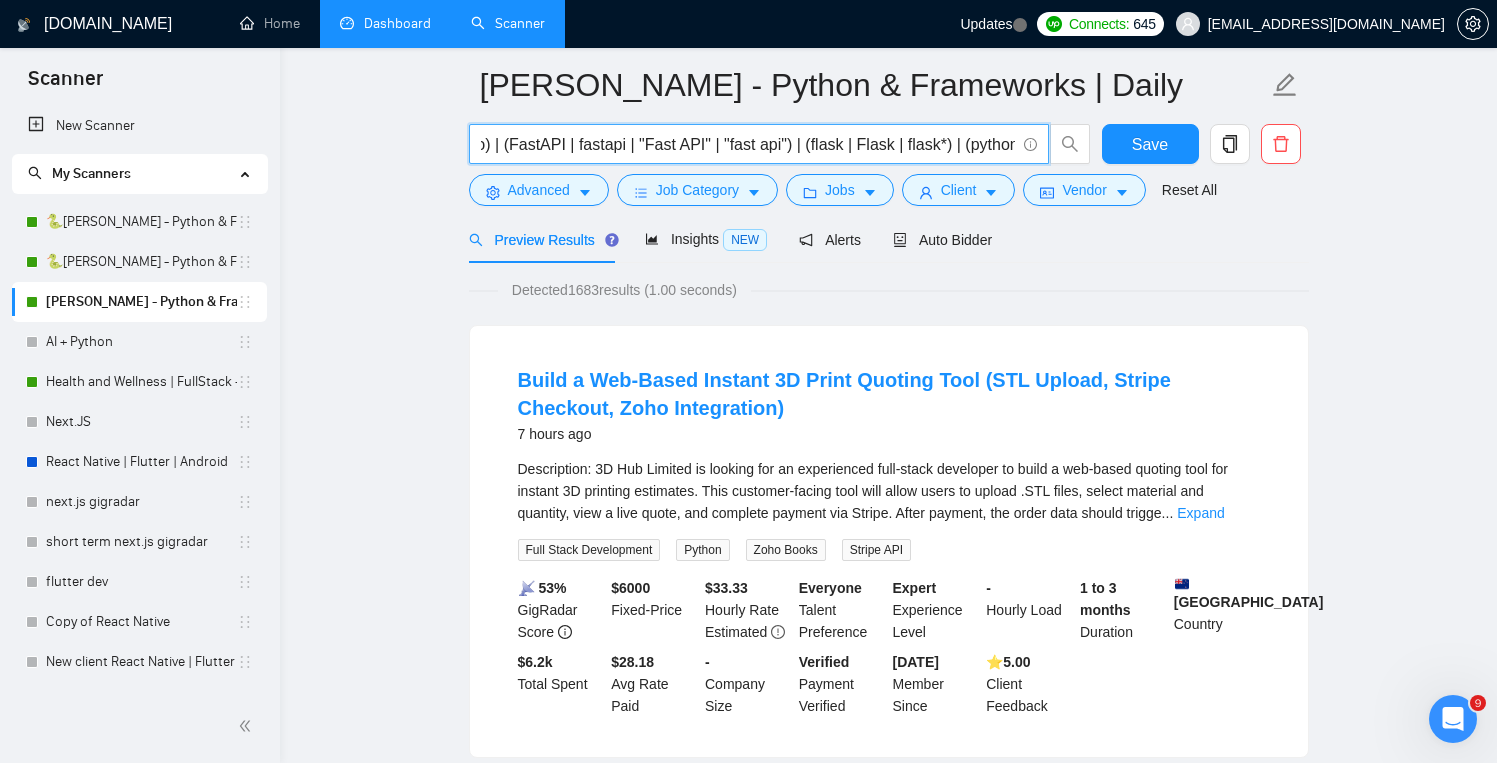 scroll, scrollTop: 0, scrollLeft: 0, axis: both 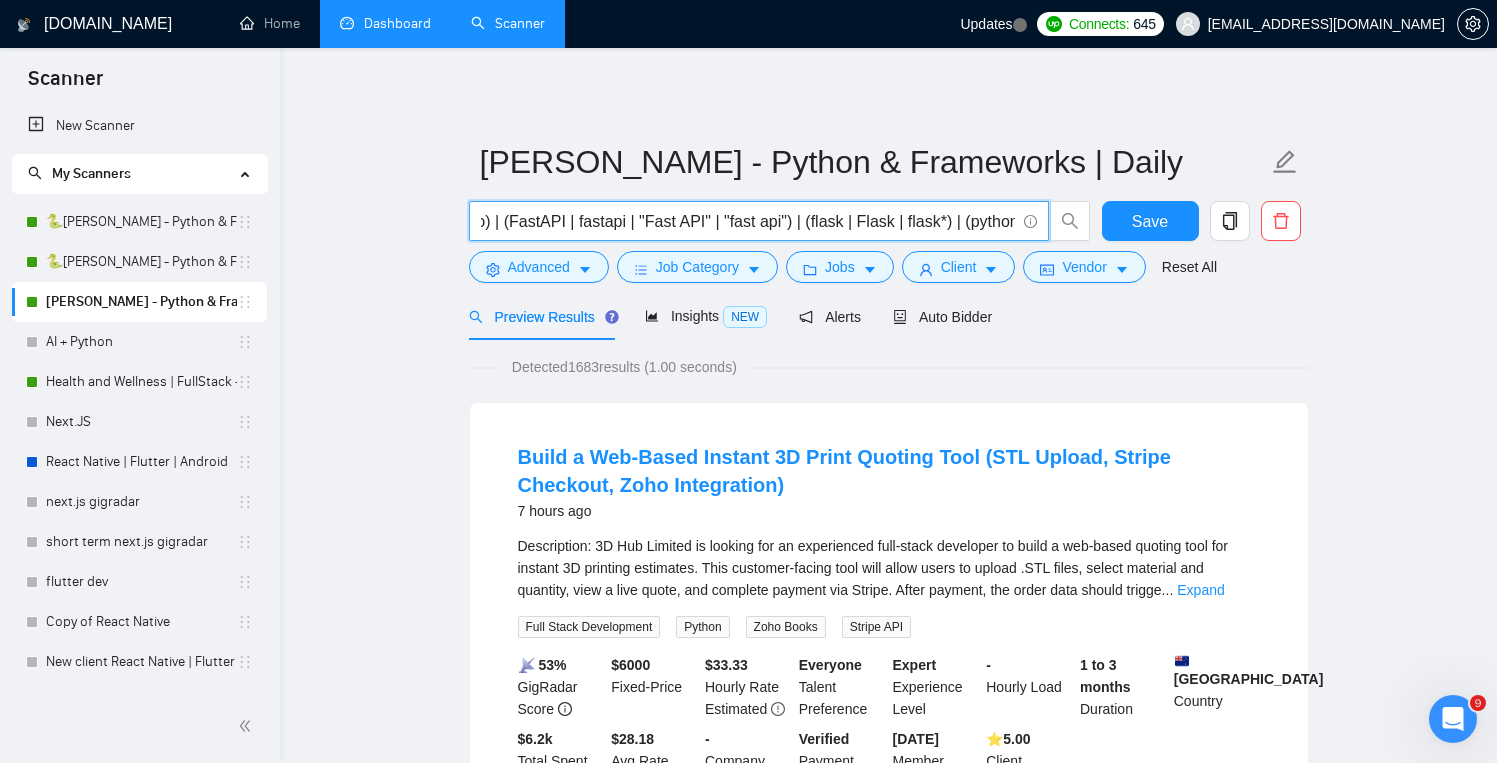 click on "((python*) | "/python" | ".python" | python) | (("back\-end" | (backend*) | "back end")) (django | Django) | (FastAPI | fastapi | "Fast API" | "fast api") | (flask | Flask | flask*) | (python*)" at bounding box center (748, 221) 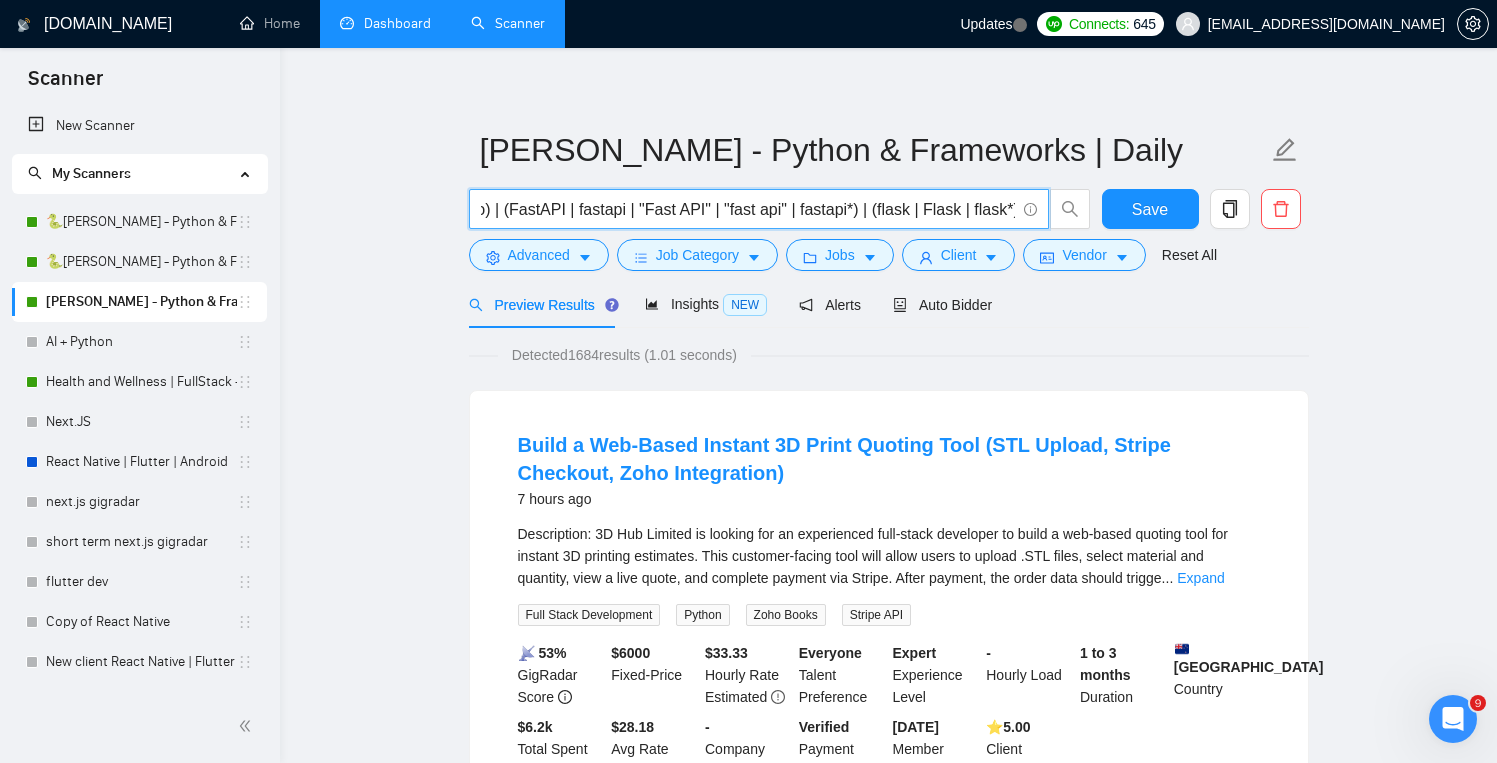 scroll, scrollTop: 0, scrollLeft: 0, axis: both 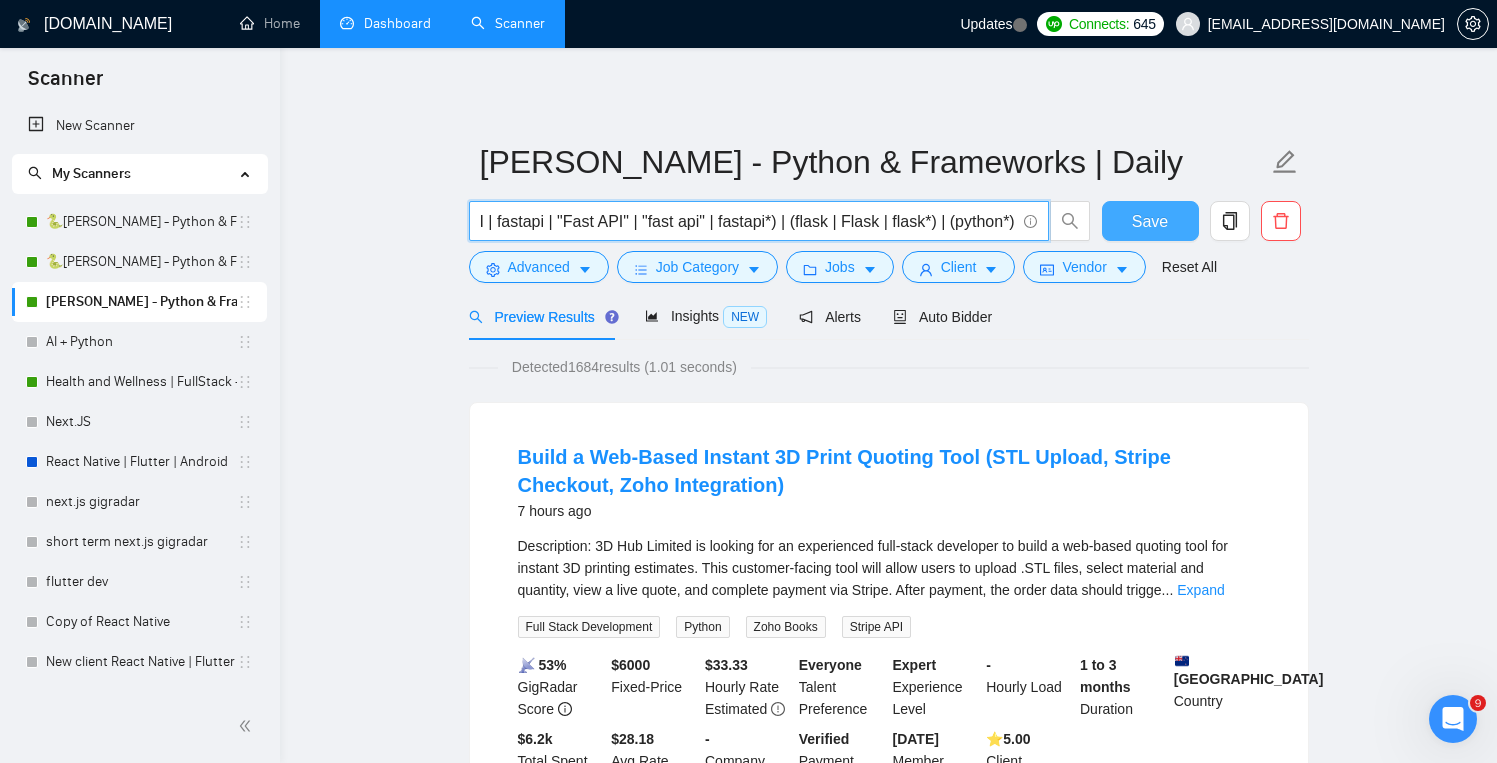 type on "((python*) | "/python" | ".python" | python) | (("back\-end" | (backend*) | "back end")) (django | Django) | (FastAPI | fastapi | "Fast API" | "fast api" | fastapi*) | (flask | Flask | flask*) | (python*)" 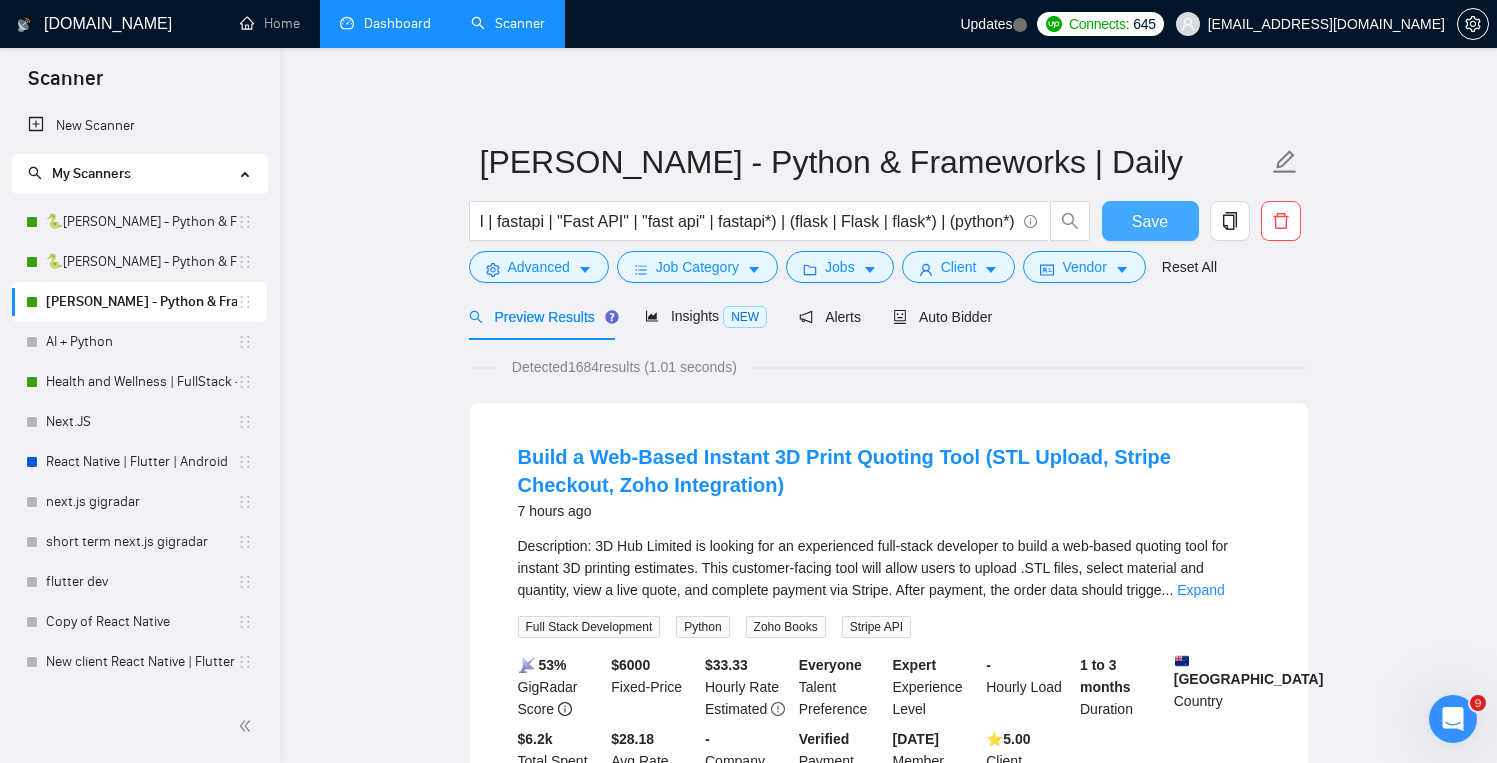 click on "Save" at bounding box center (1150, 221) 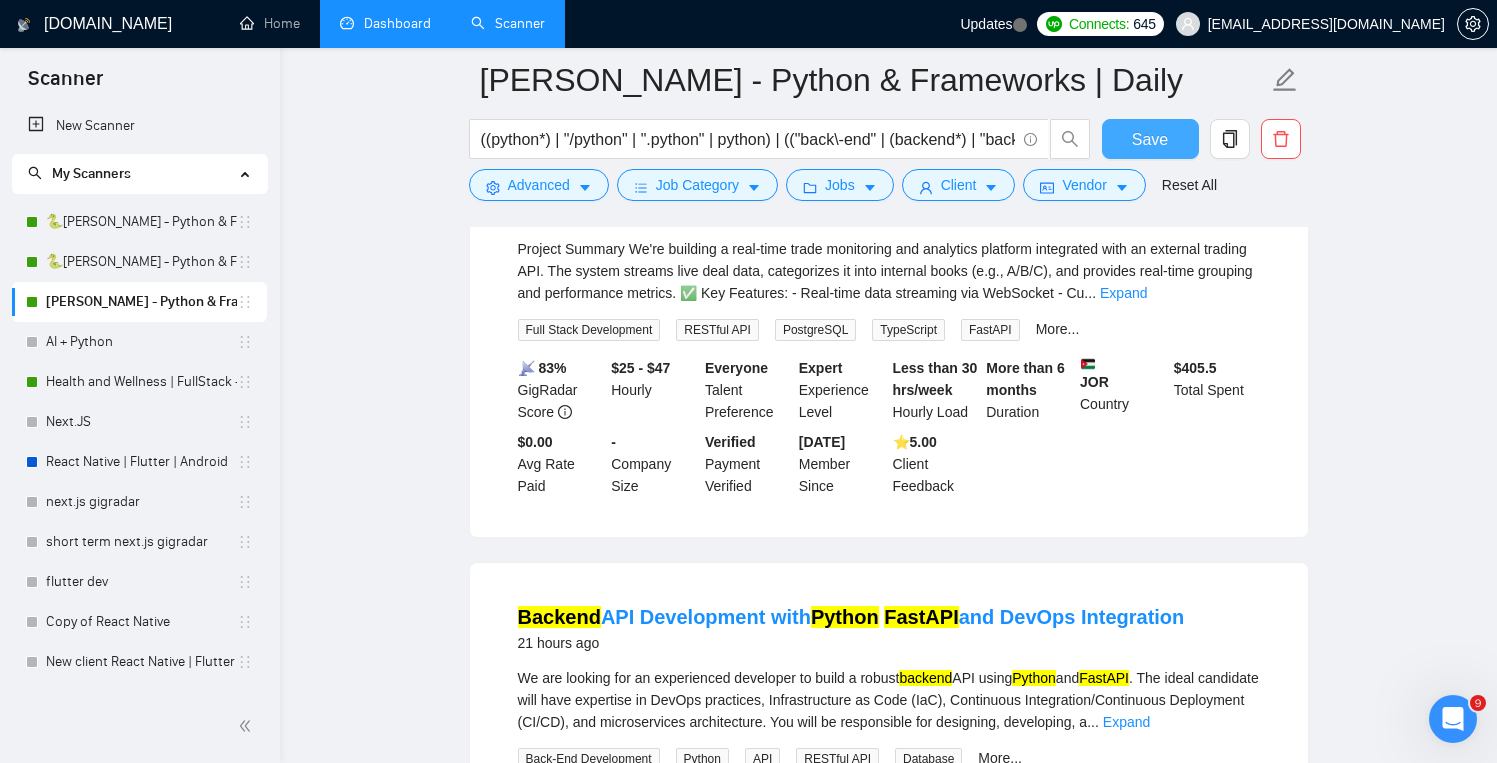 scroll, scrollTop: 1214, scrollLeft: 0, axis: vertical 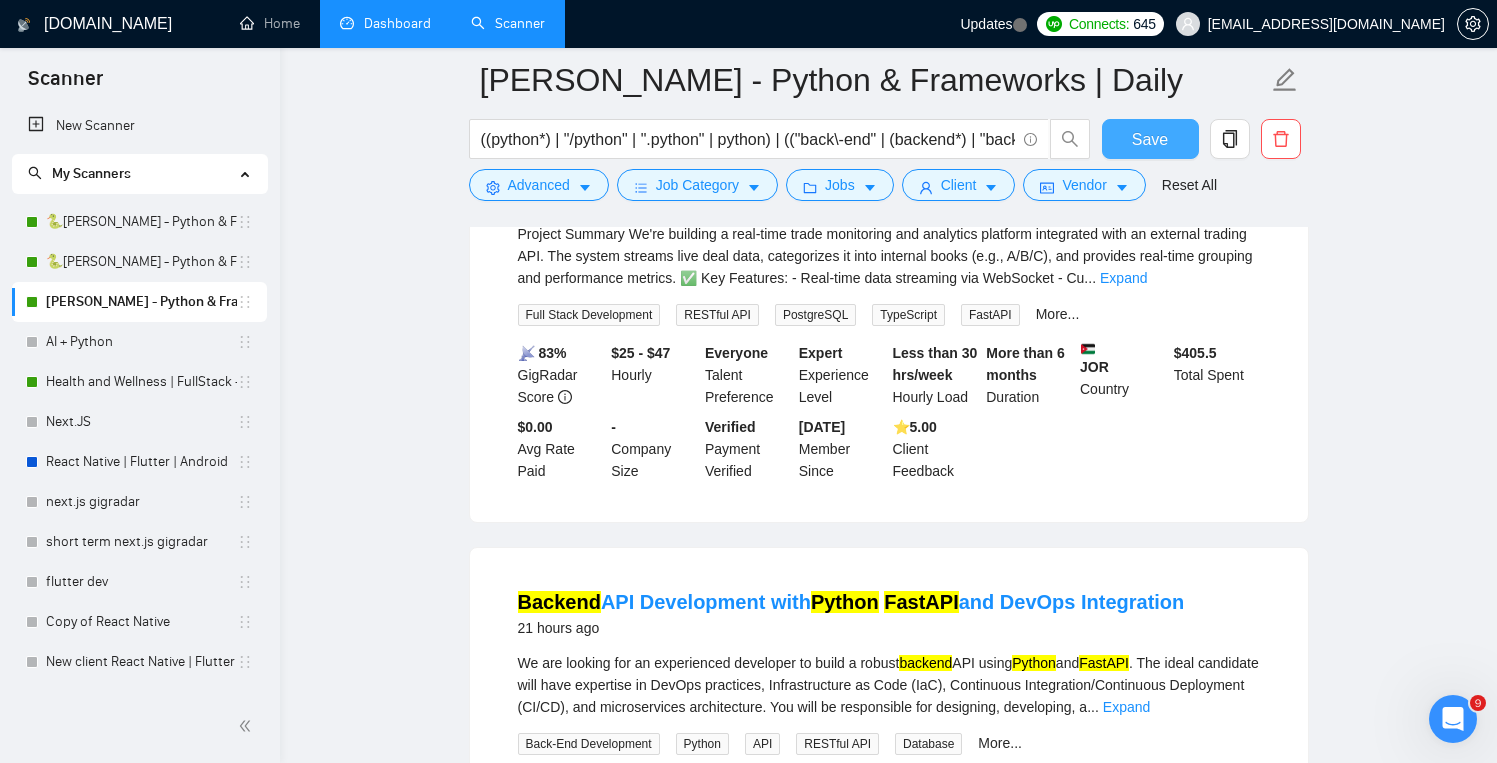 type 